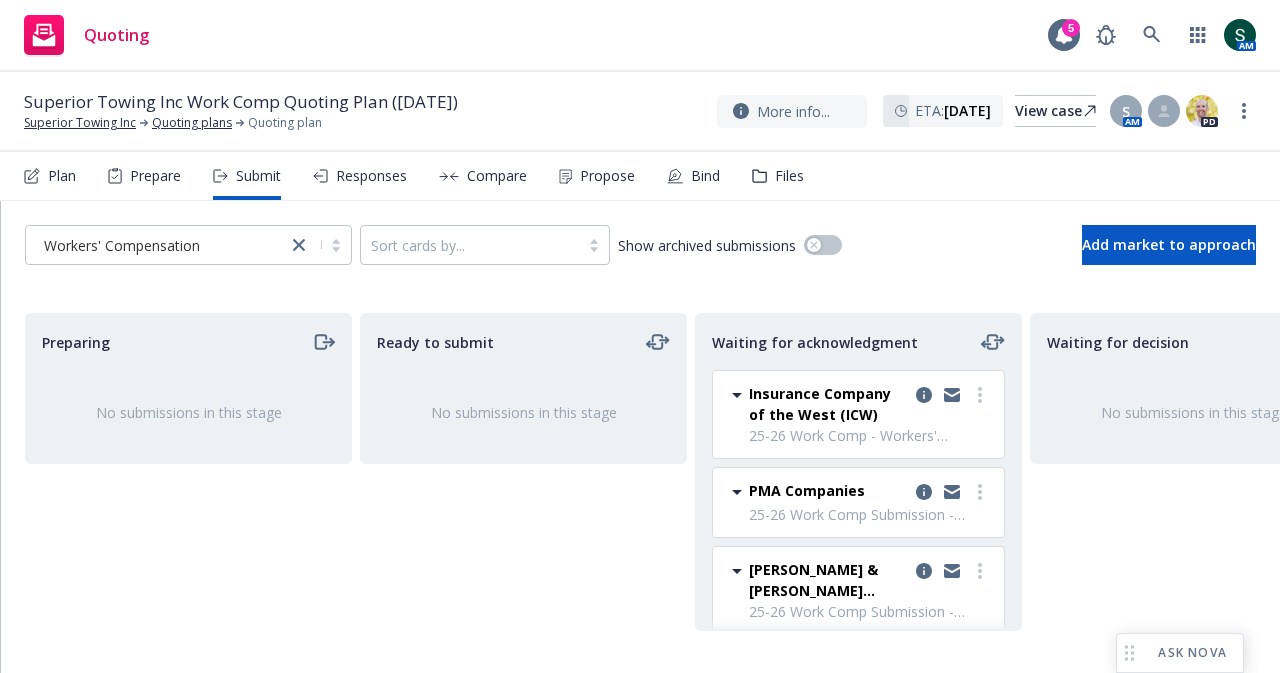 scroll, scrollTop: 0, scrollLeft: 0, axis: both 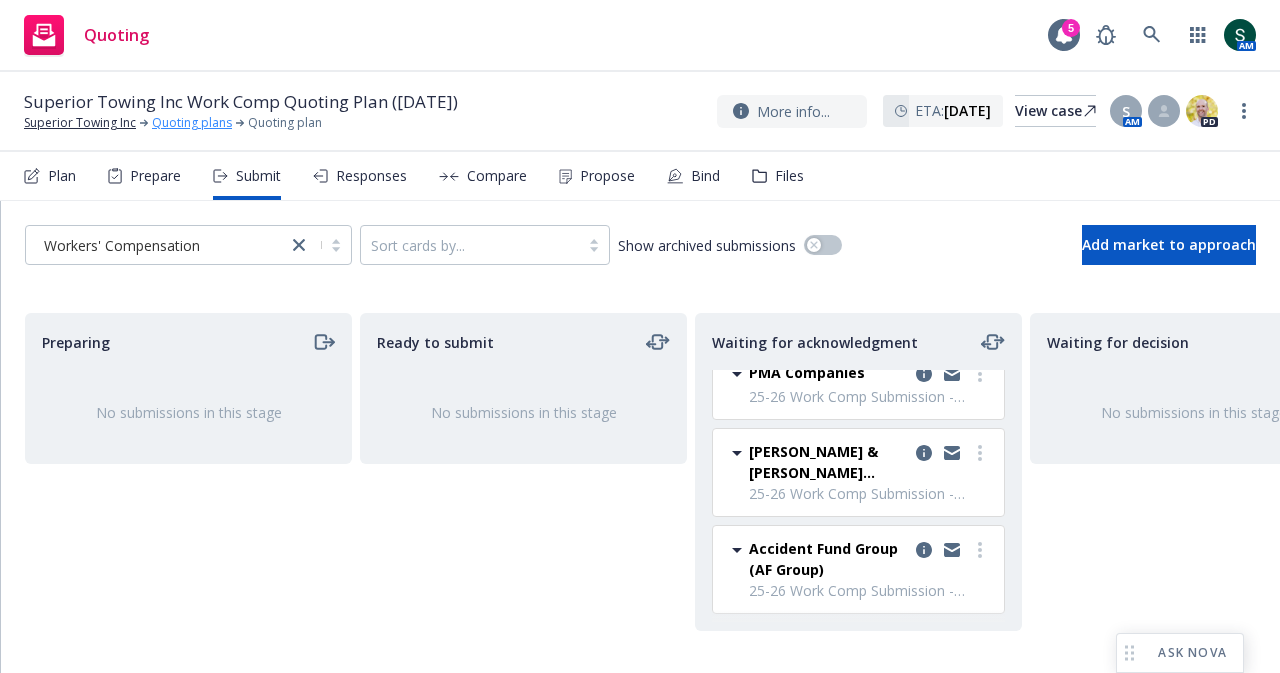 click on "Quoting plans" at bounding box center [192, 123] 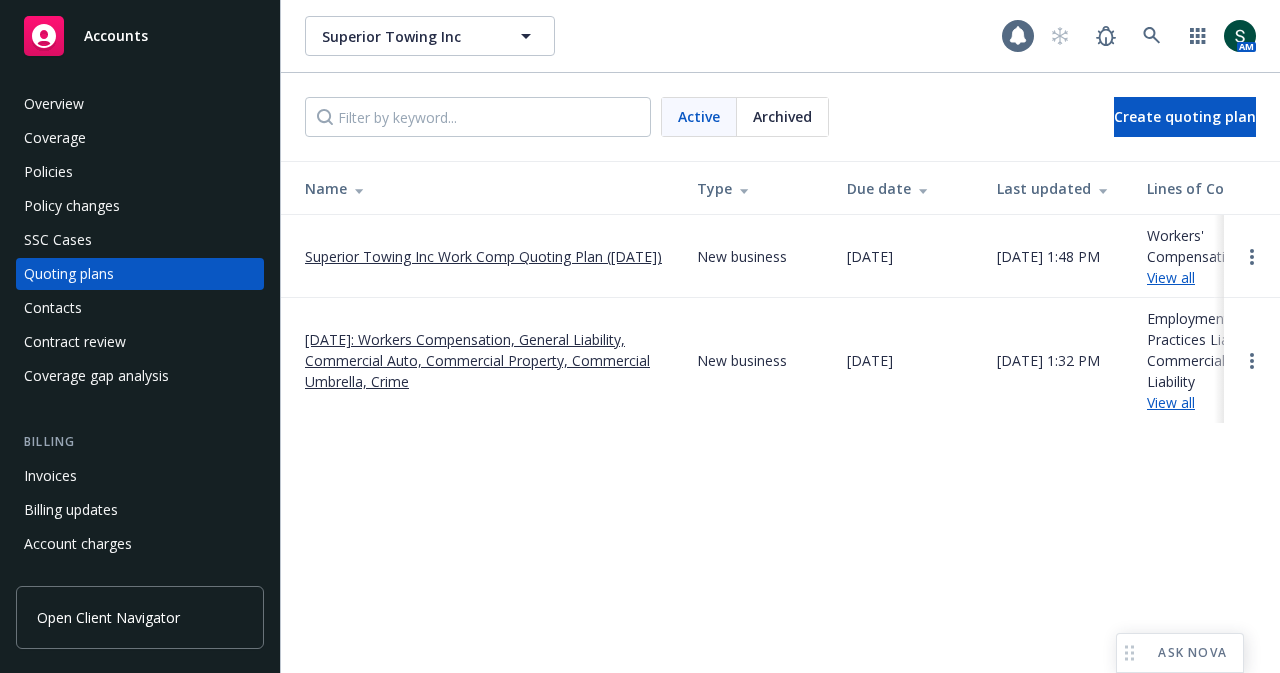 scroll, scrollTop: 0, scrollLeft: 0, axis: both 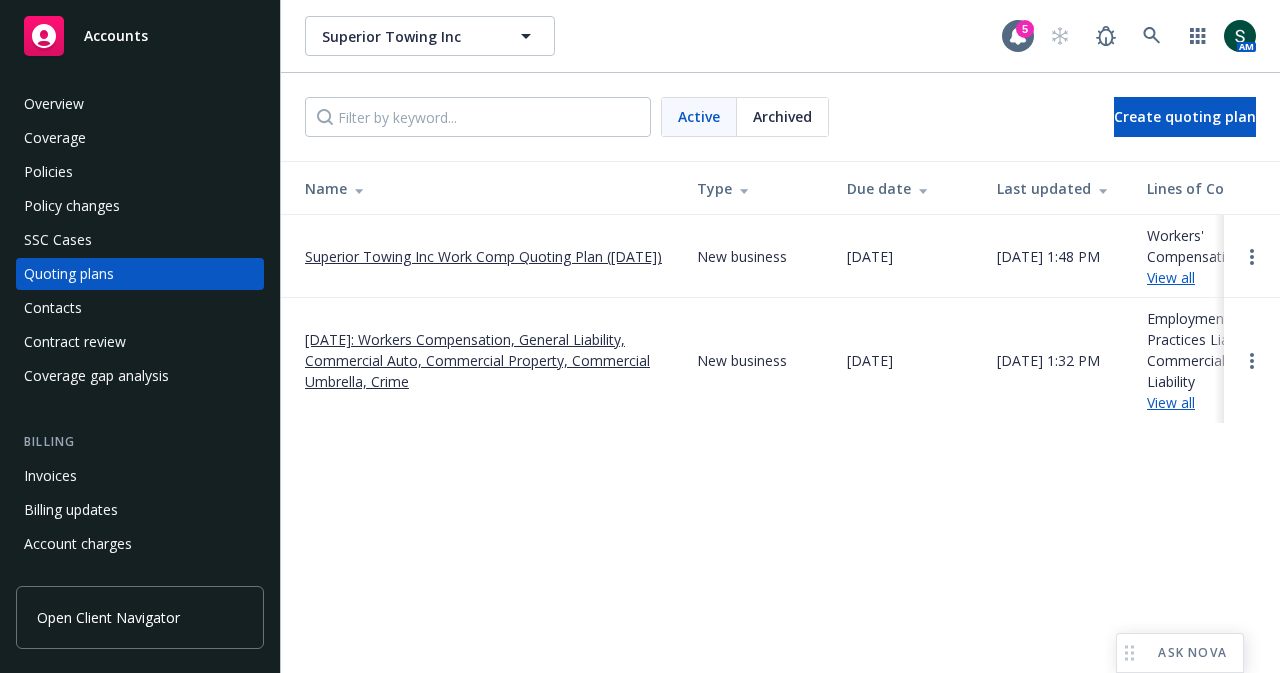 click on "[DATE]: Workers Compensation, General Liability, Commercial Auto, Commercial Property, Commercial Umbrella, Crime" at bounding box center [485, 360] 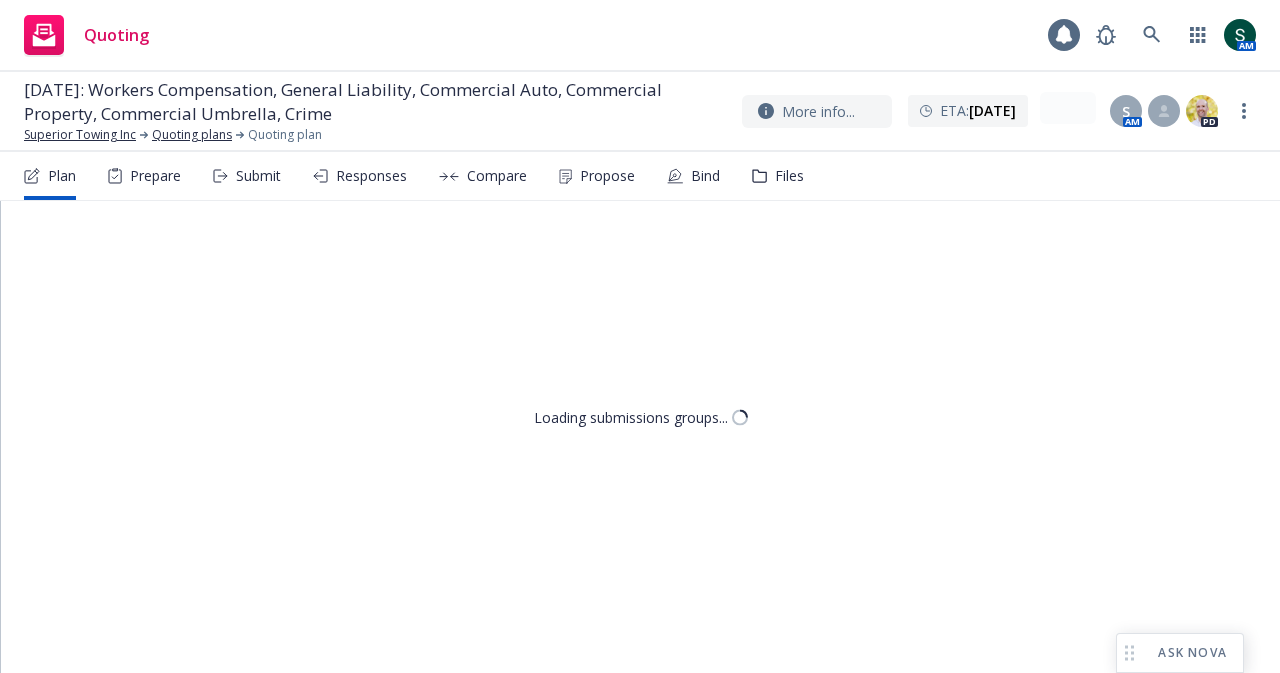 scroll, scrollTop: 0, scrollLeft: 0, axis: both 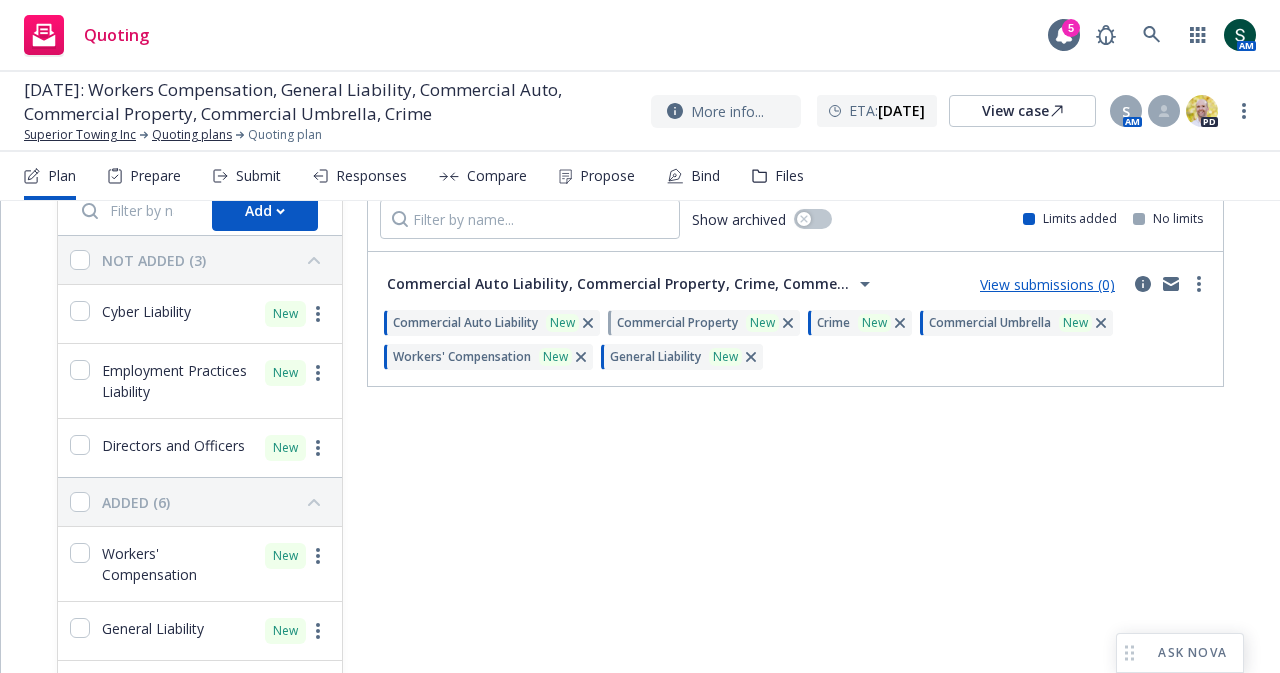 click on "View submissions (0)" at bounding box center [1047, 284] 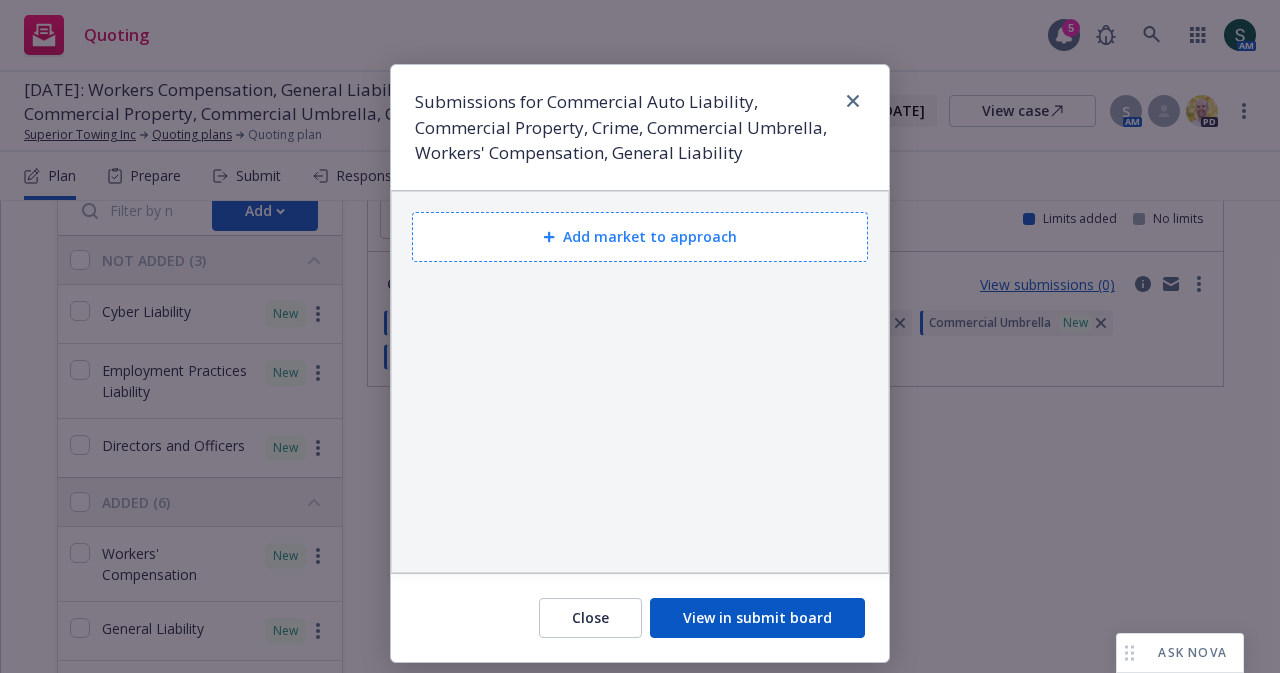 click on "Add market to approach" at bounding box center [640, 237] 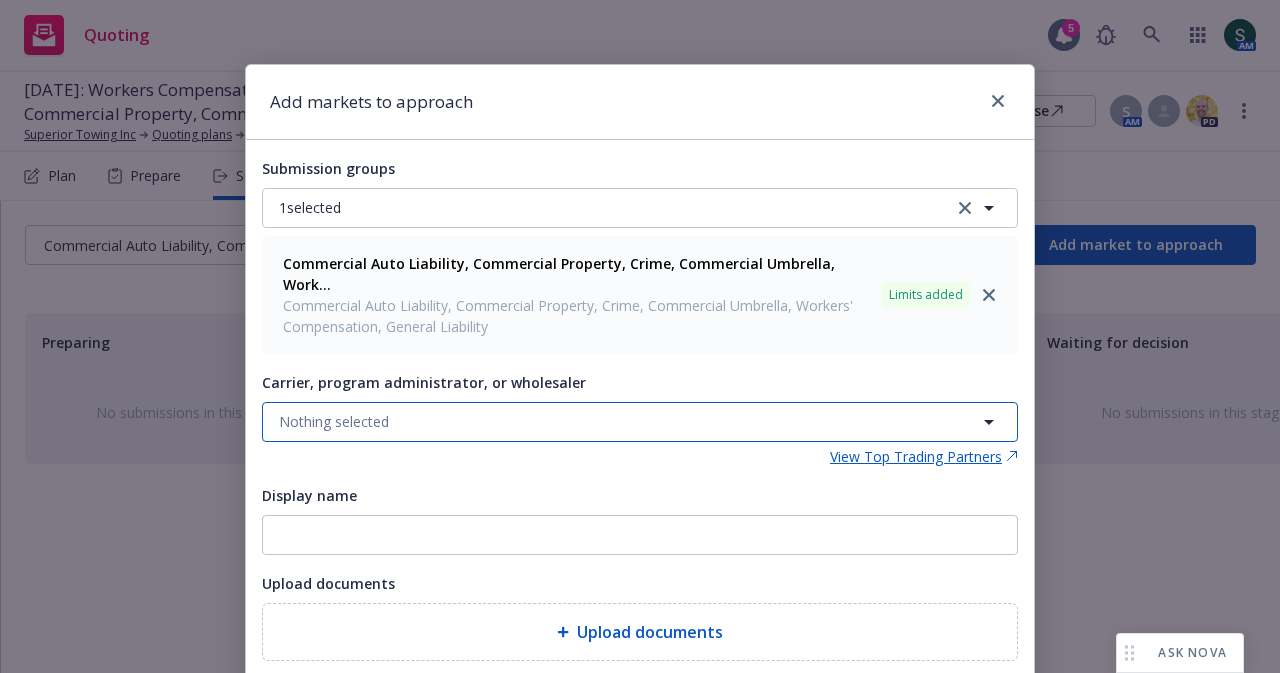 click on "Nothing selected" at bounding box center (334, 421) 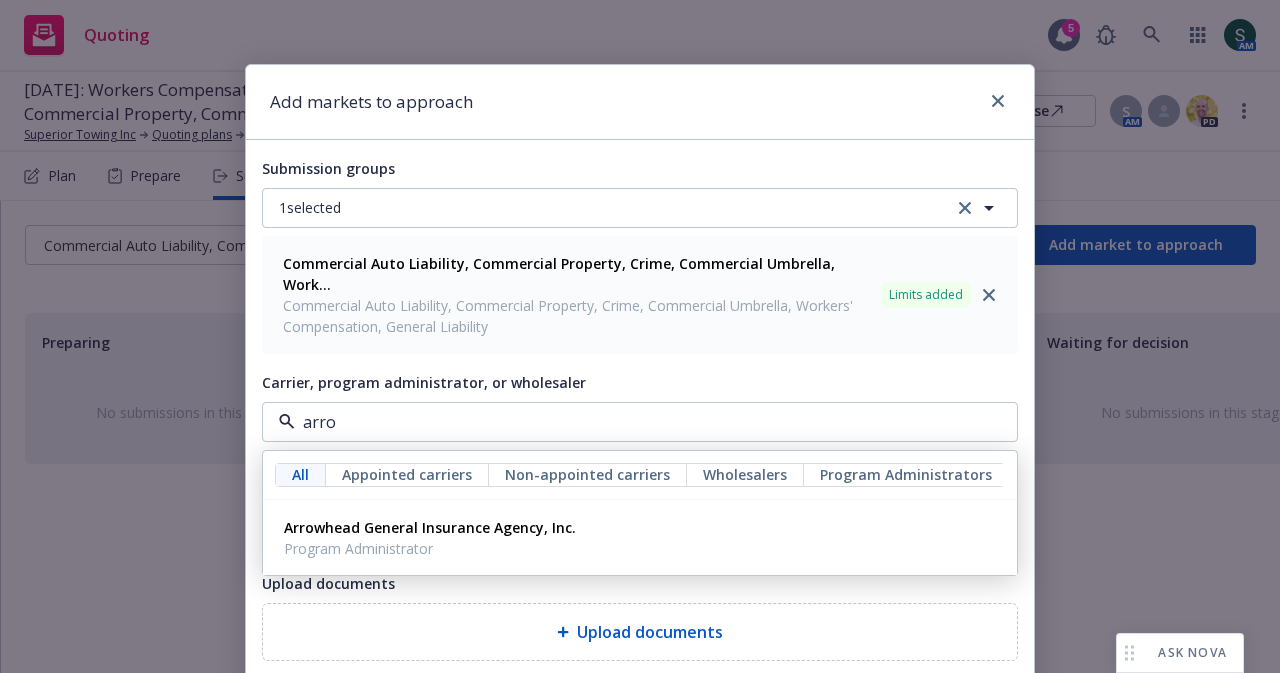 type on "arrow" 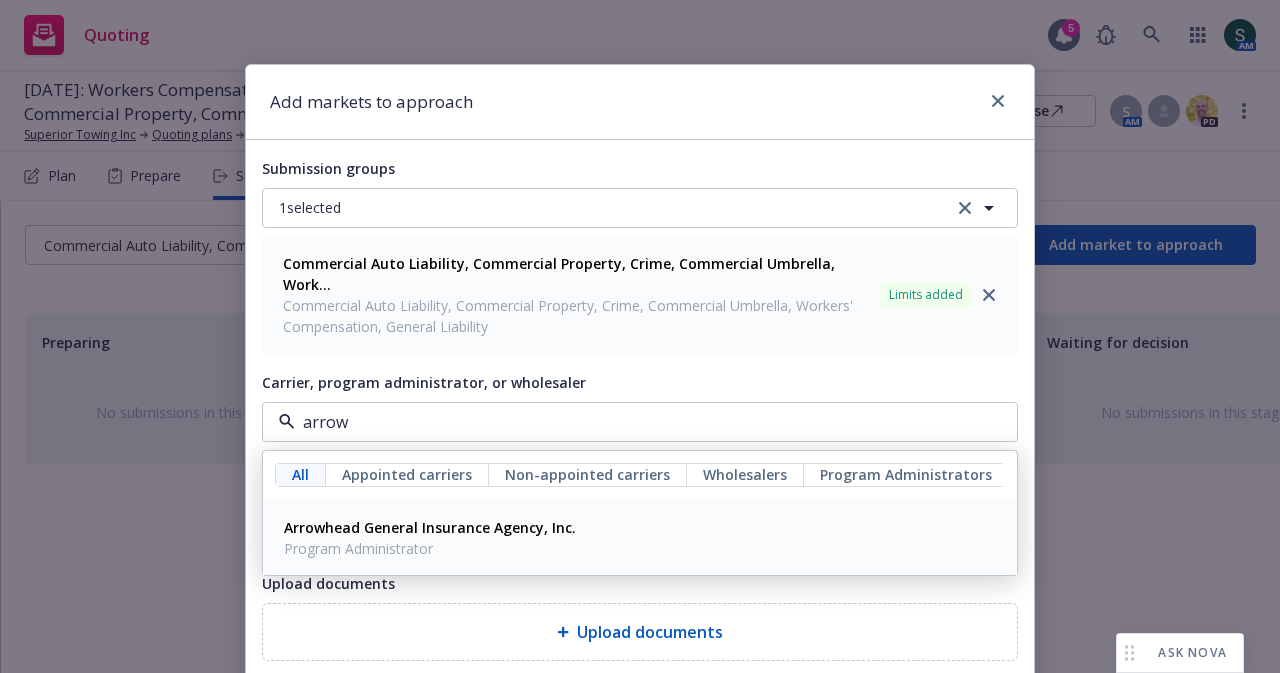 click on "Program Administrator" at bounding box center (430, 548) 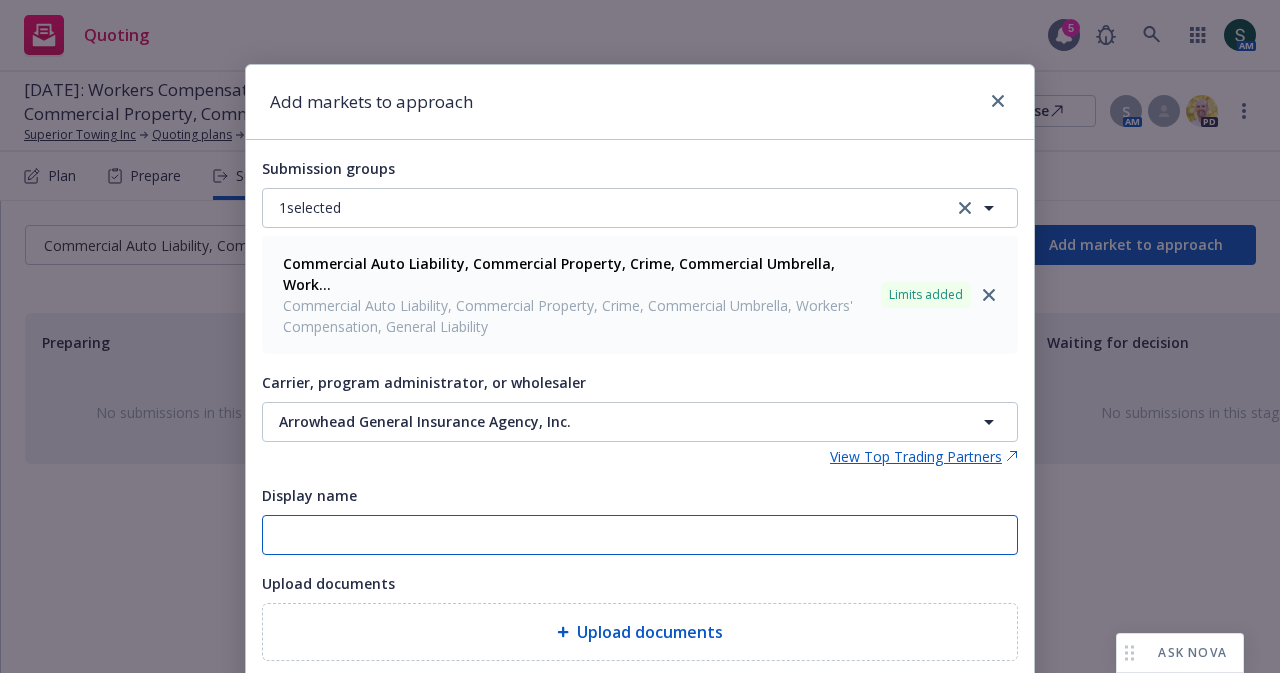 click on "Display name" at bounding box center (640, 535) 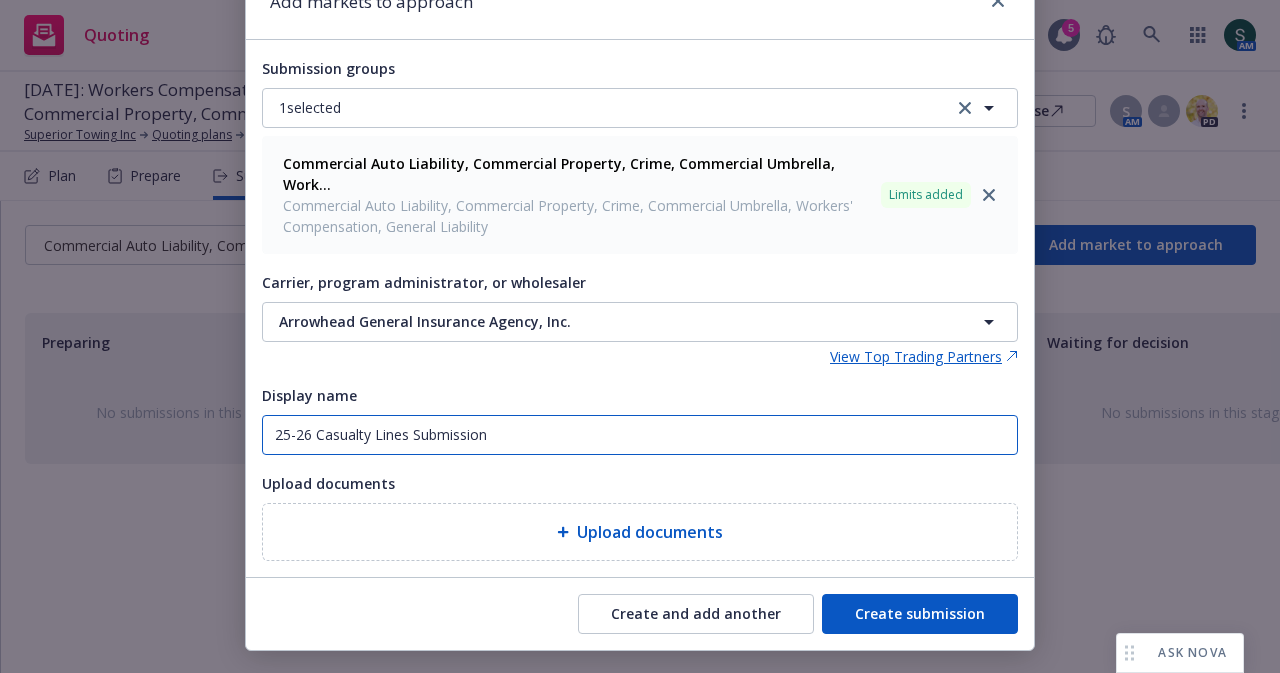scroll, scrollTop: 117, scrollLeft: 0, axis: vertical 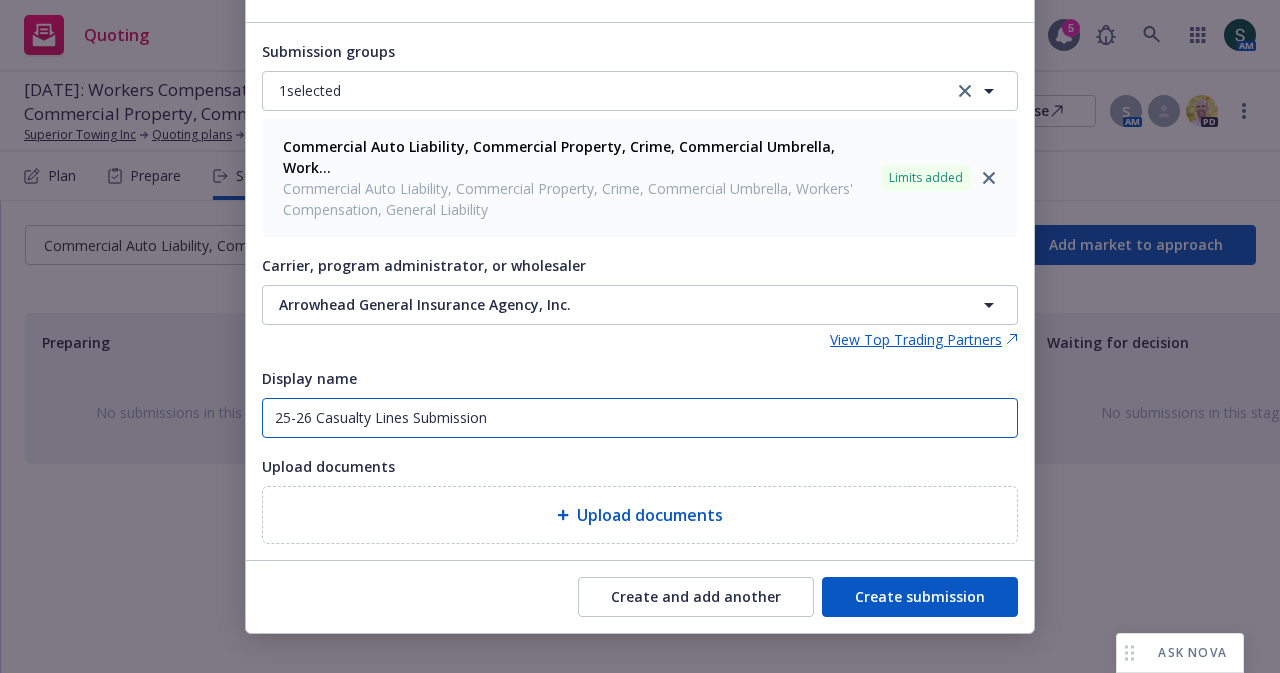 type on "25-26 Casualty Lines Submission" 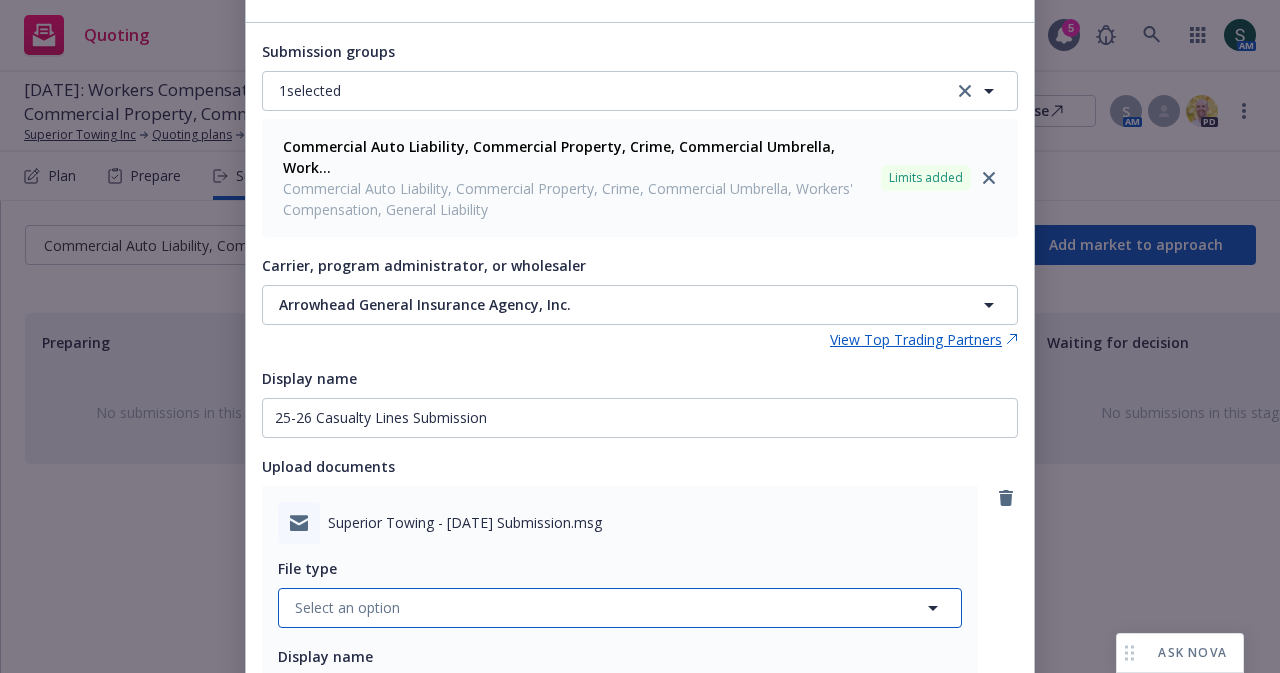 click on "Select an option" at bounding box center [347, 607] 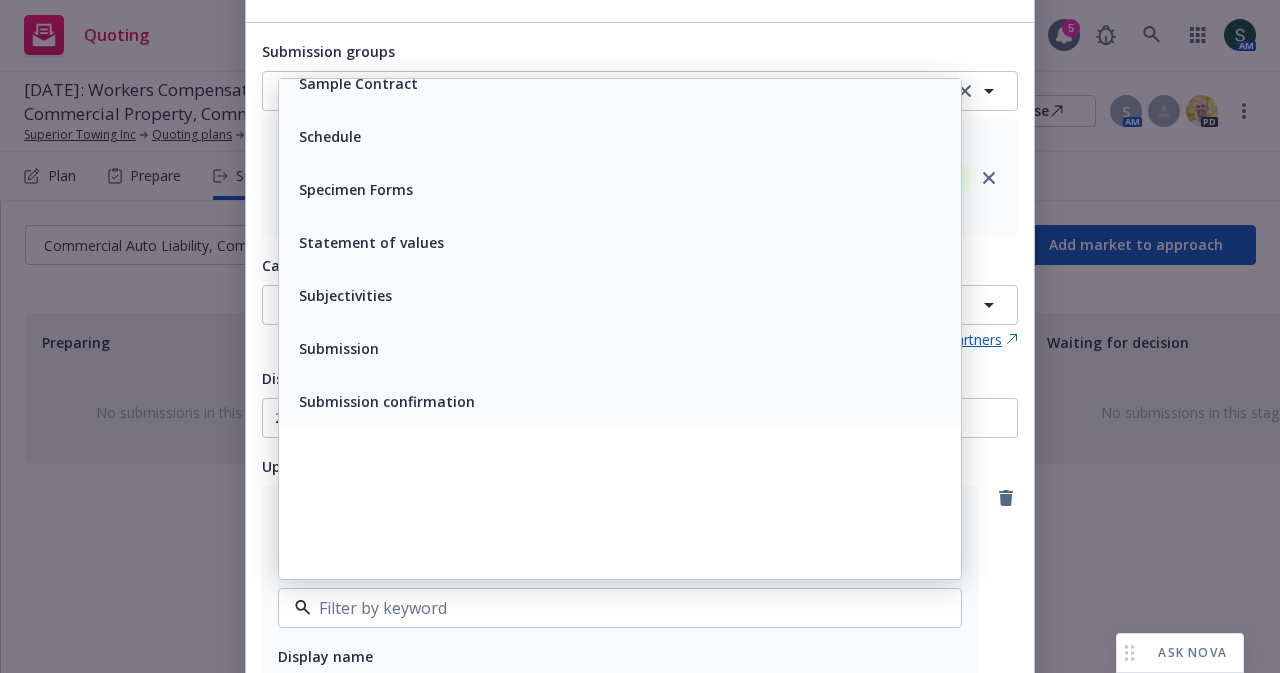 scroll, scrollTop: 8300, scrollLeft: 0, axis: vertical 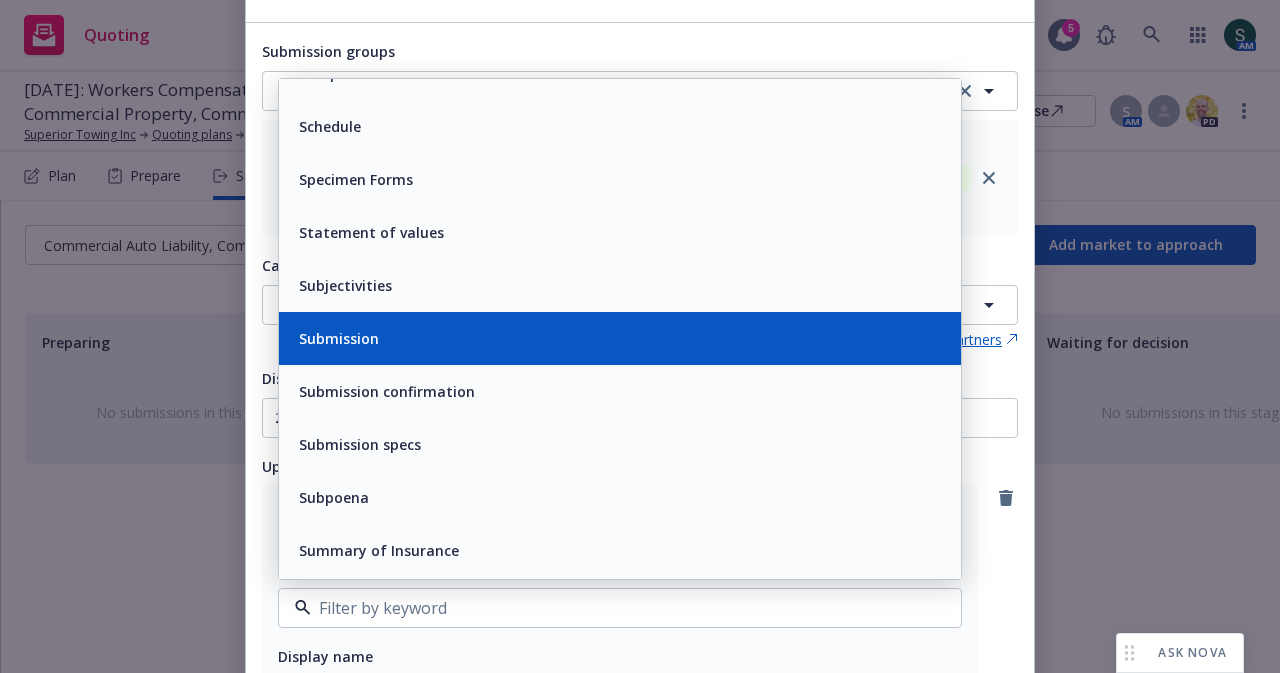 click on "Submission" at bounding box center [620, 338] 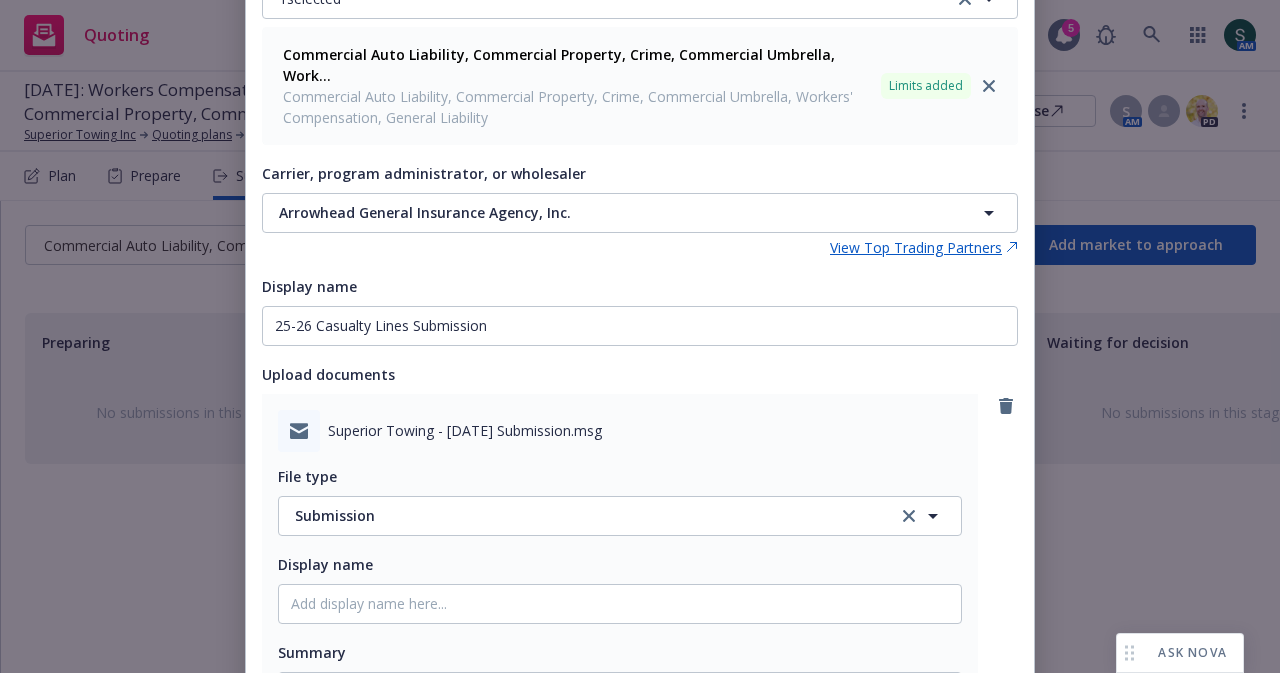 scroll, scrollTop: 317, scrollLeft: 0, axis: vertical 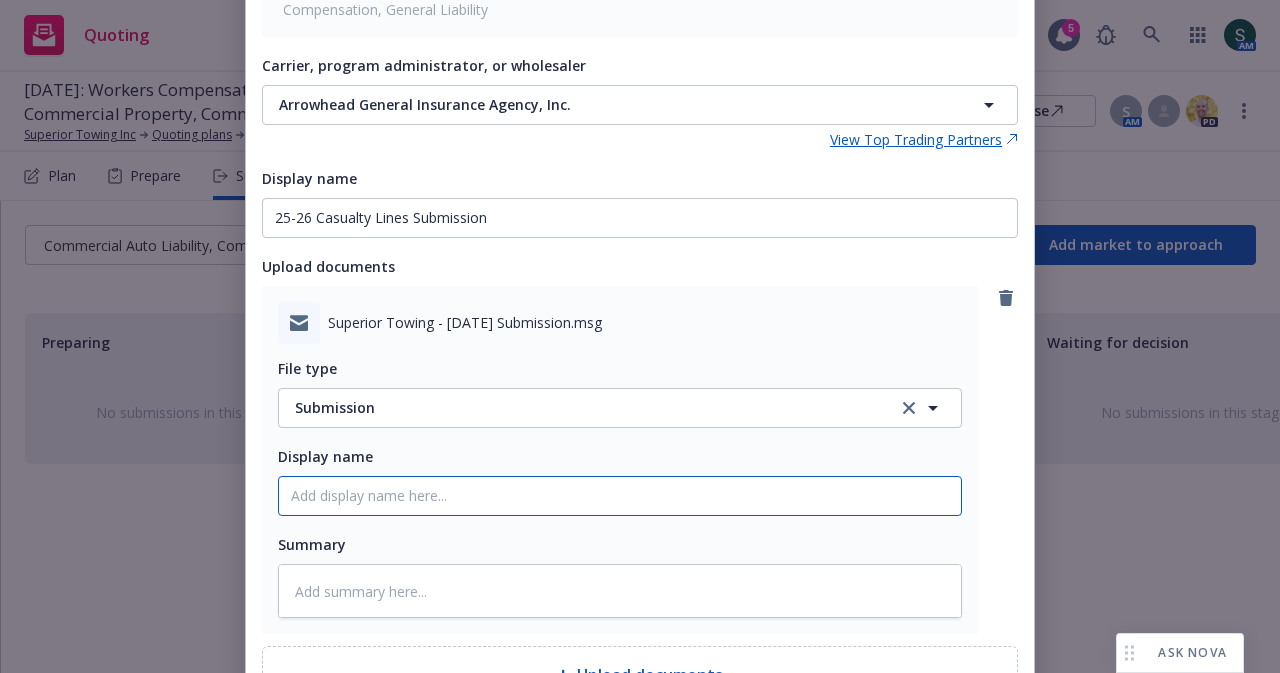 click on "Display name" at bounding box center [620, 496] 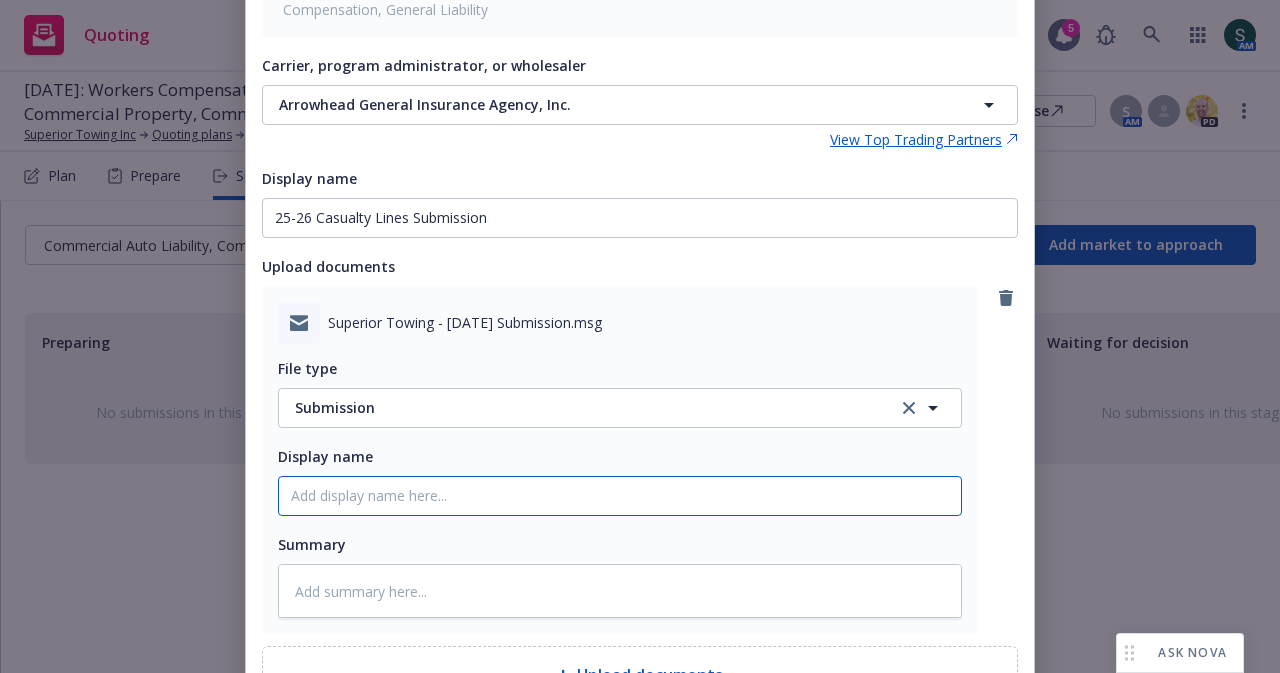 type on "x" 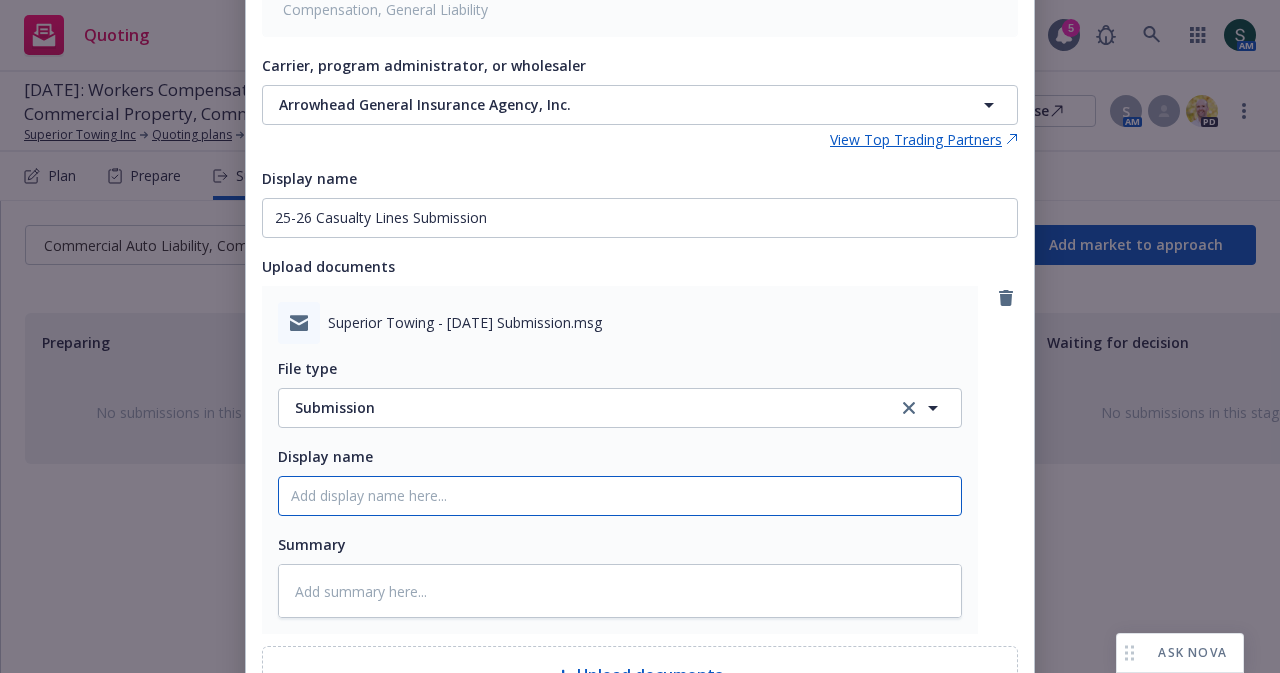 type on "f" 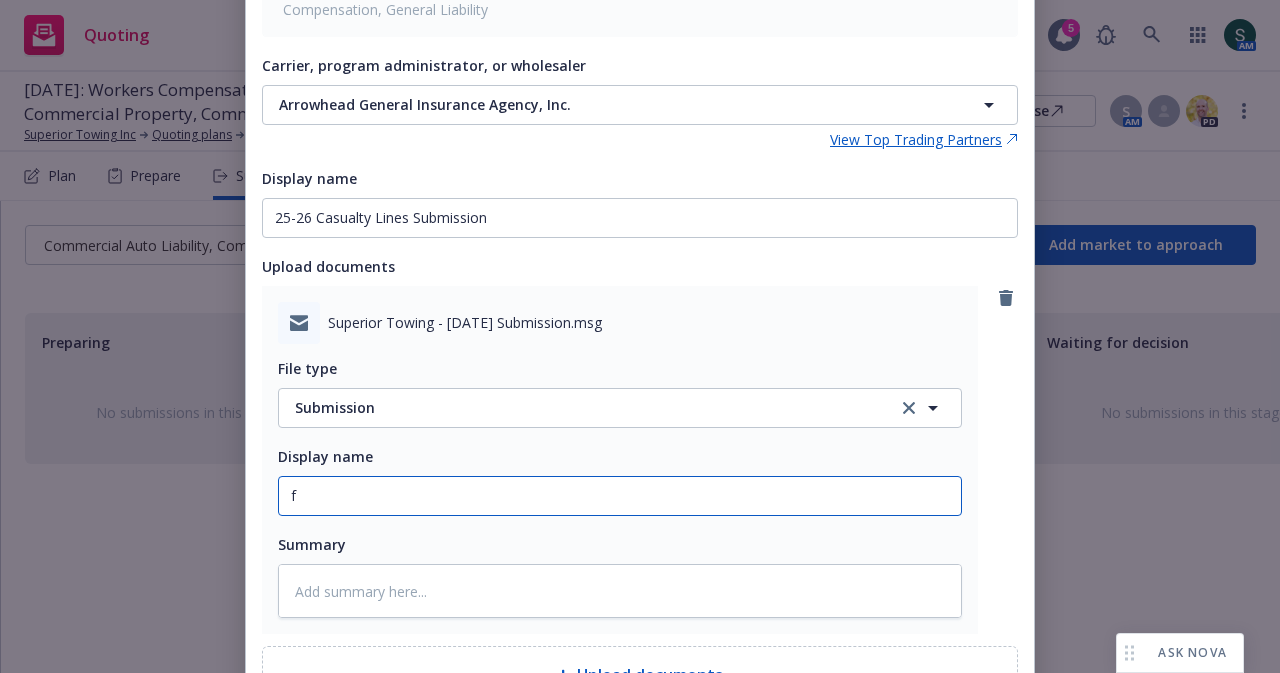 type on "x" 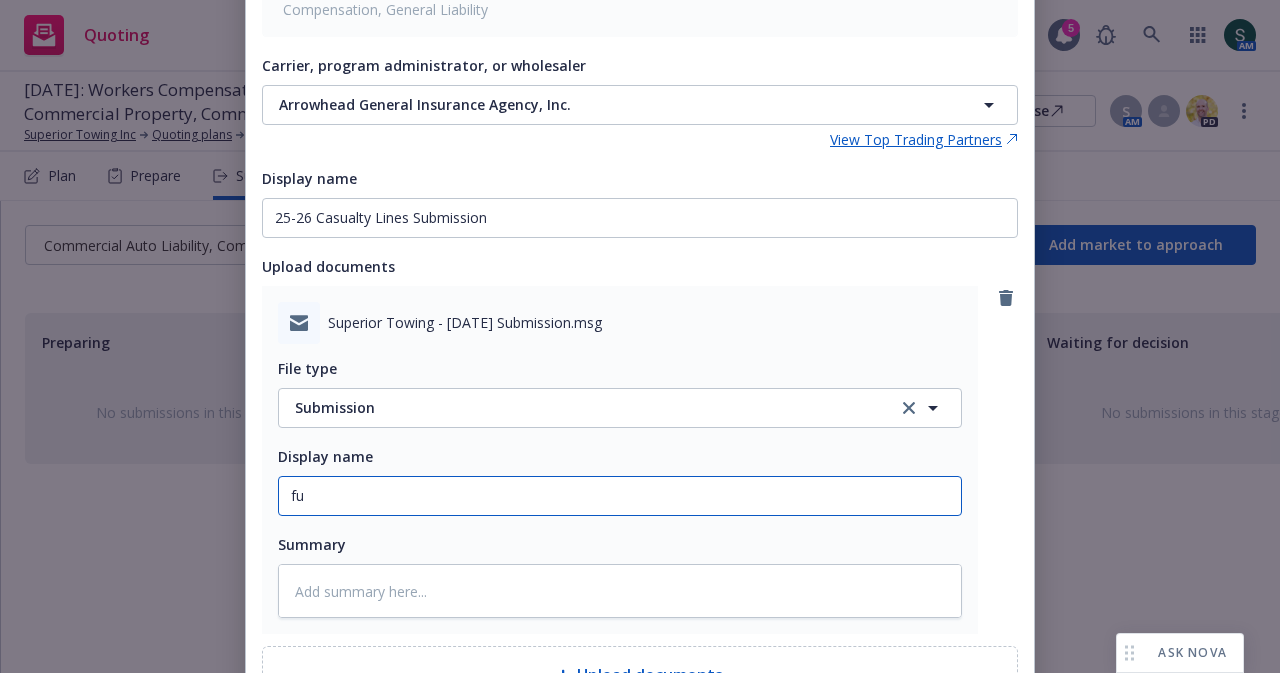 type on "x" 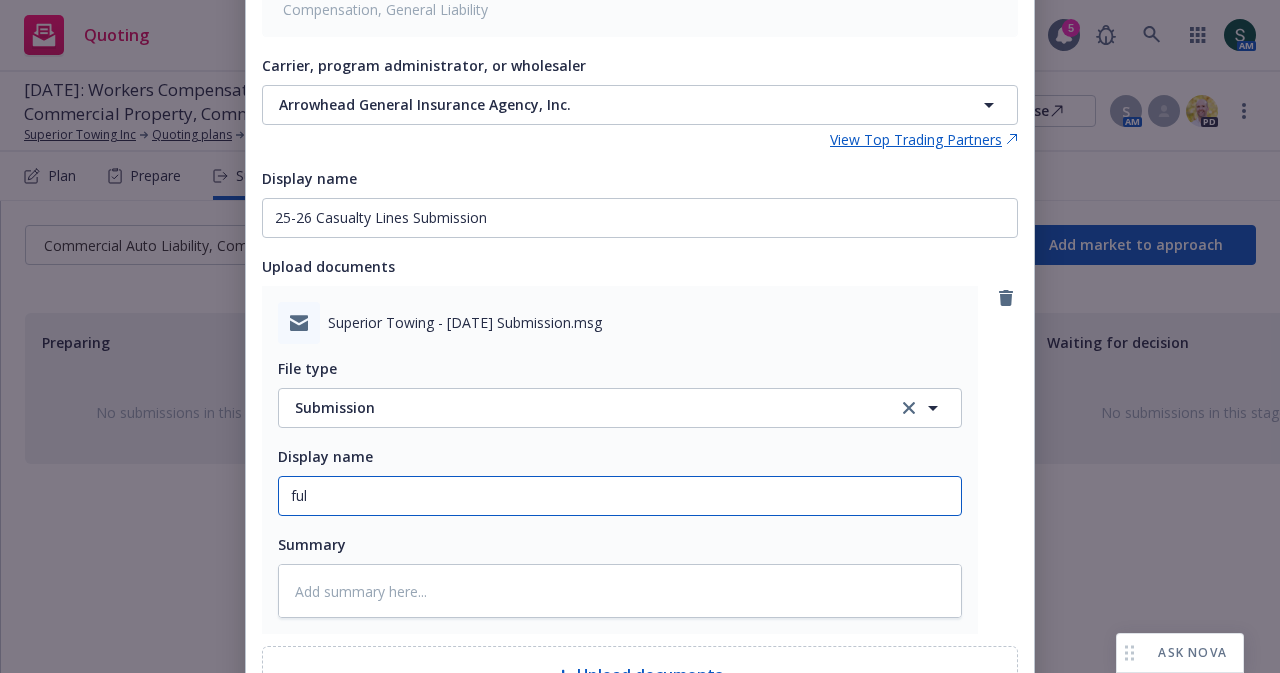 type on "x" 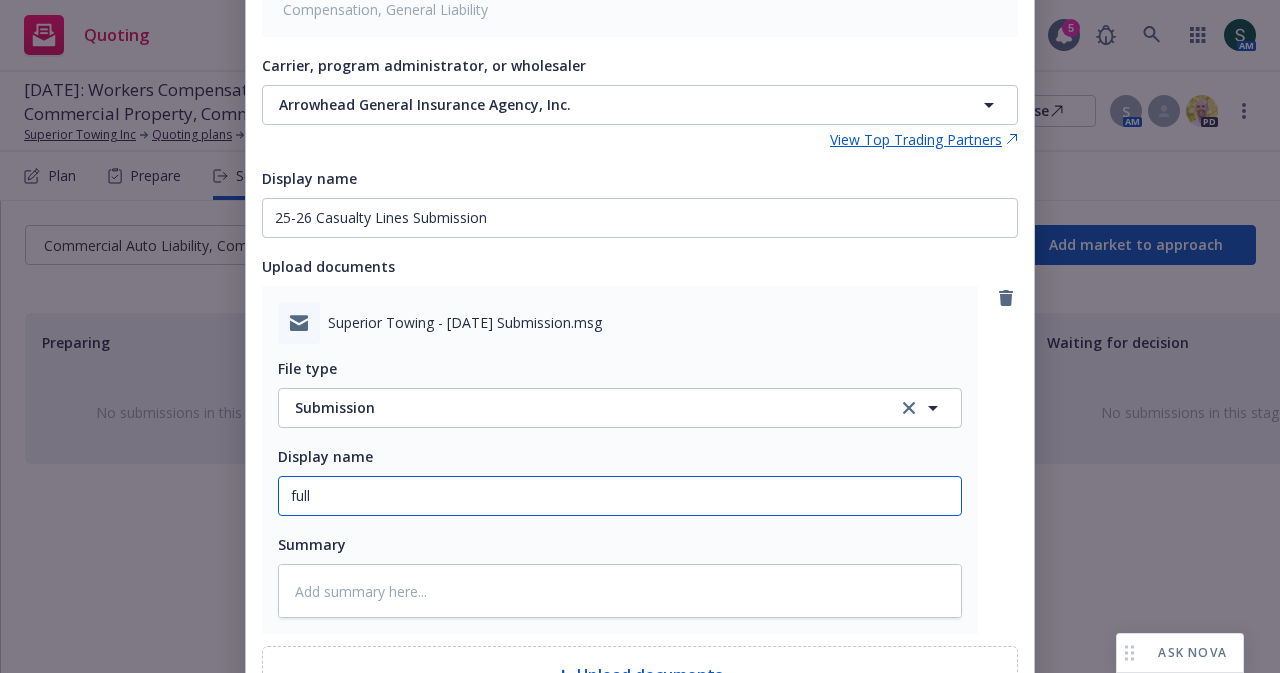 type on "x" 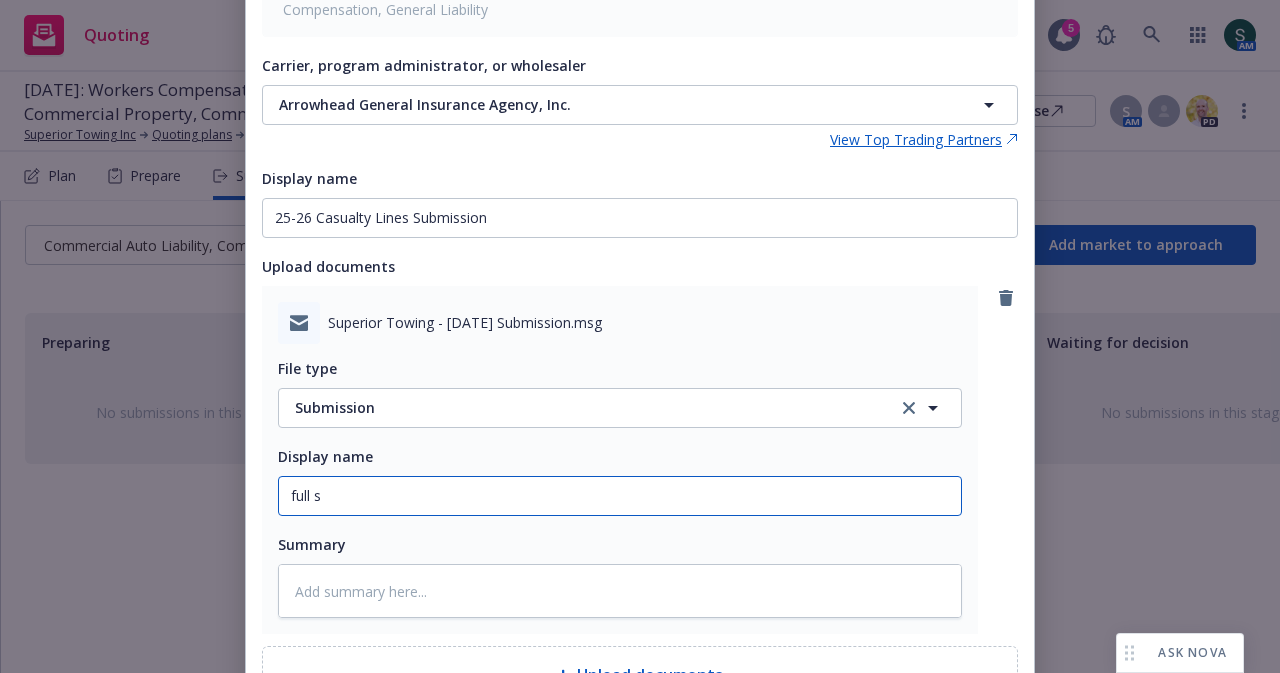 type on "x" 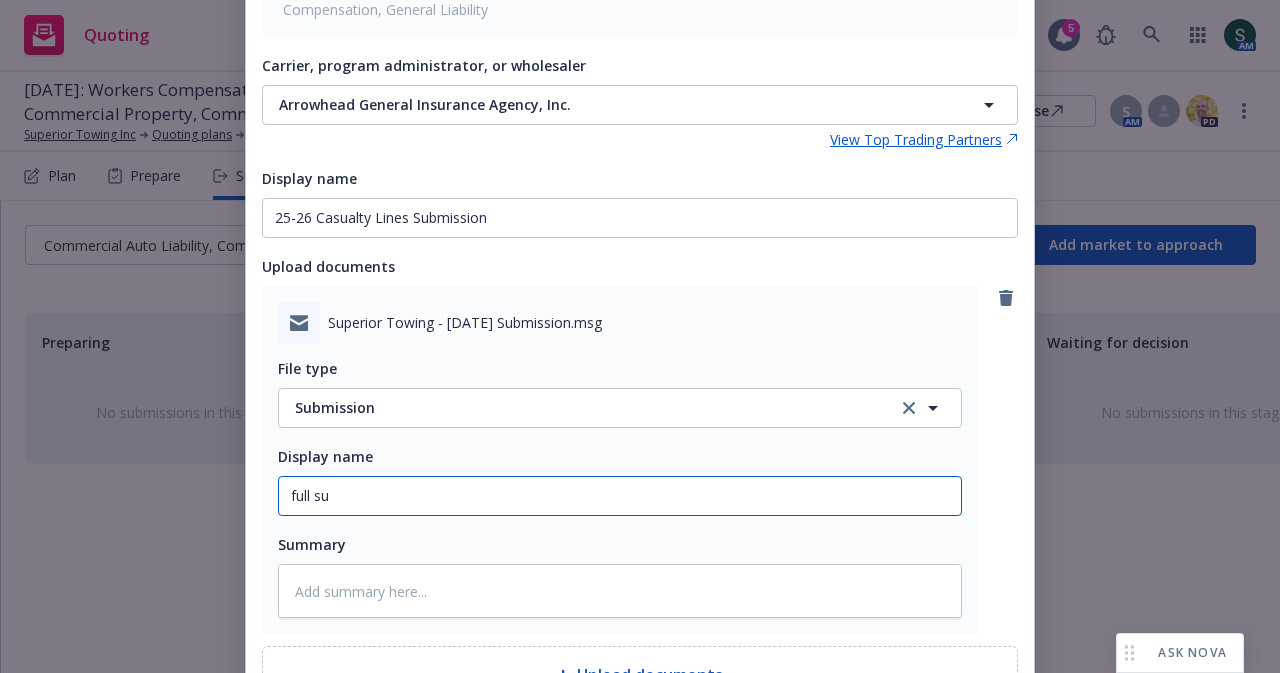 type on "x" 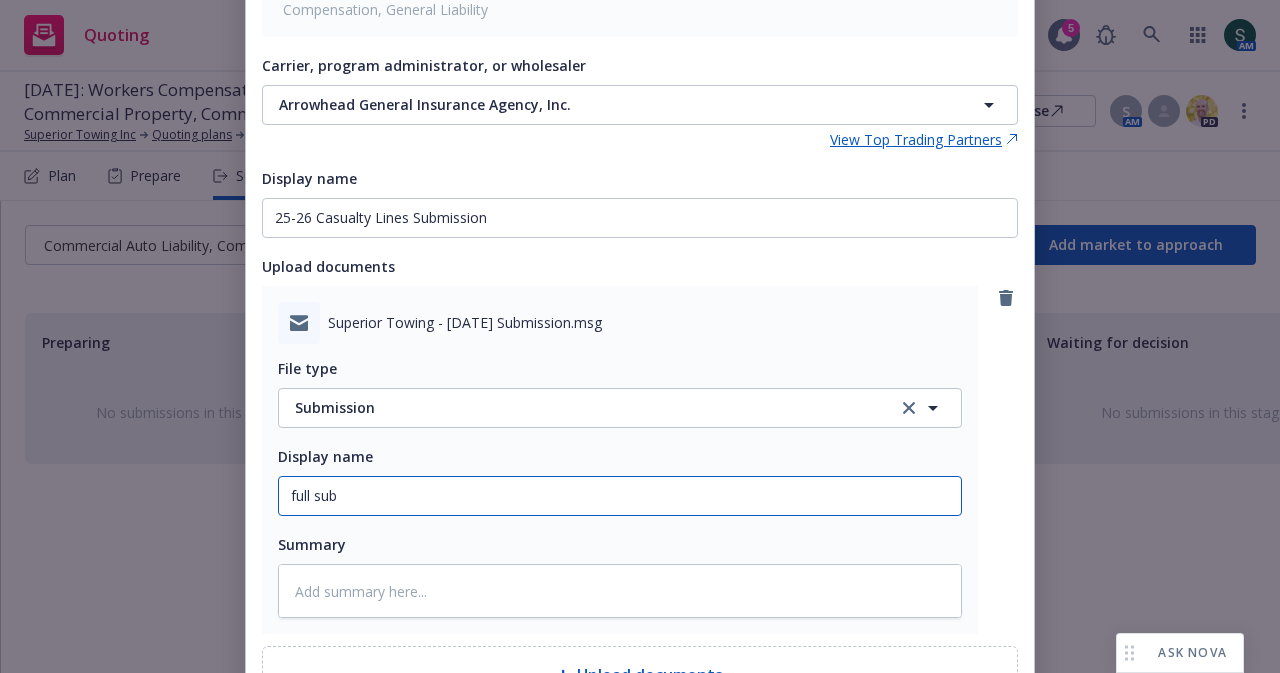 type on "x" 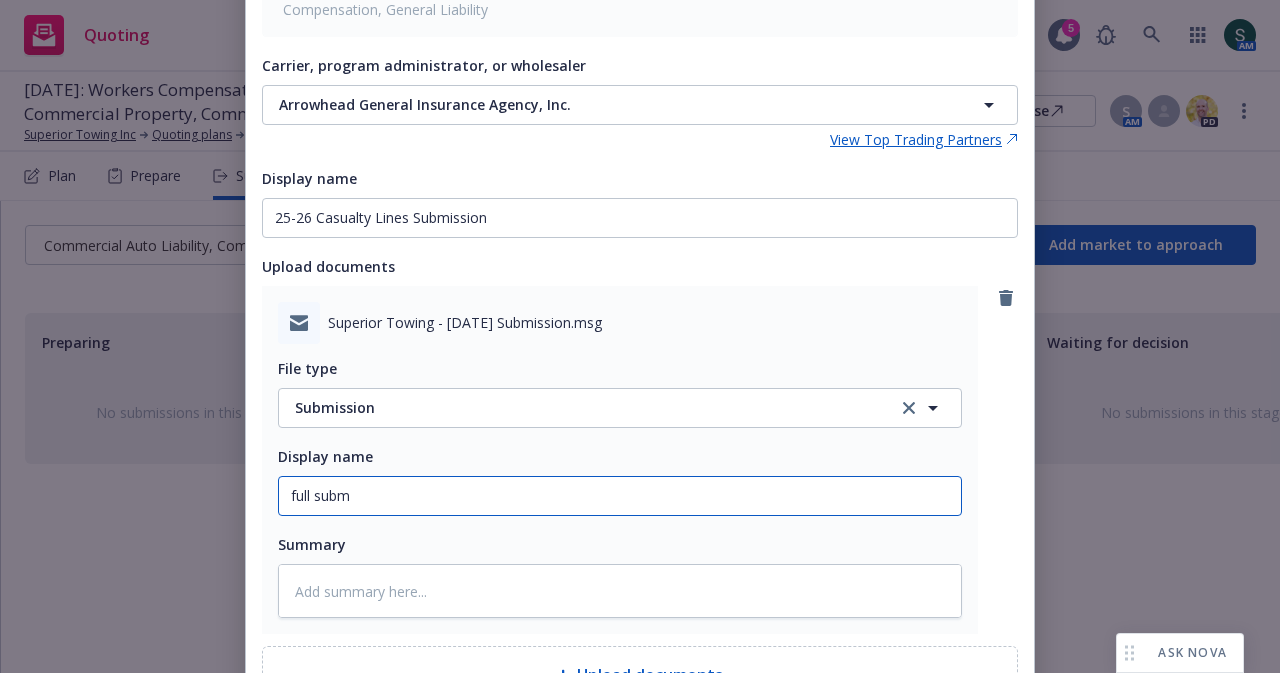 type on "x" 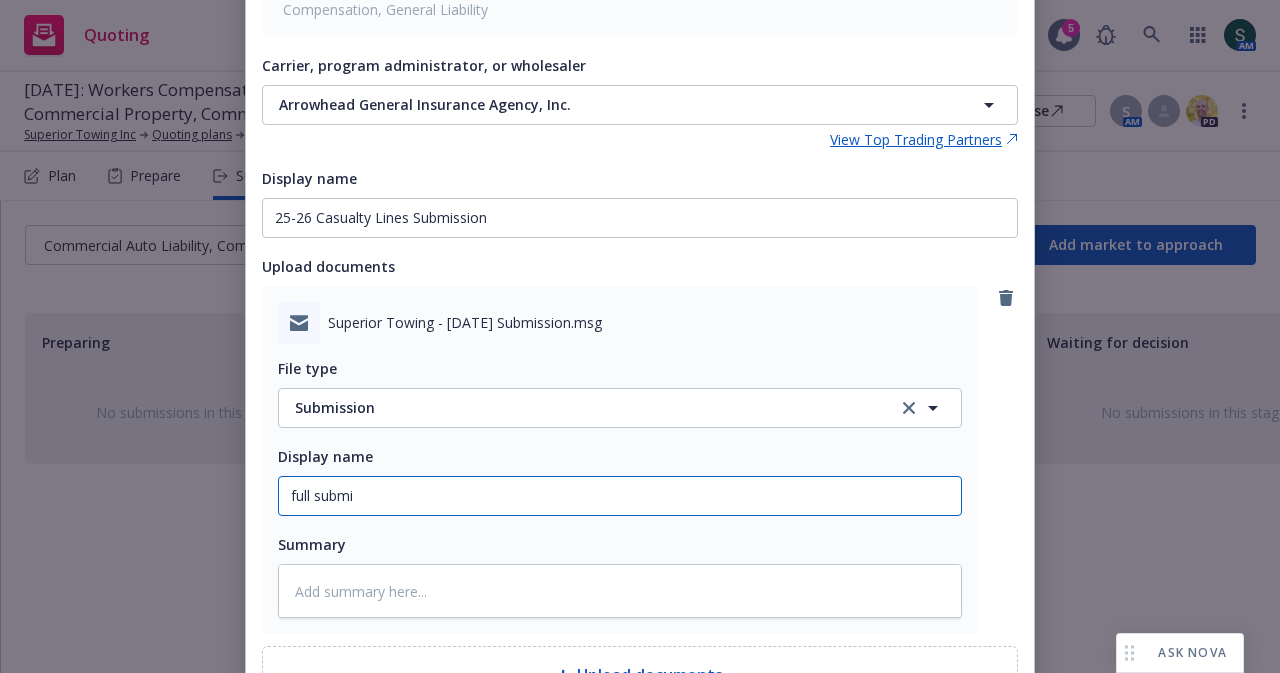 type on "x" 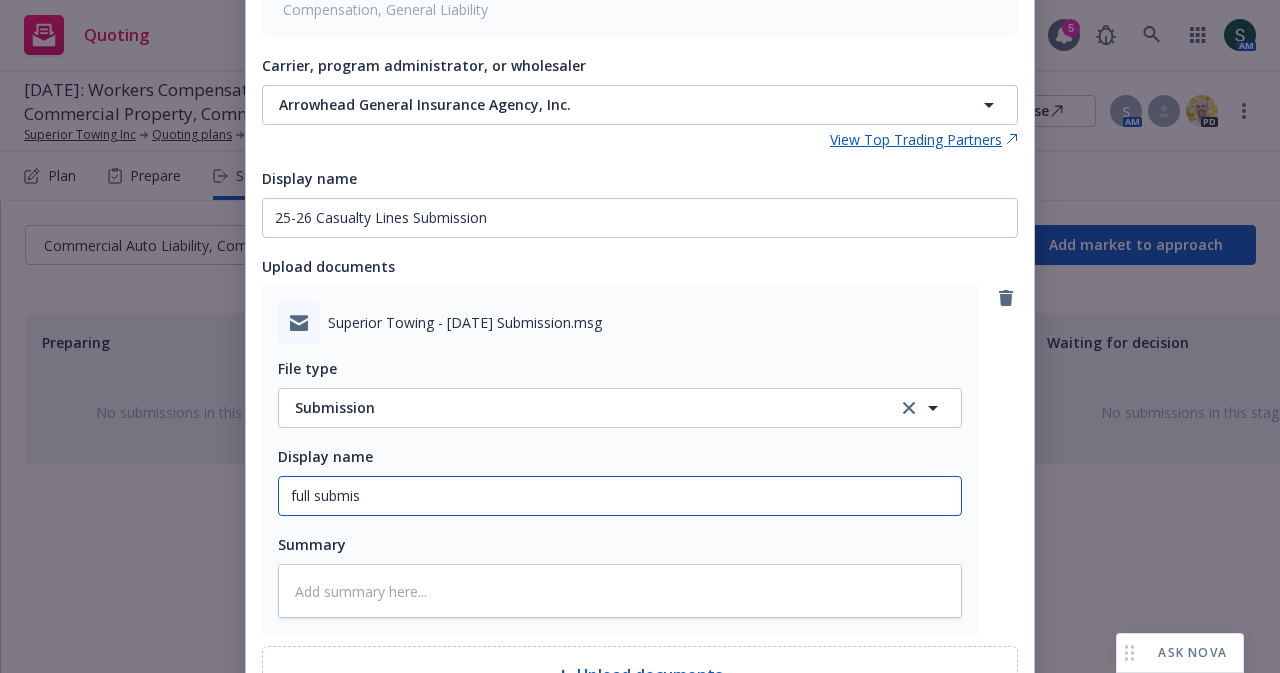 type on "x" 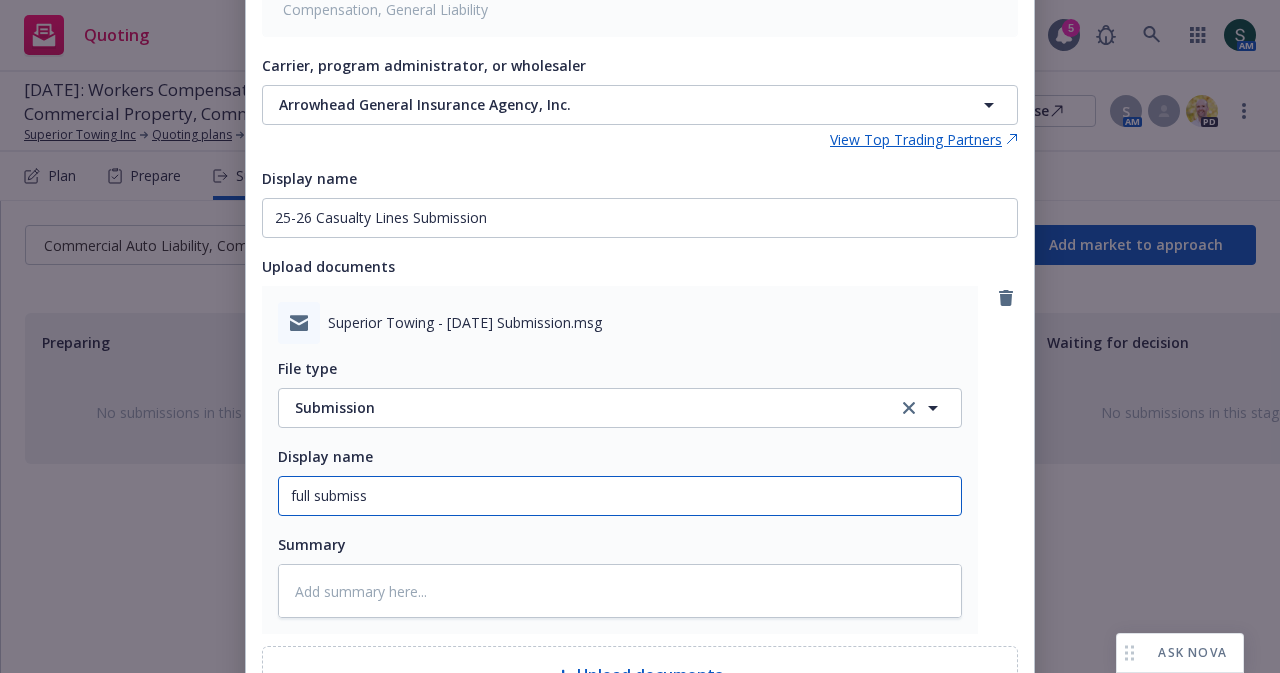 type on "x" 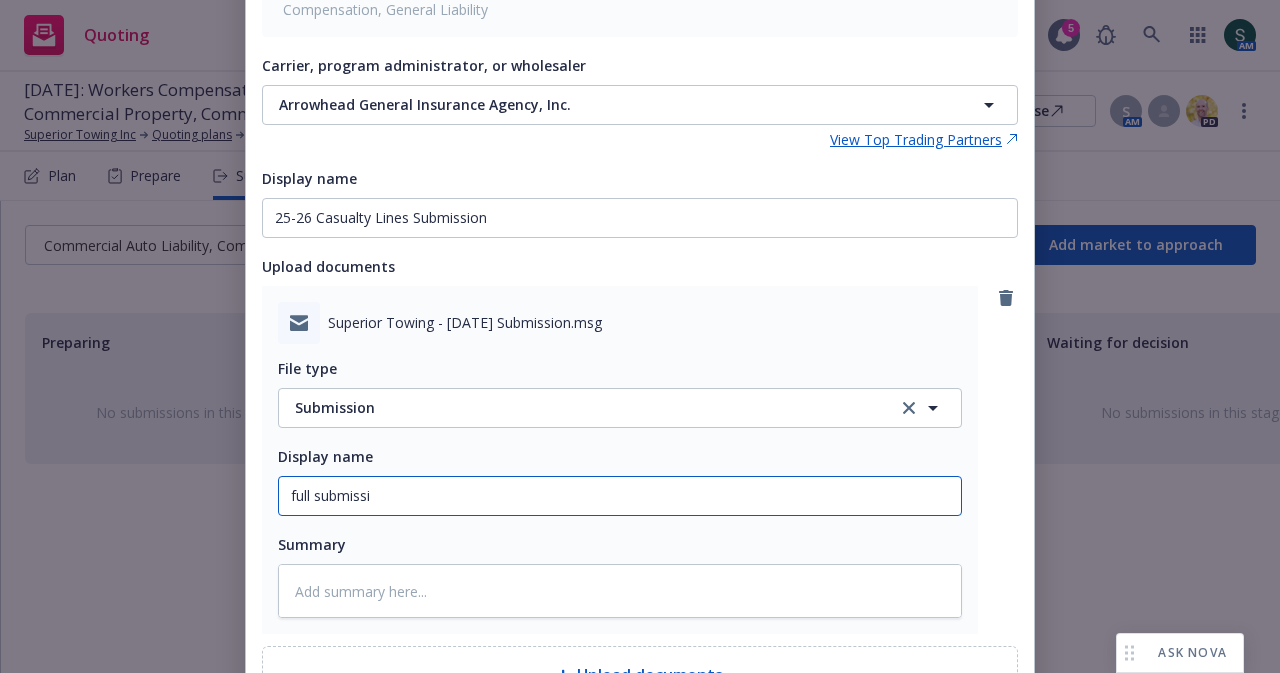 type on "x" 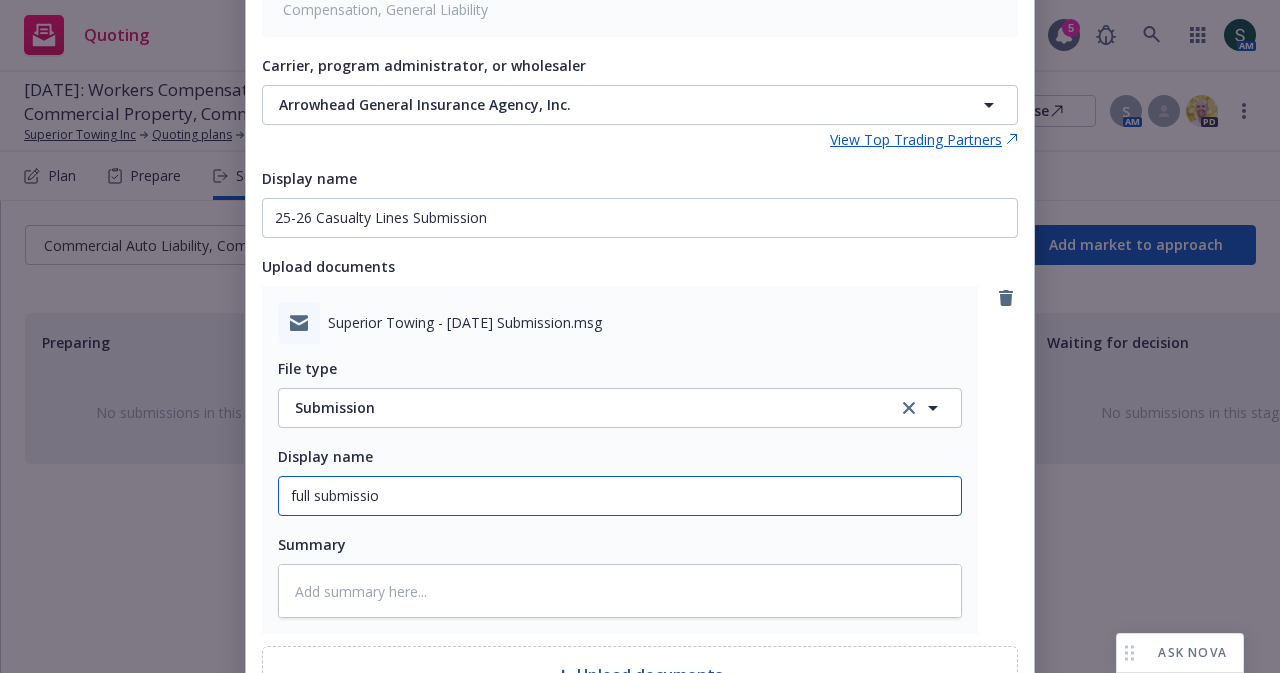type on "x" 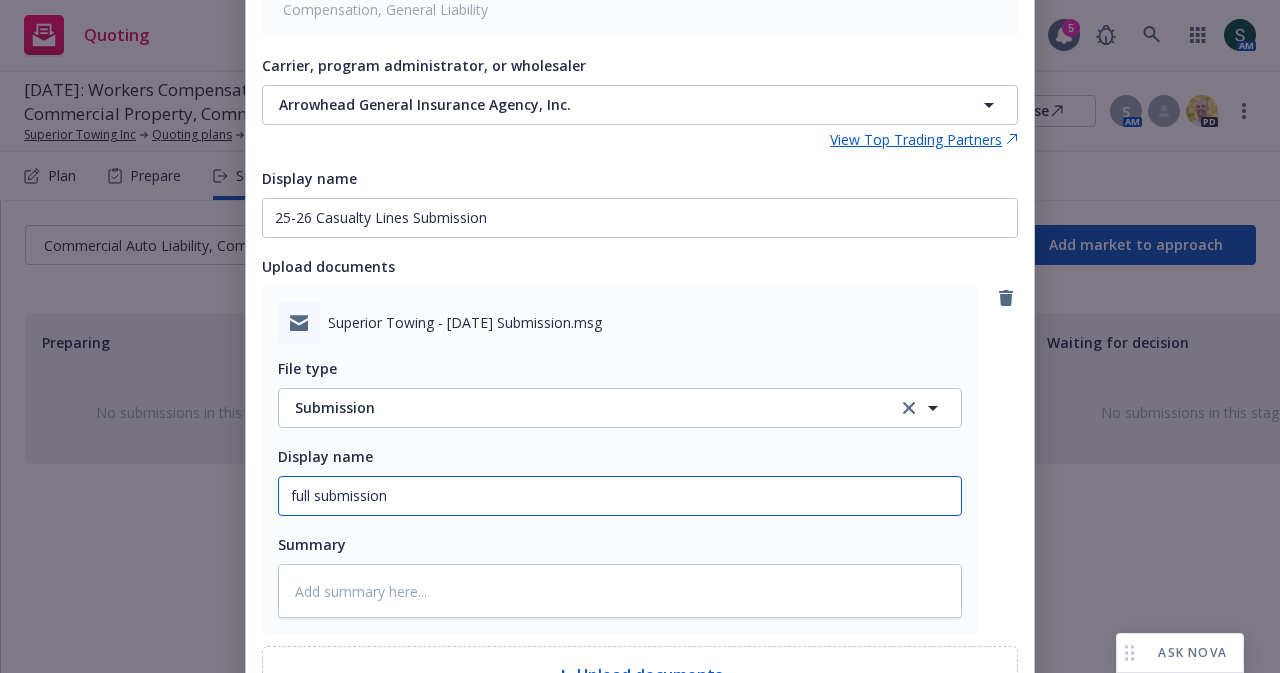 type on "x" 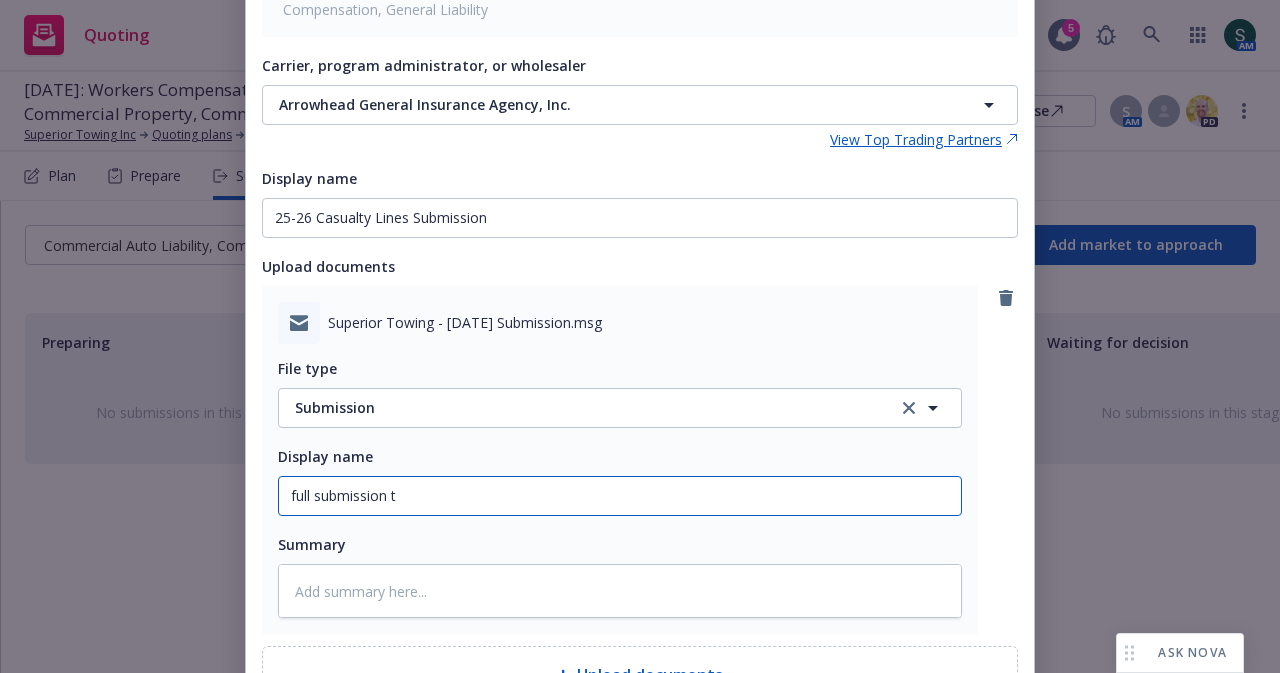 type on "x" 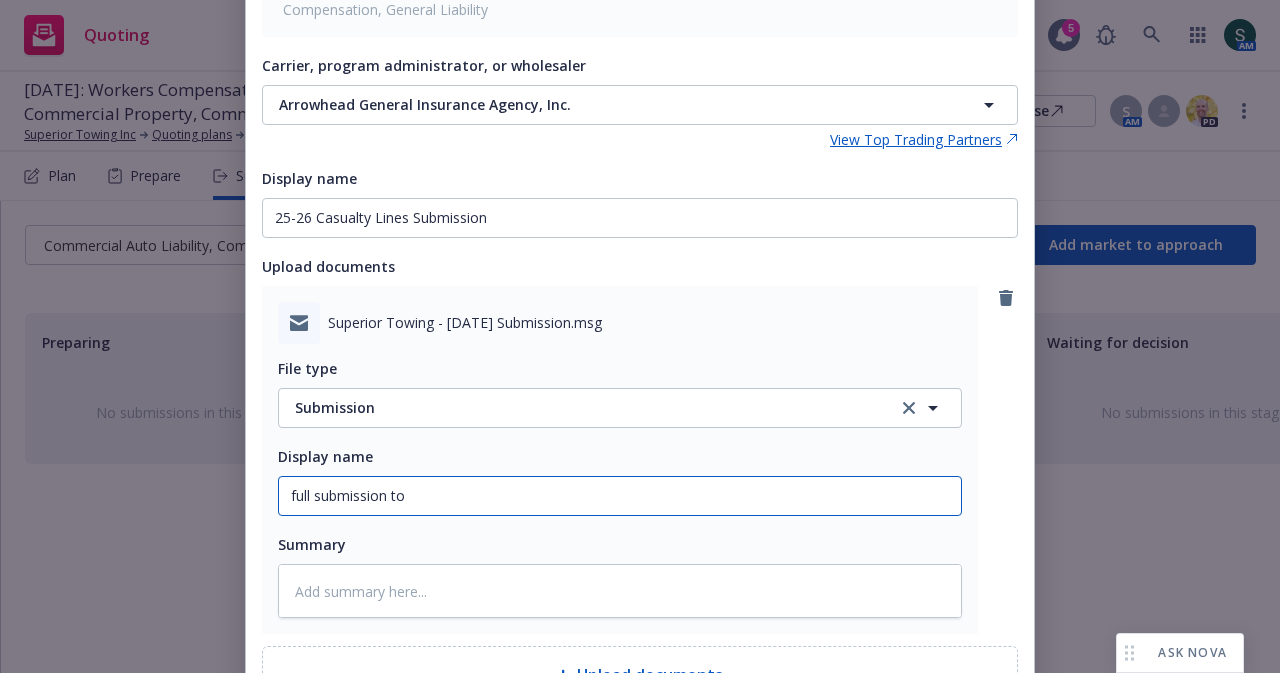 type on "x" 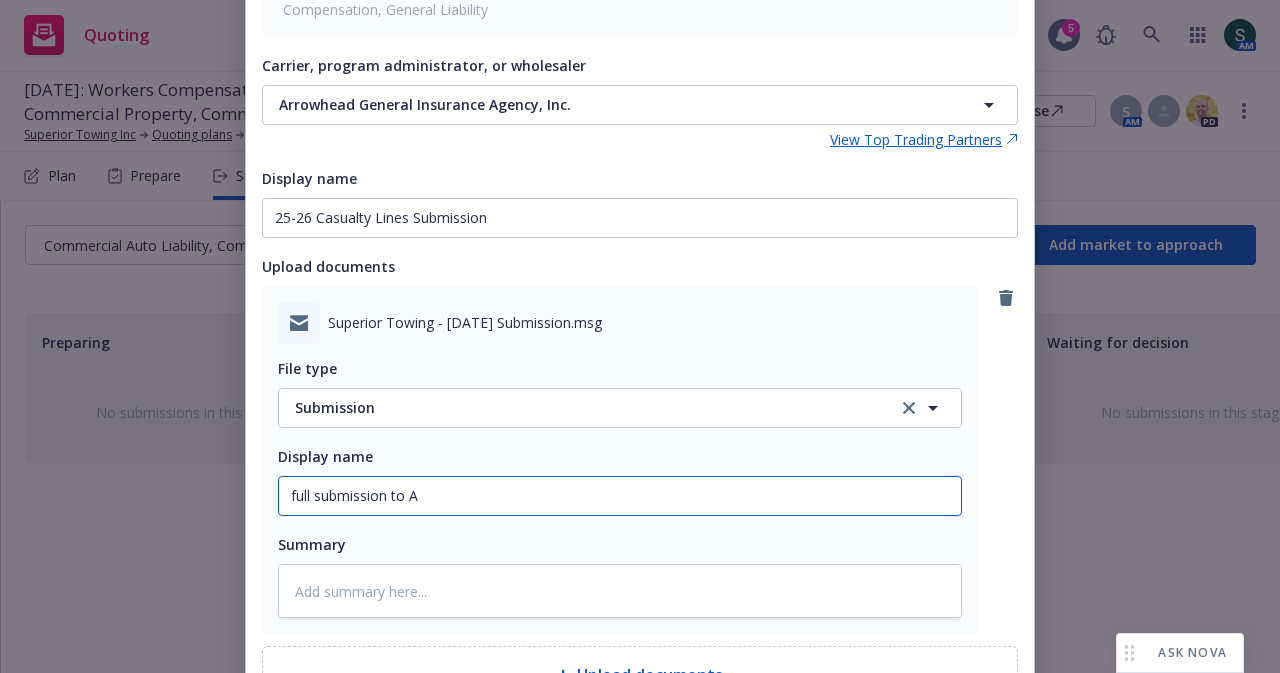type on "x" 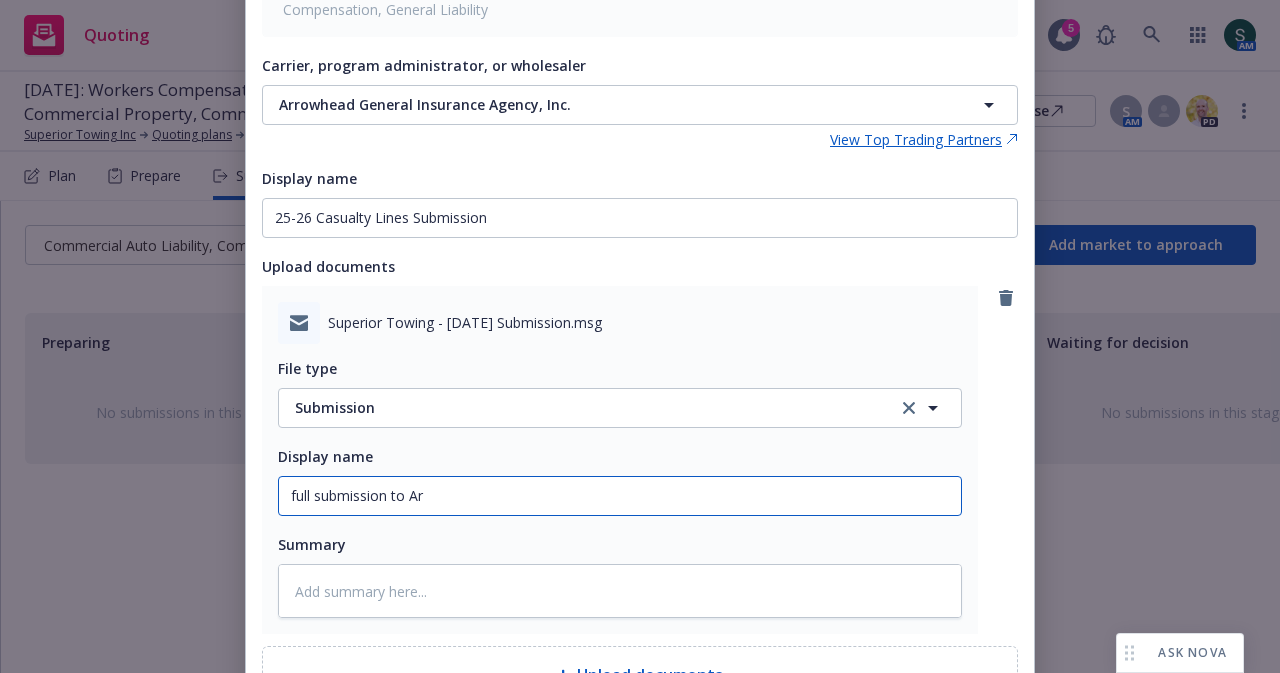 type on "x" 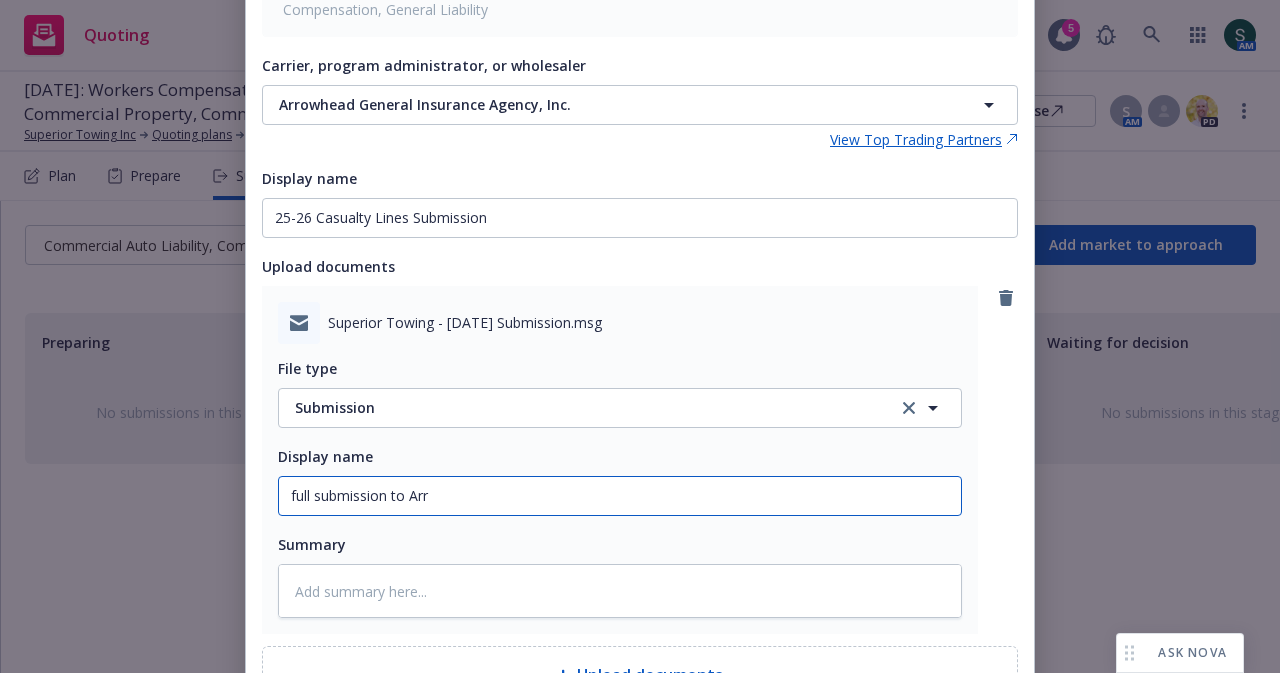 type on "x" 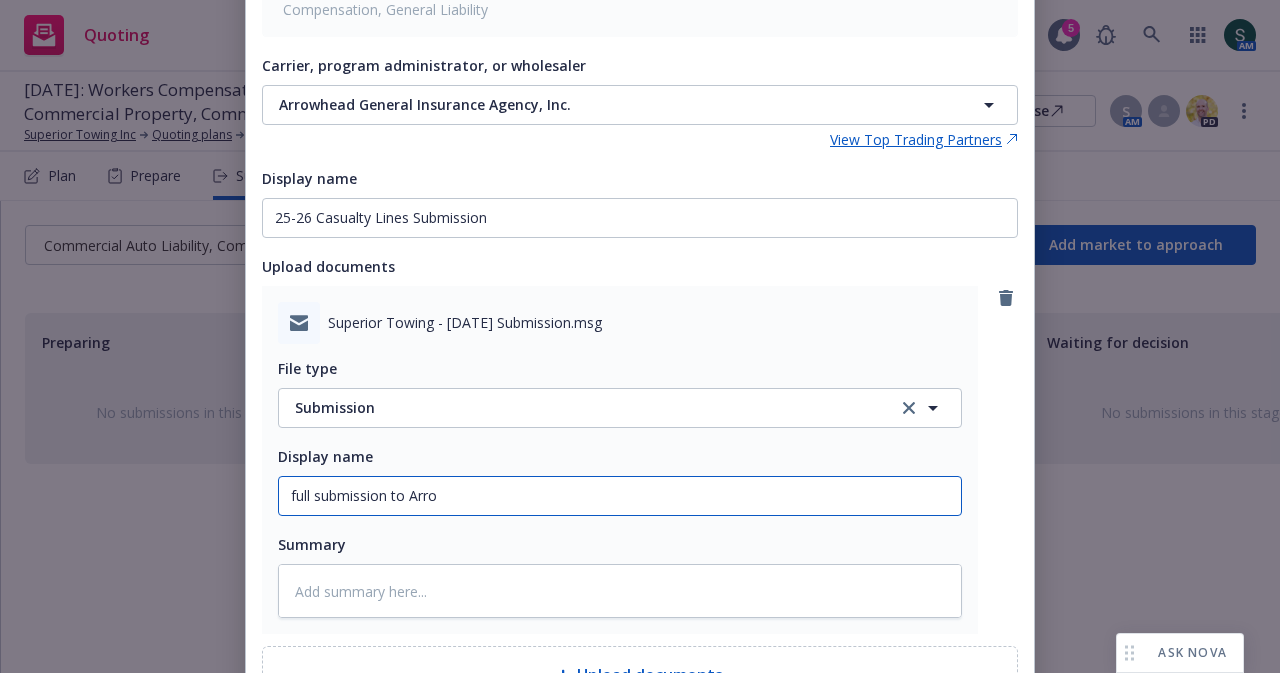 type on "x" 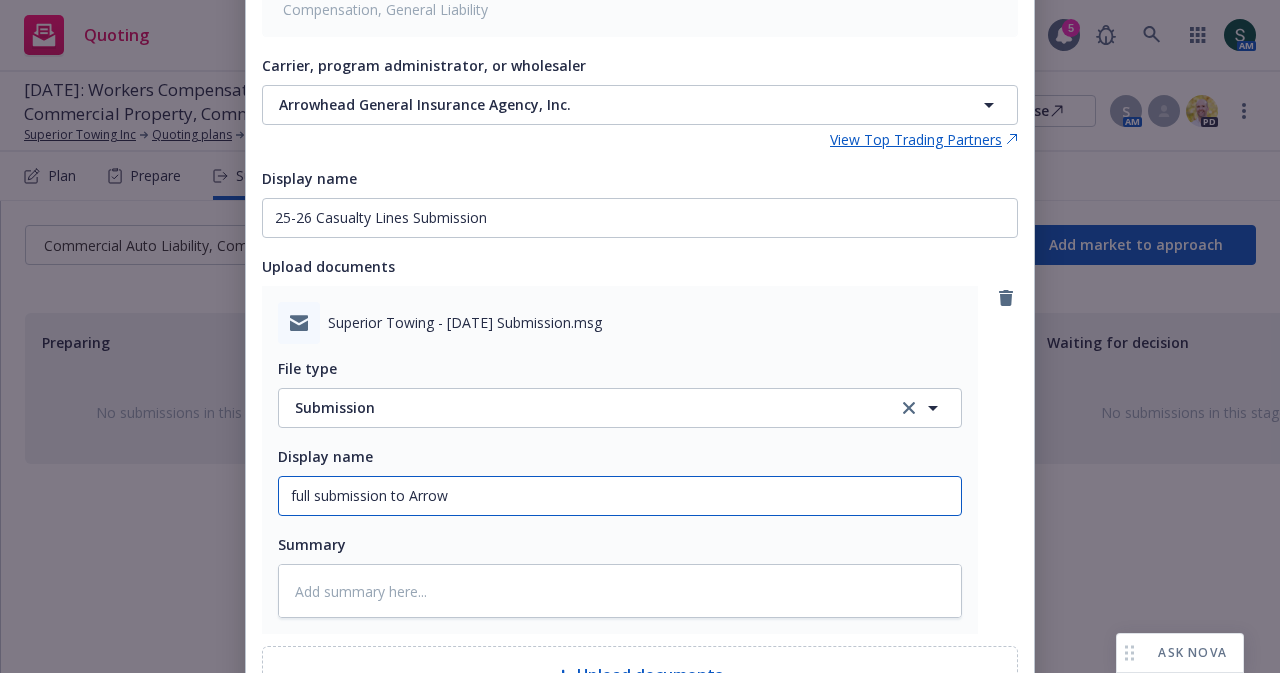 type on "x" 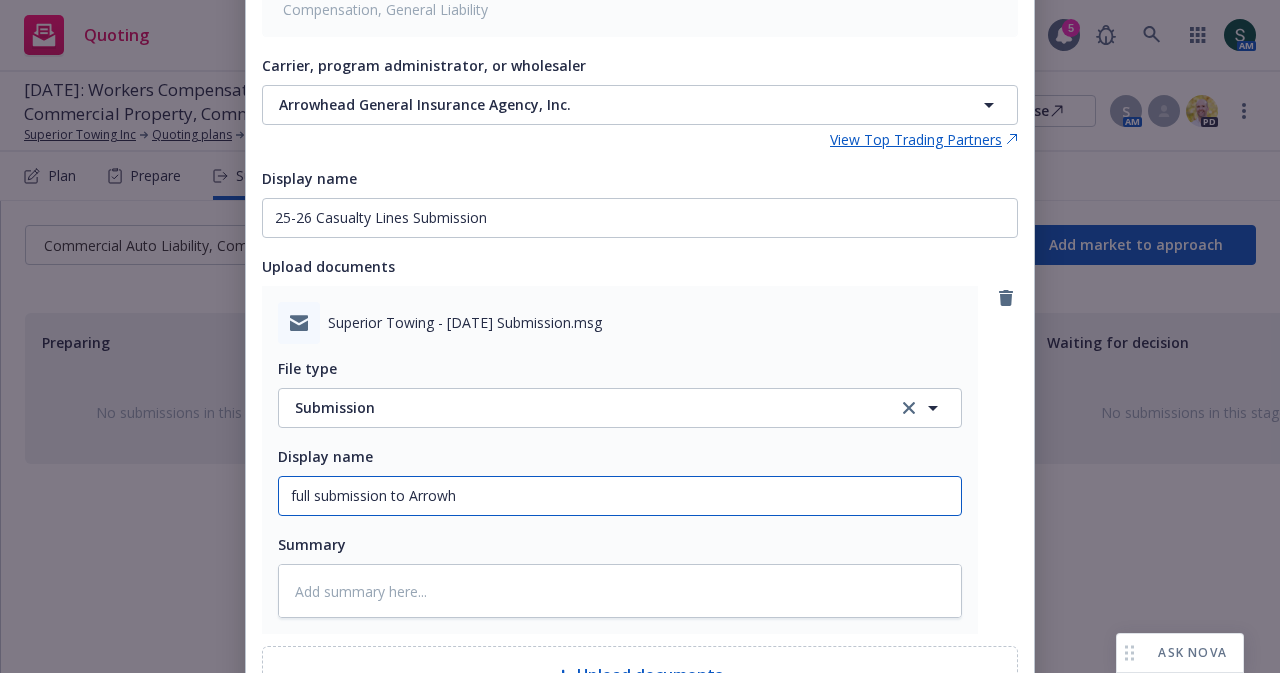 type on "x" 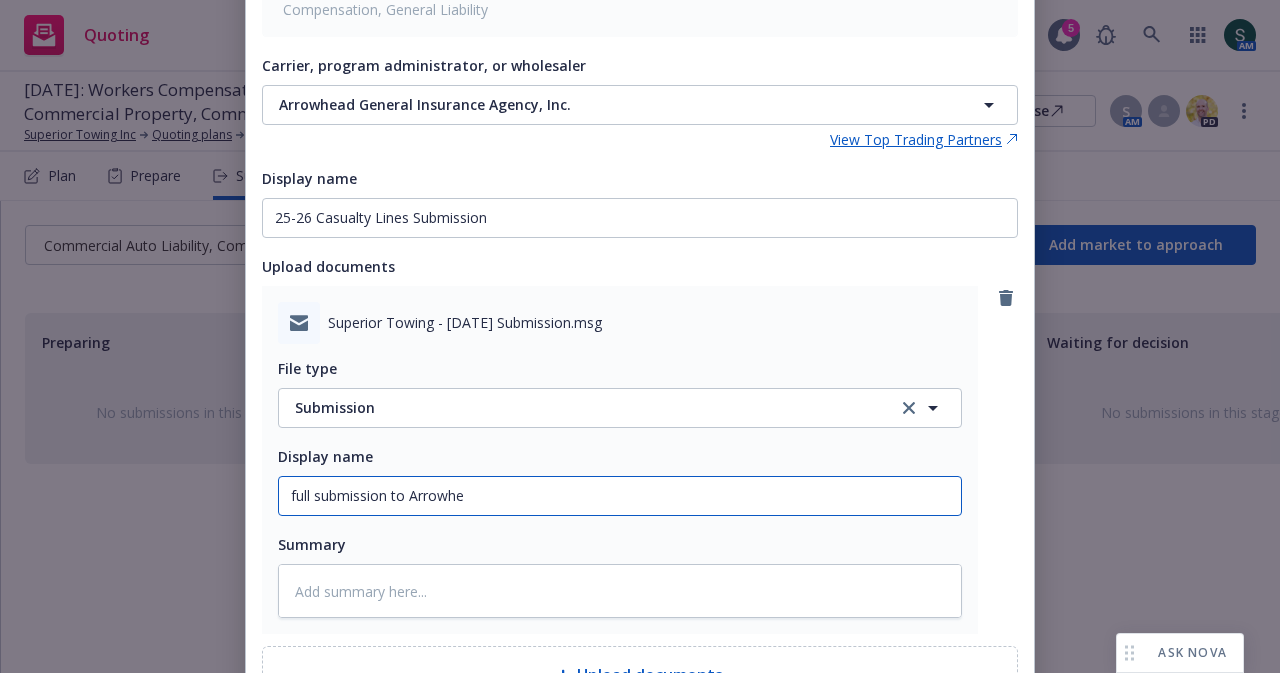 type on "x" 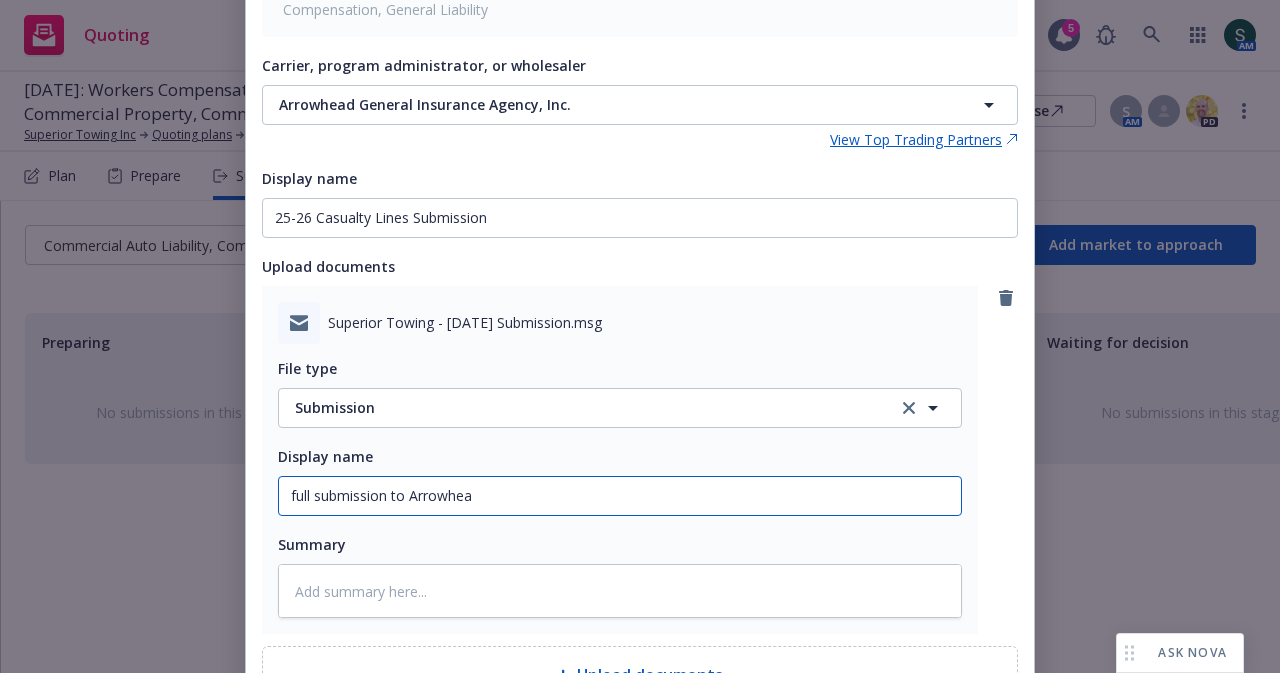 type on "x" 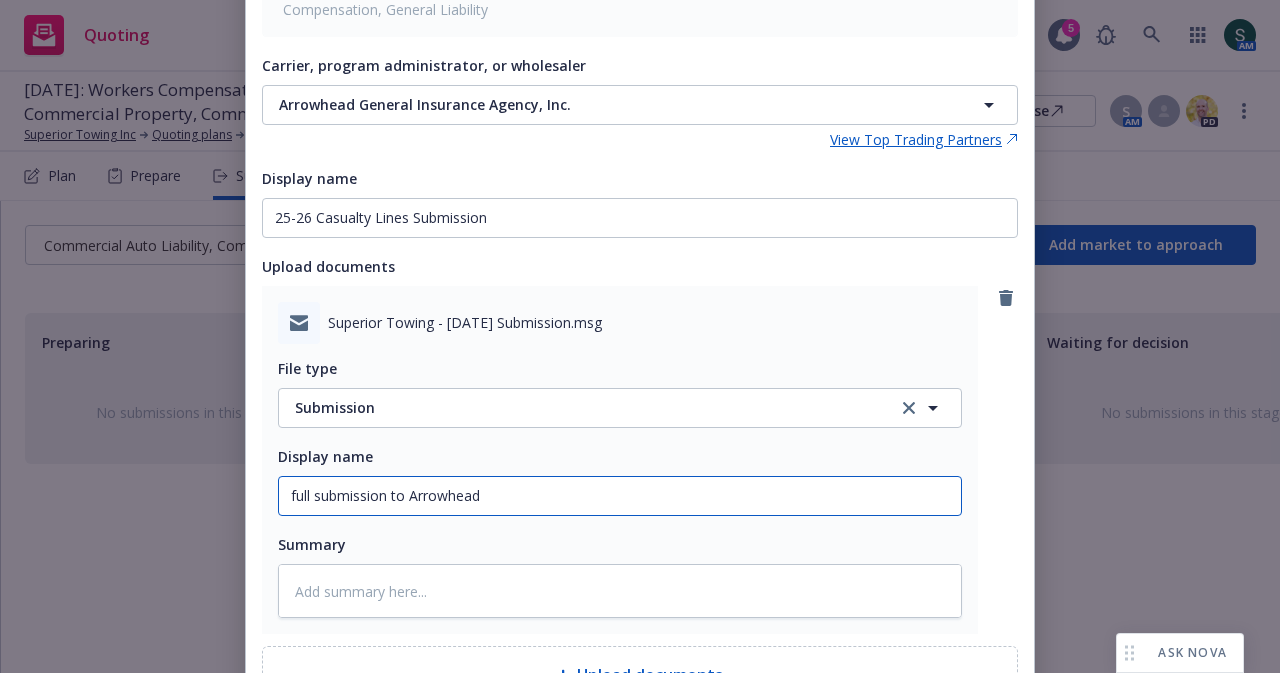 type on "x" 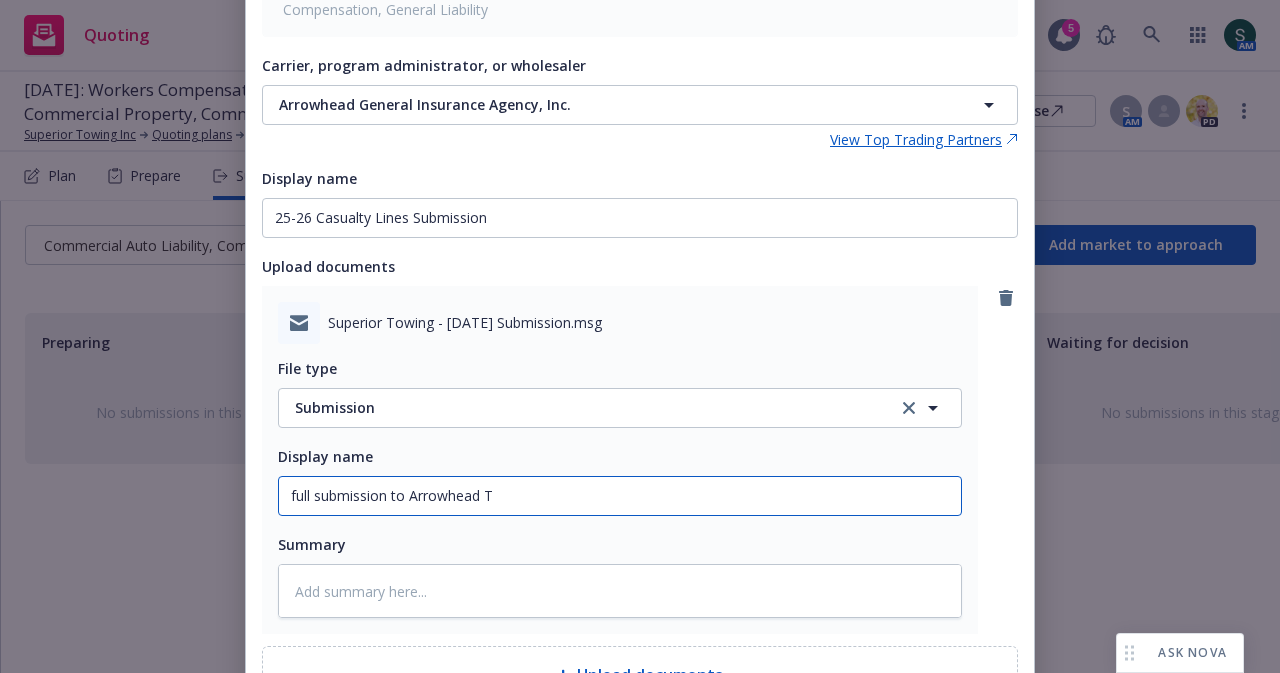type on "x" 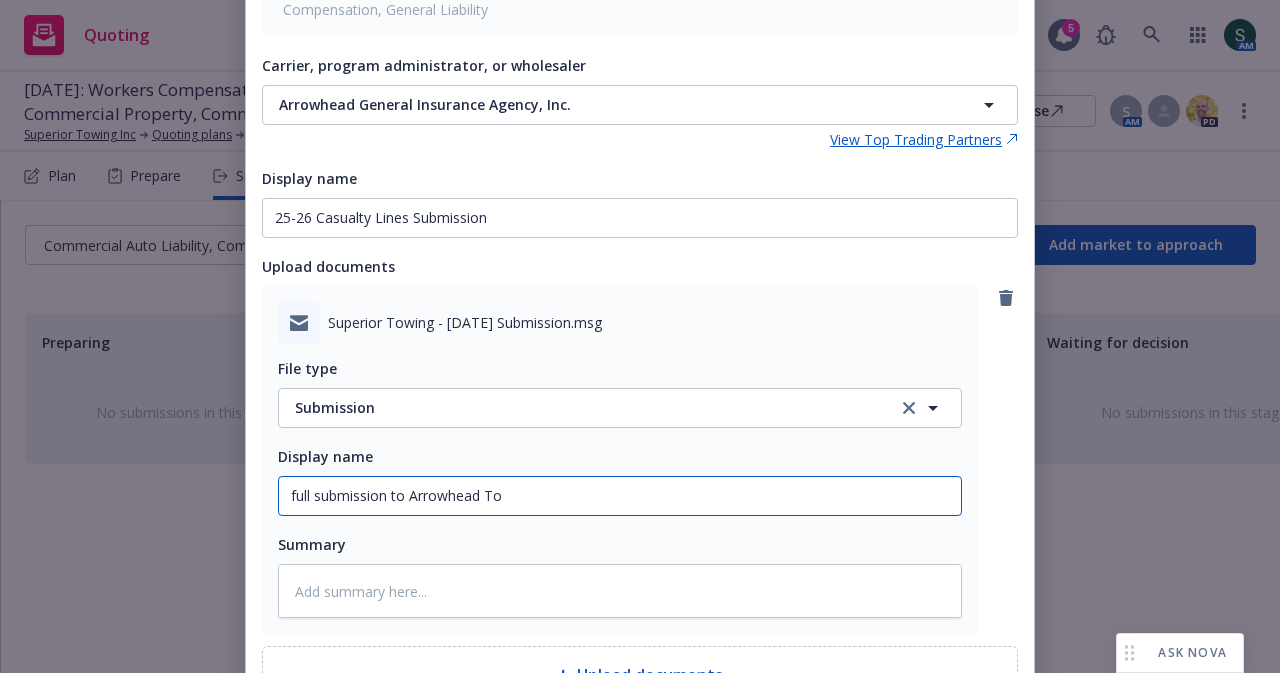 type on "x" 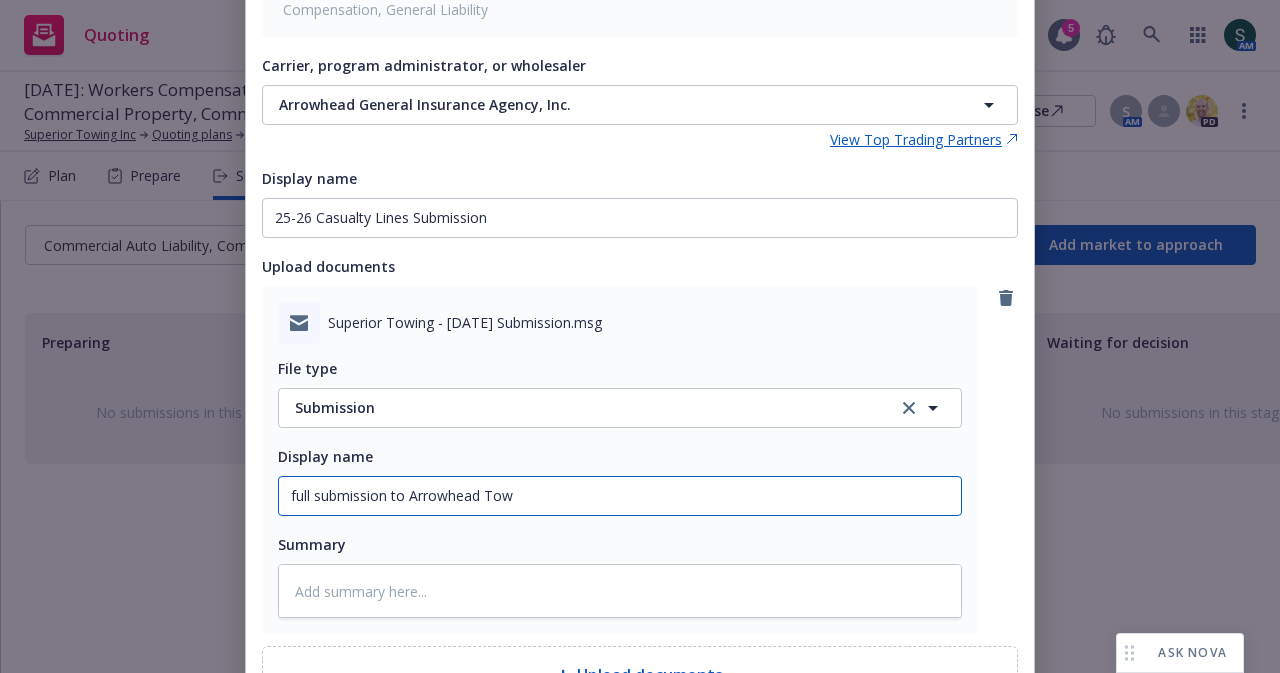 type on "x" 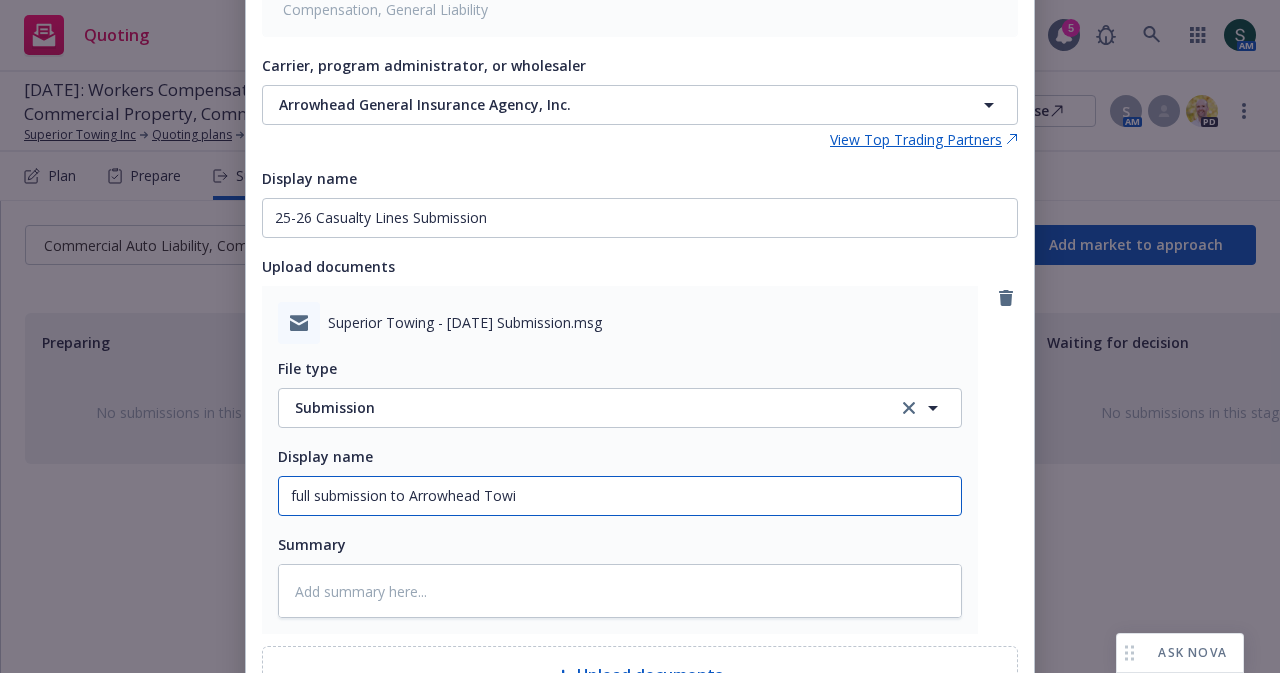 type on "x" 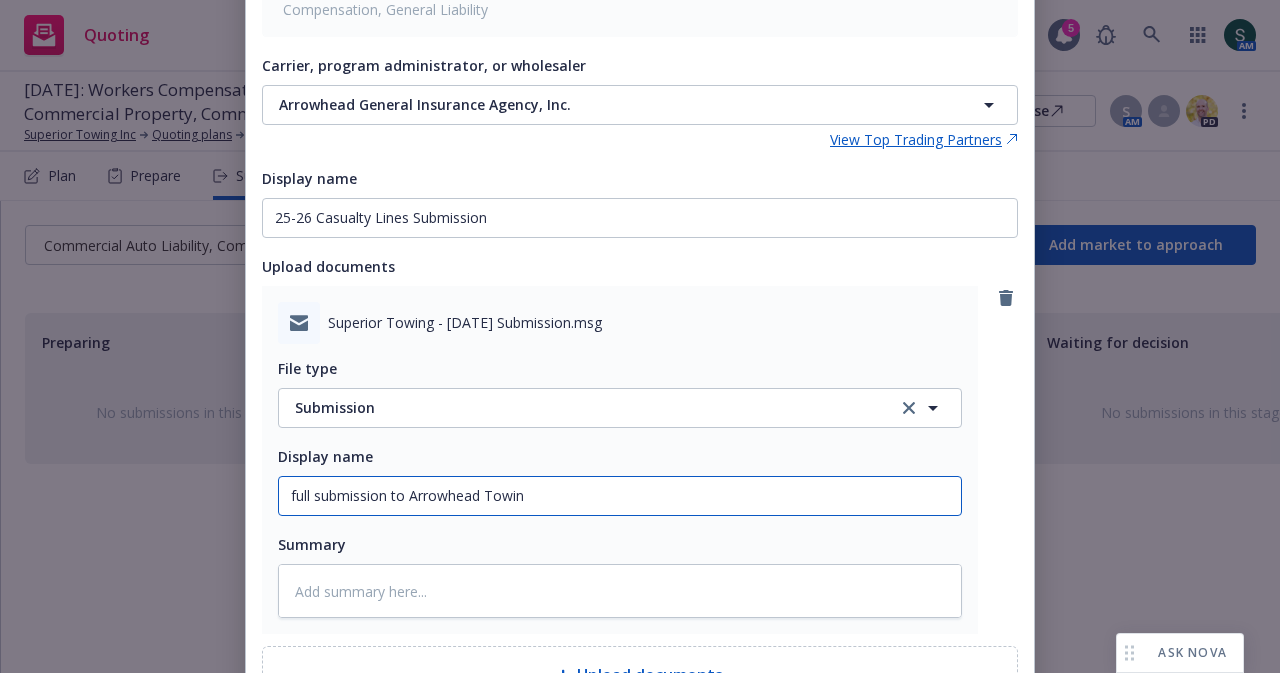 type on "x" 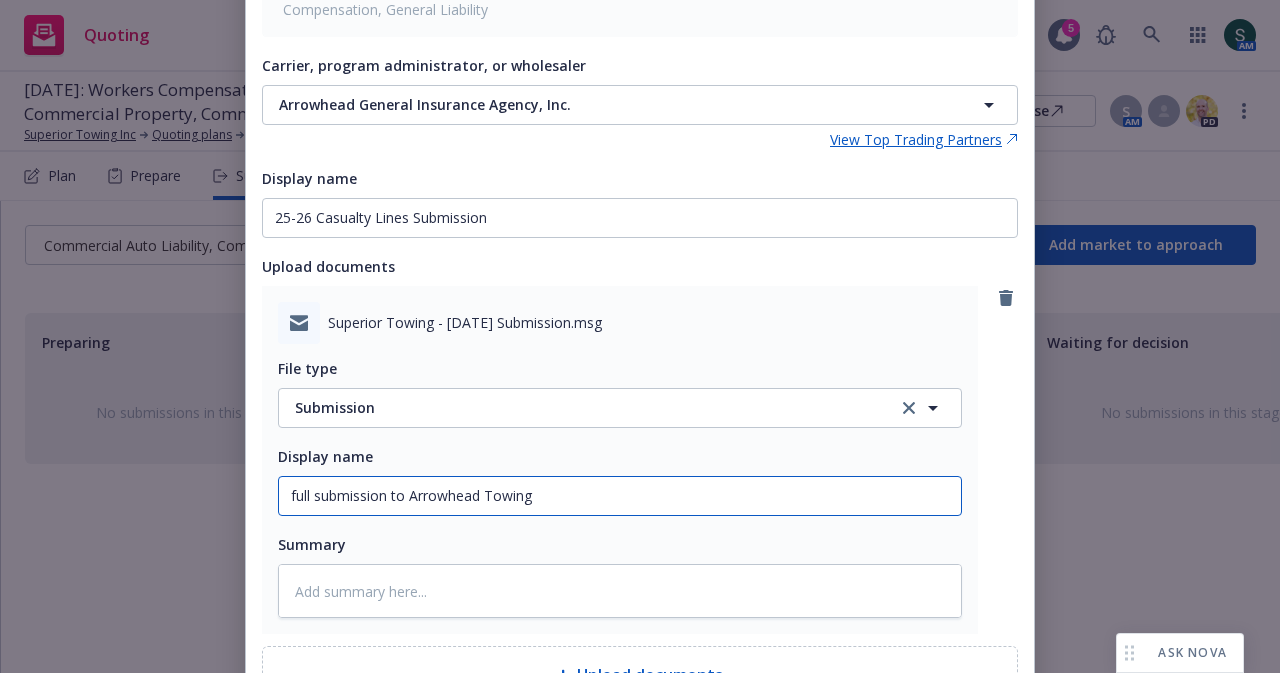type on "x" 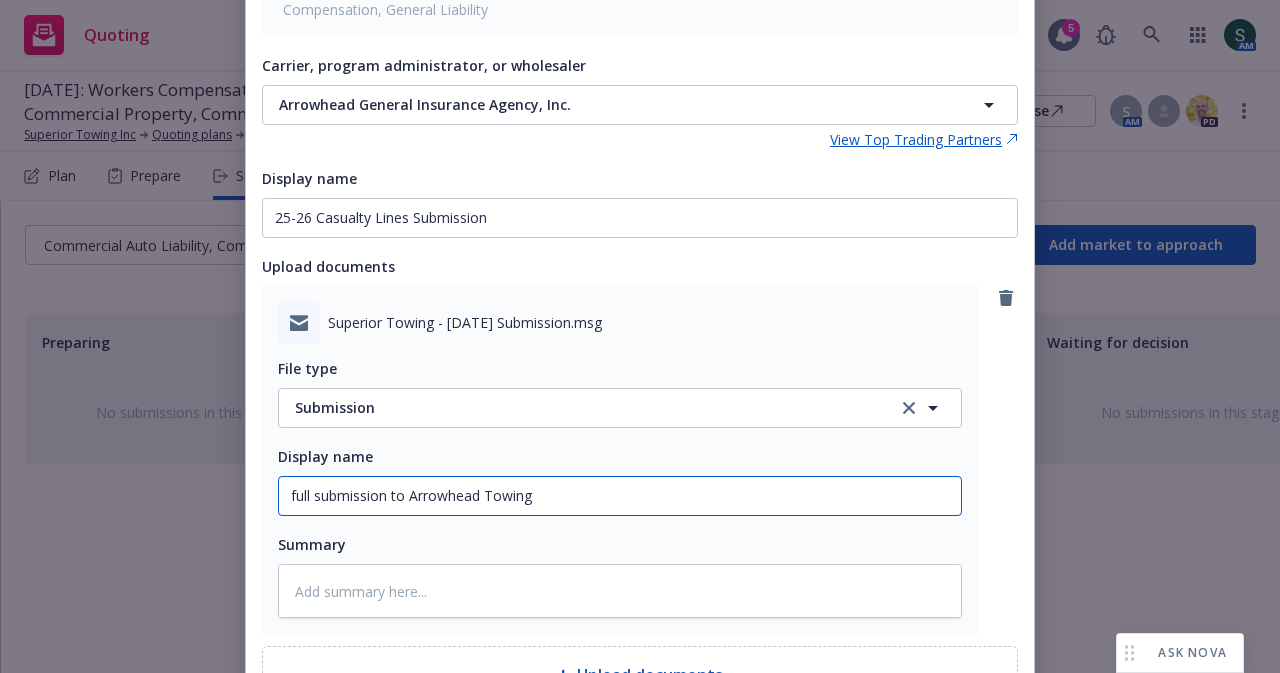 type on "full submission to Arrowhead Towing" 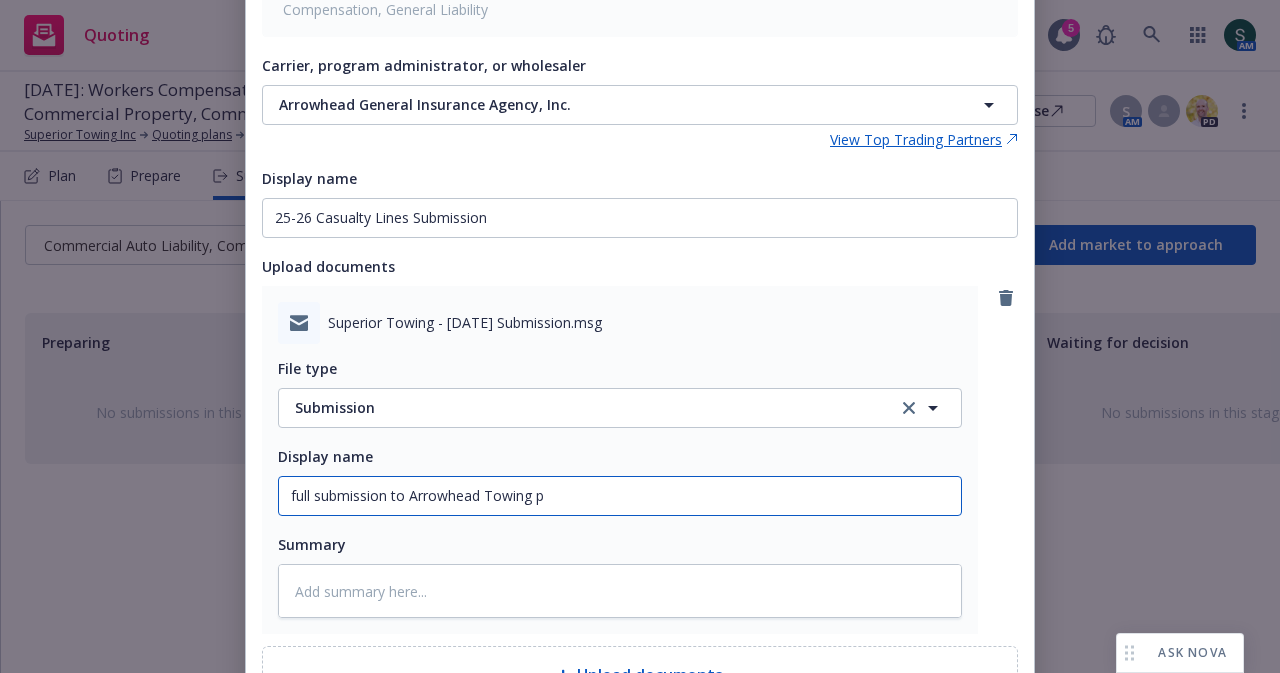 type on "x" 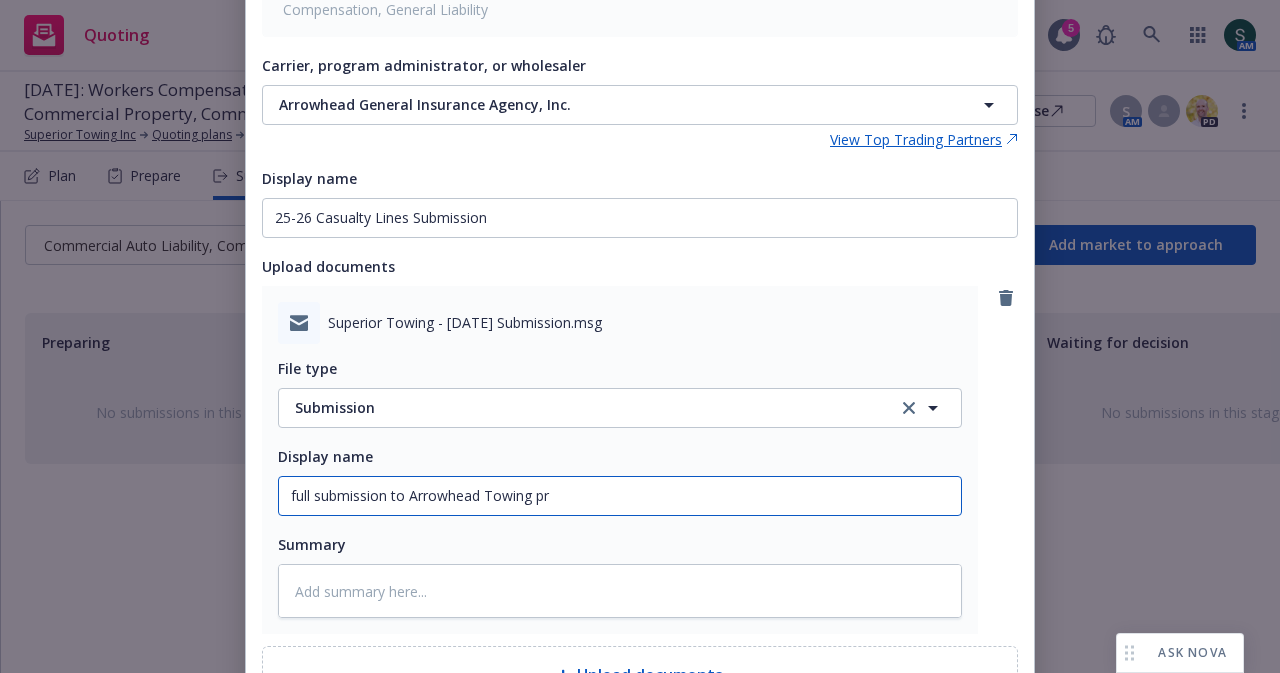 type on "x" 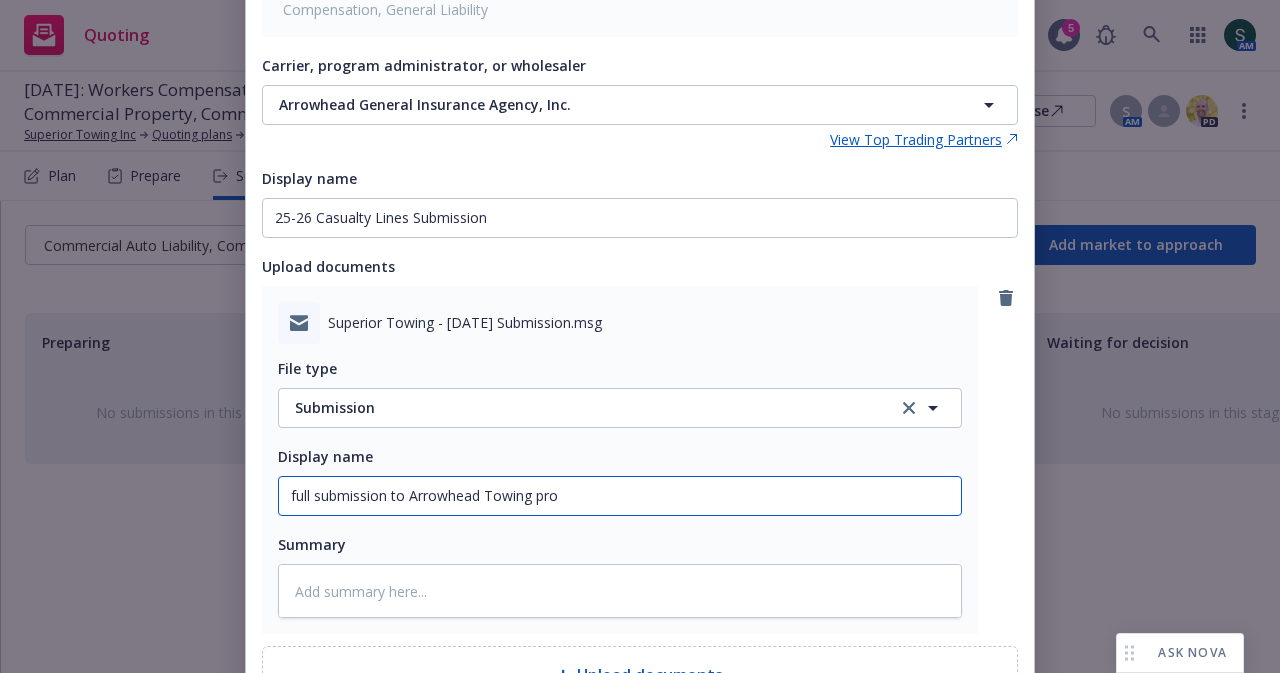 type on "x" 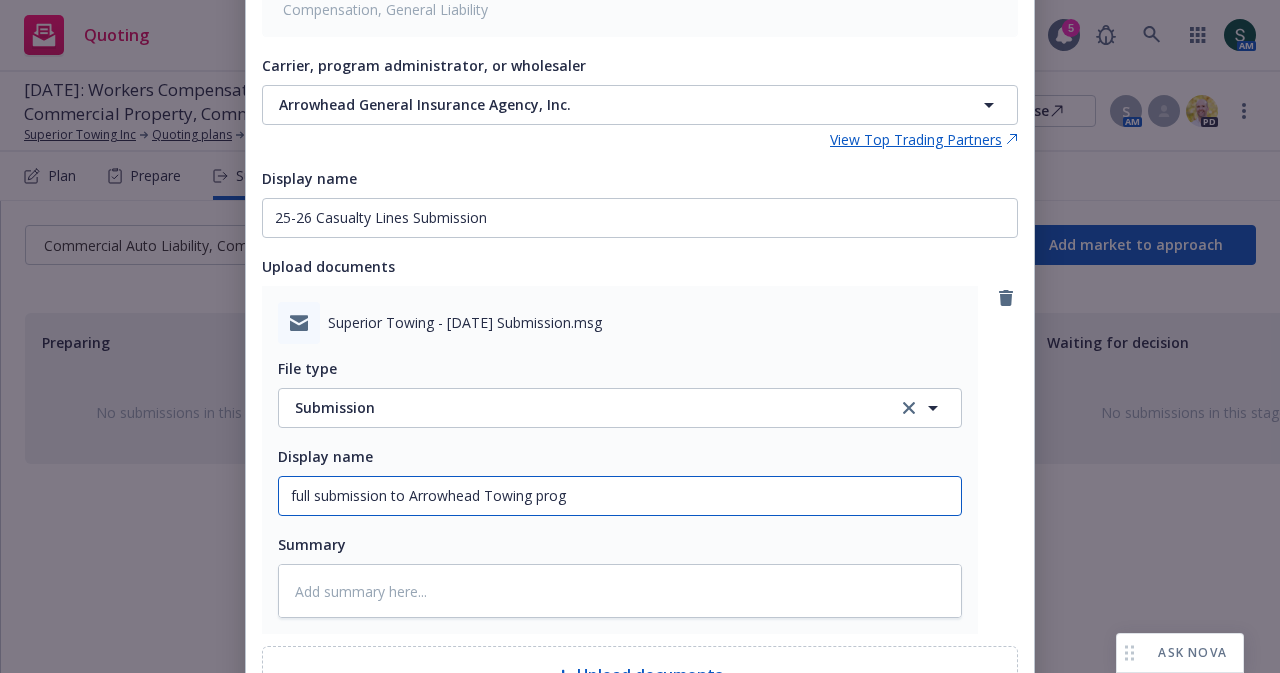 type on "x" 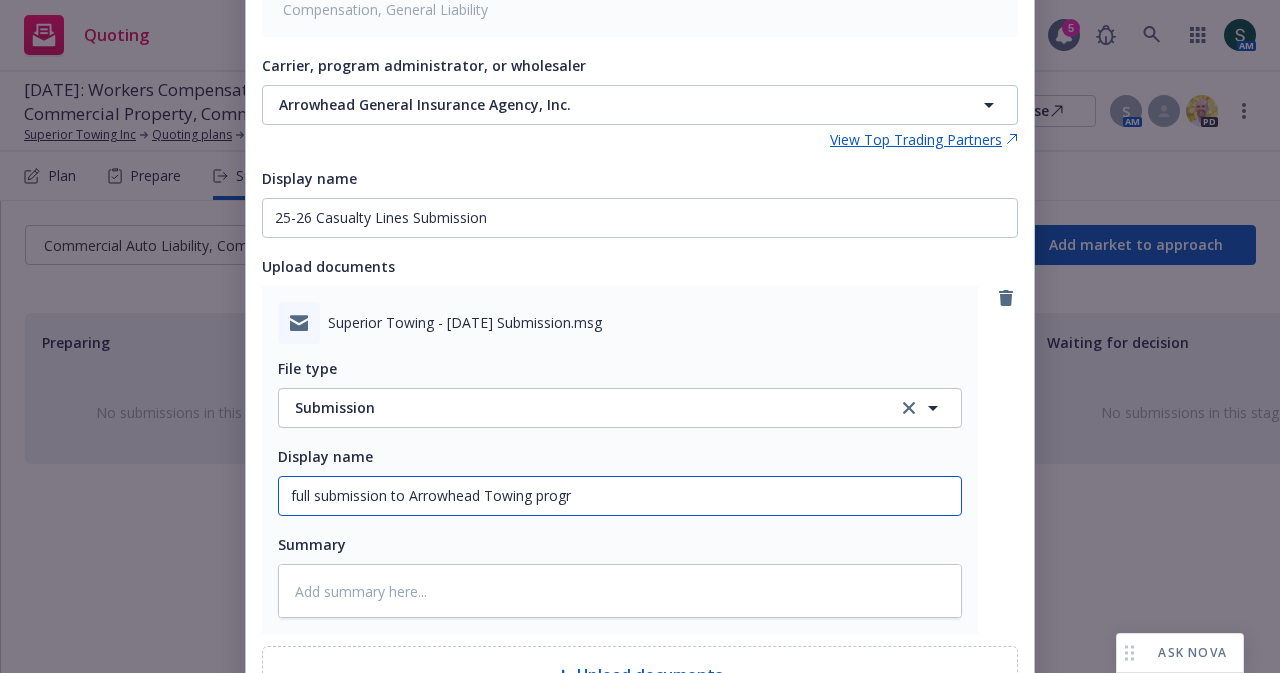 type on "x" 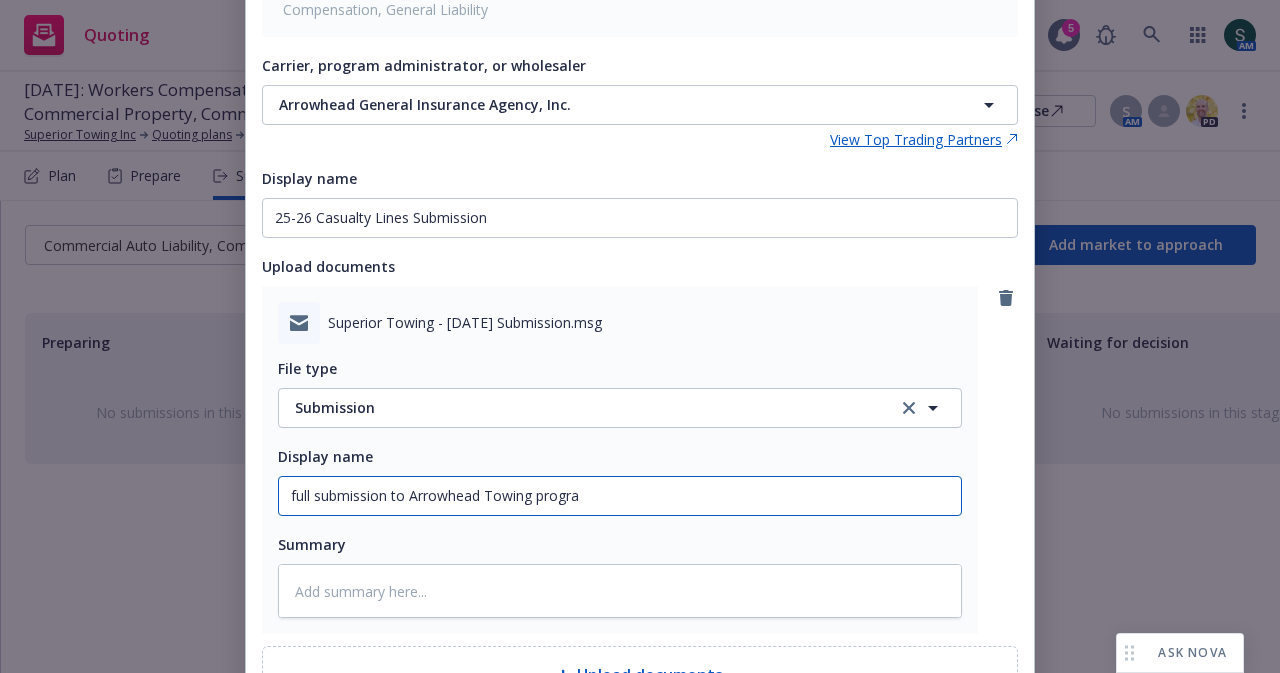 type on "x" 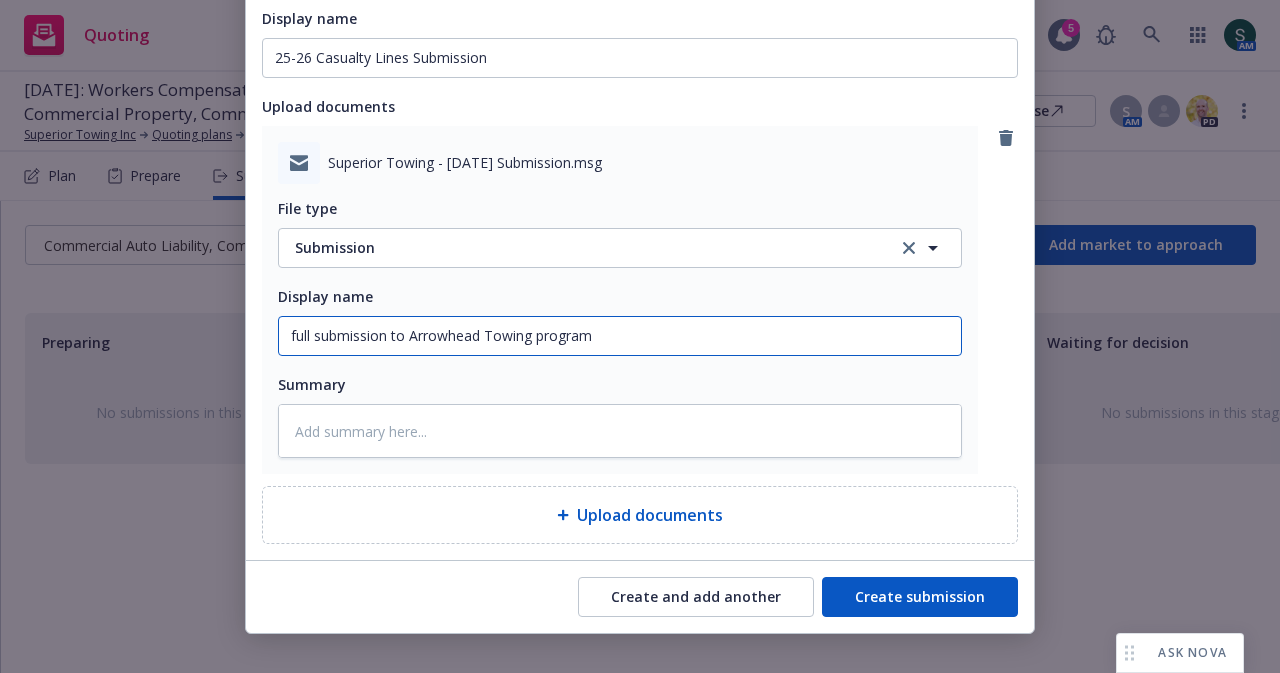 scroll, scrollTop: 478, scrollLeft: 0, axis: vertical 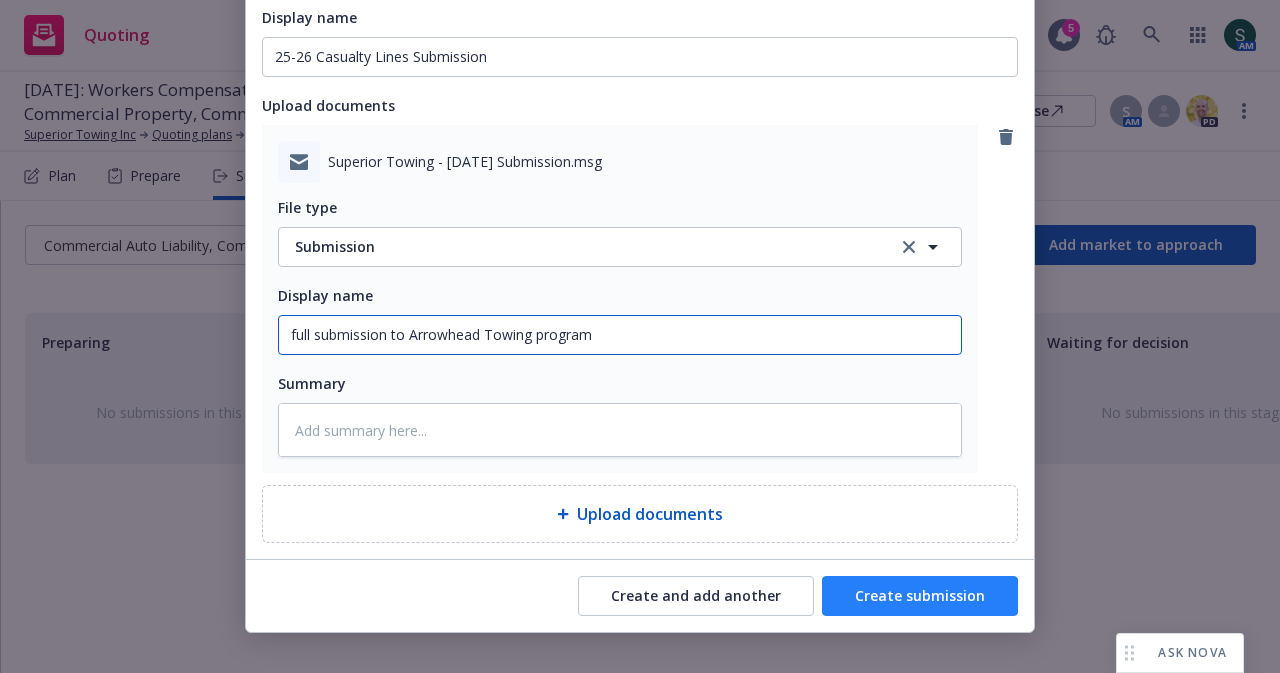 type on "full submission to Arrowhead Towing program" 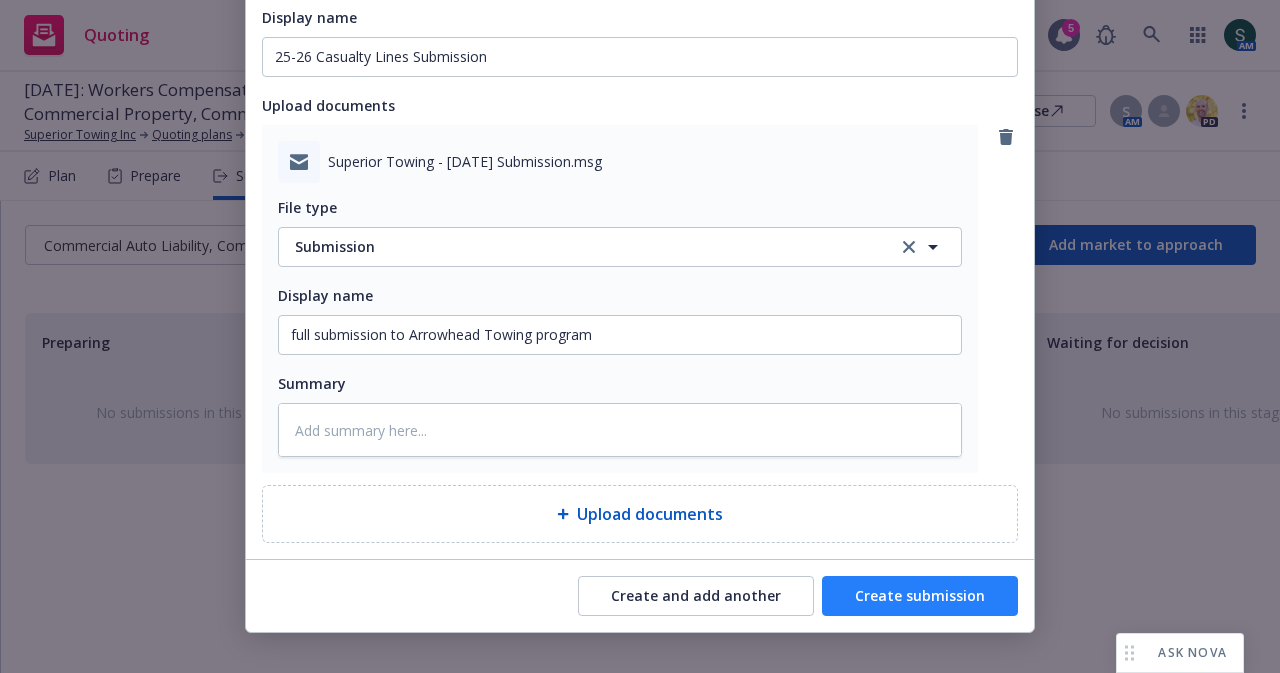 click on "Create submission" at bounding box center (920, 596) 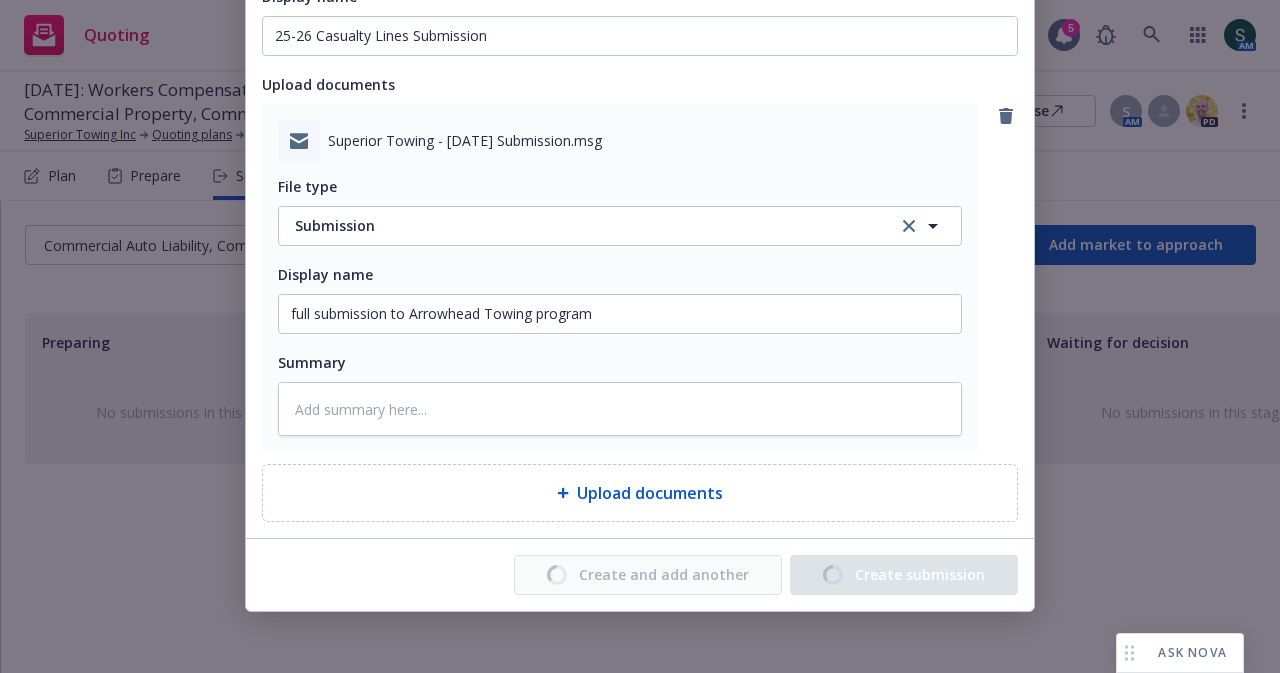 type on "x" 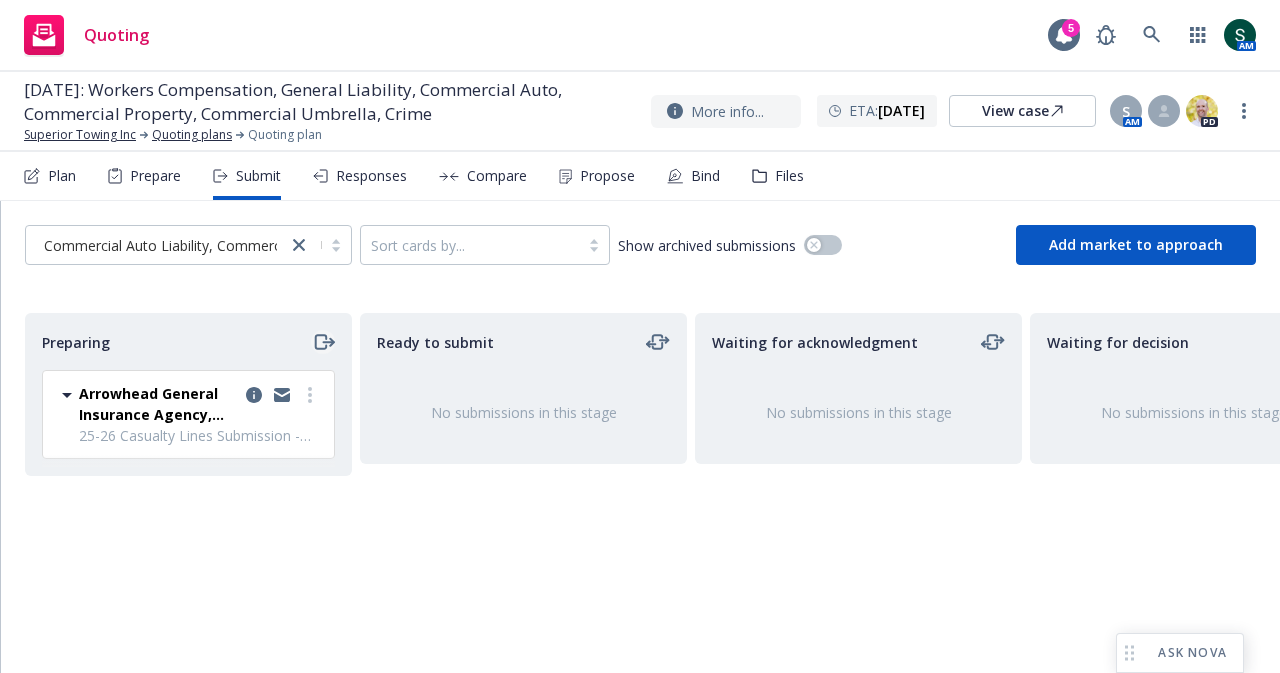 click 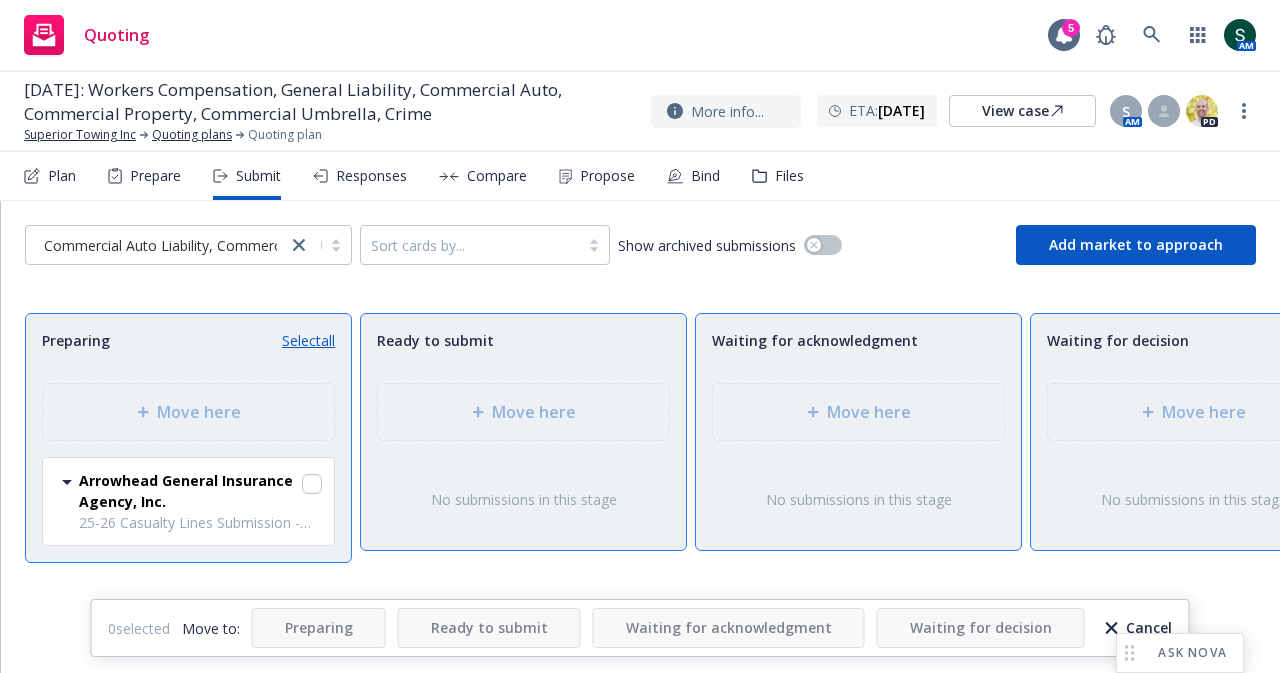 click on "Move here" at bounding box center [188, 412] 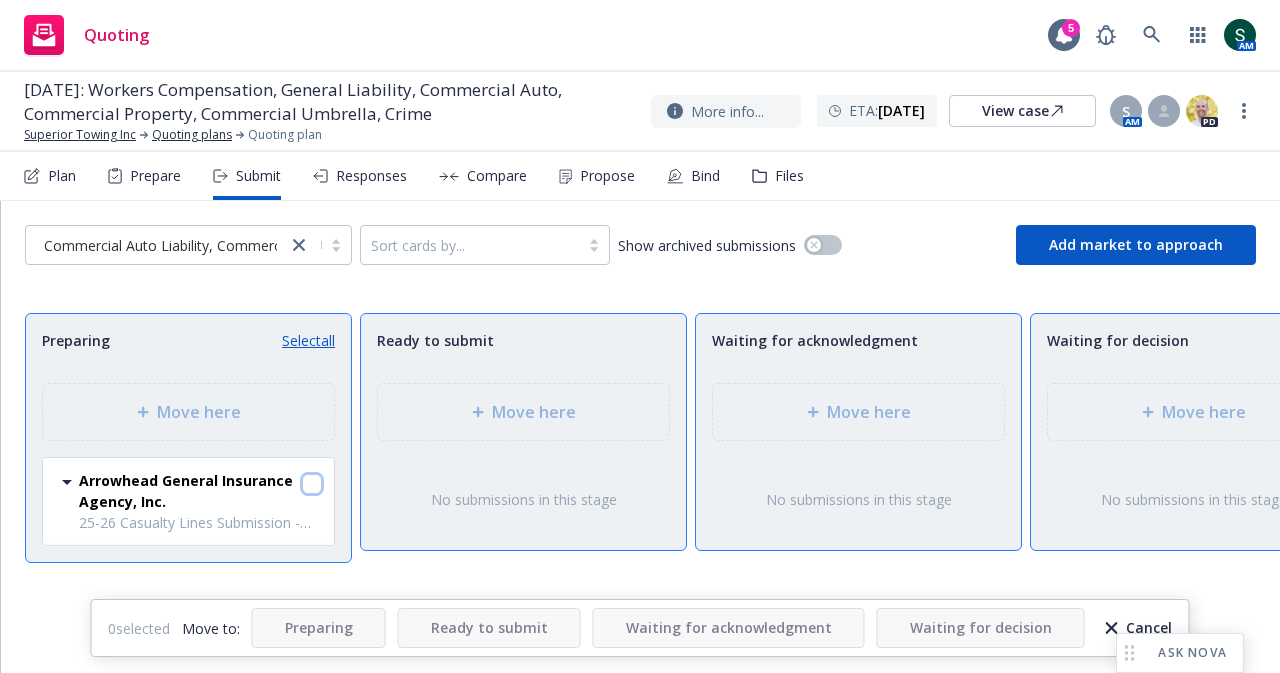 click at bounding box center (312, 484) 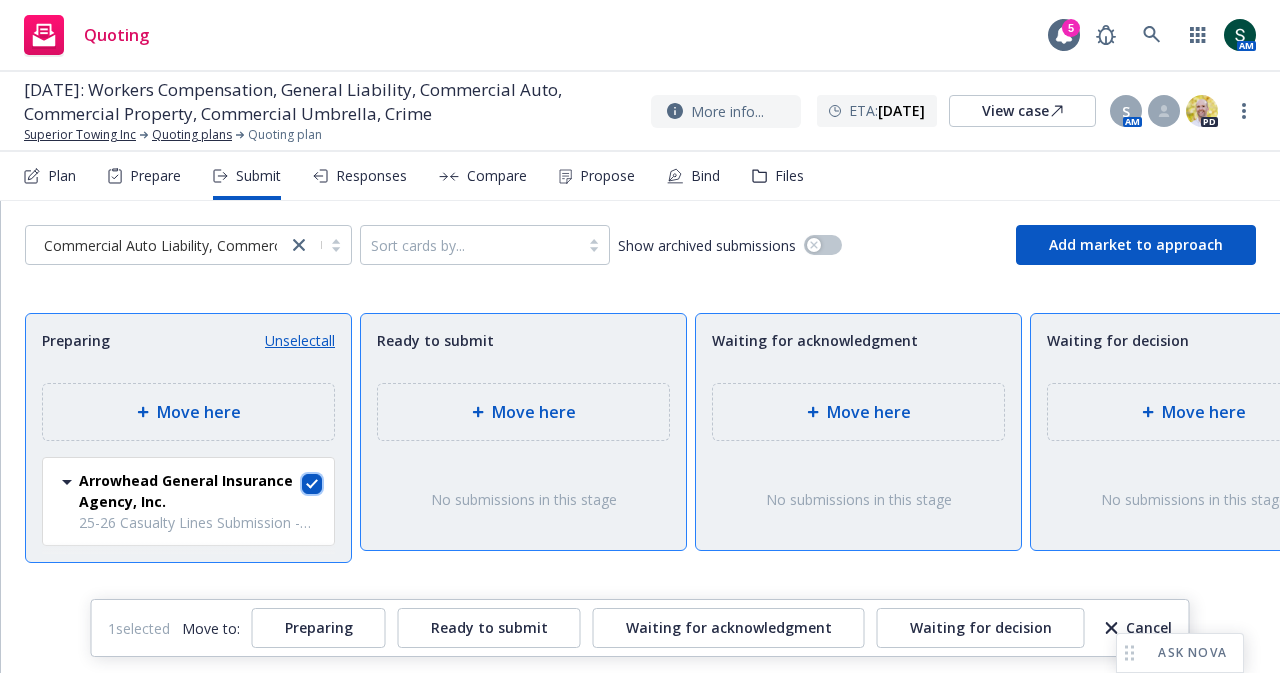 click at bounding box center [312, 484] 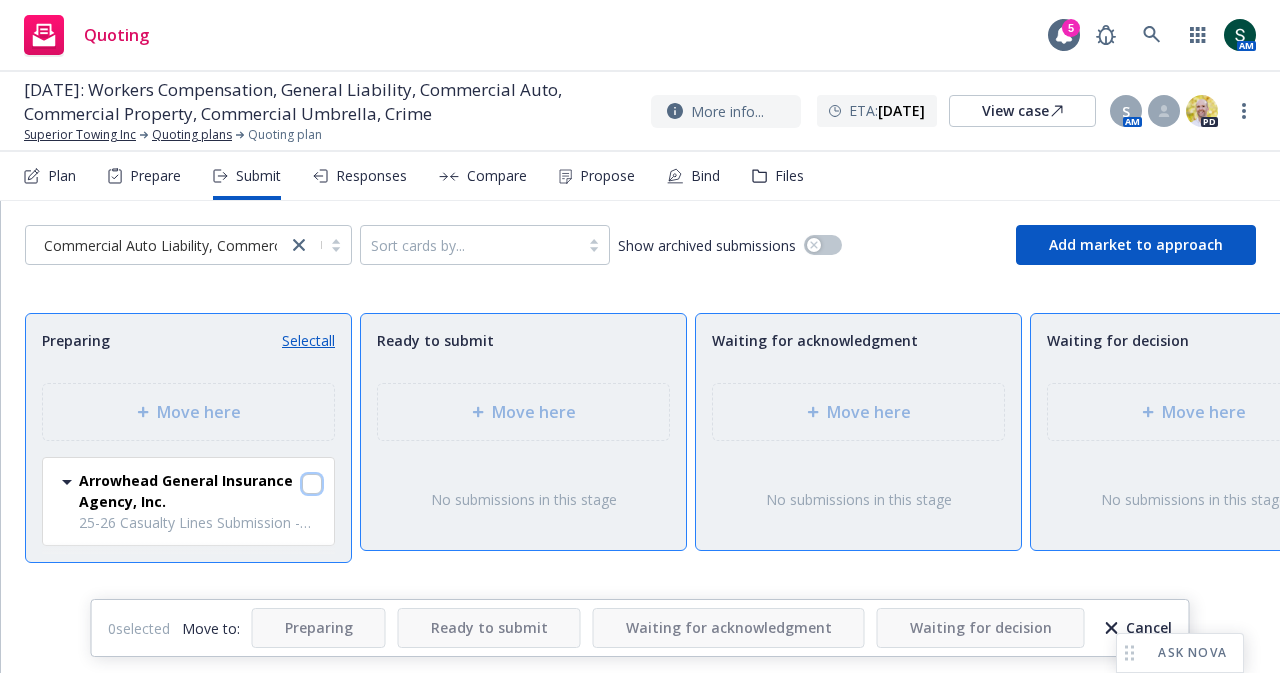 click at bounding box center [312, 484] 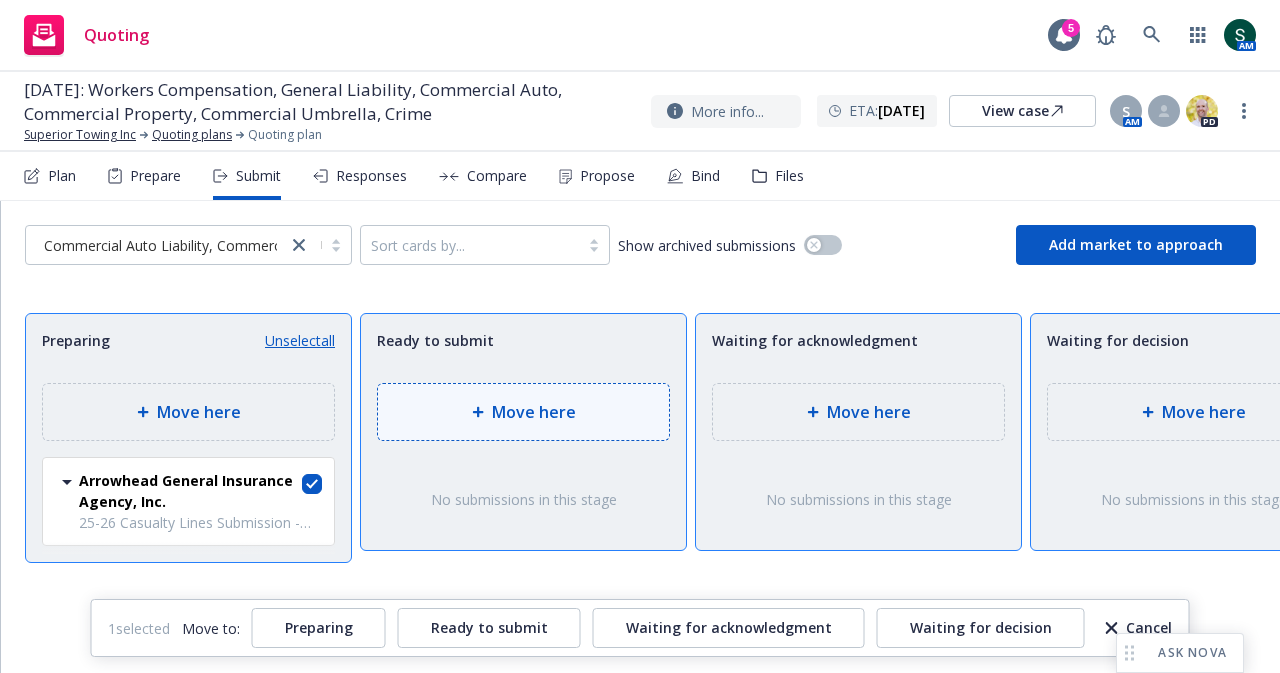 click on "Move here" at bounding box center (523, 412) 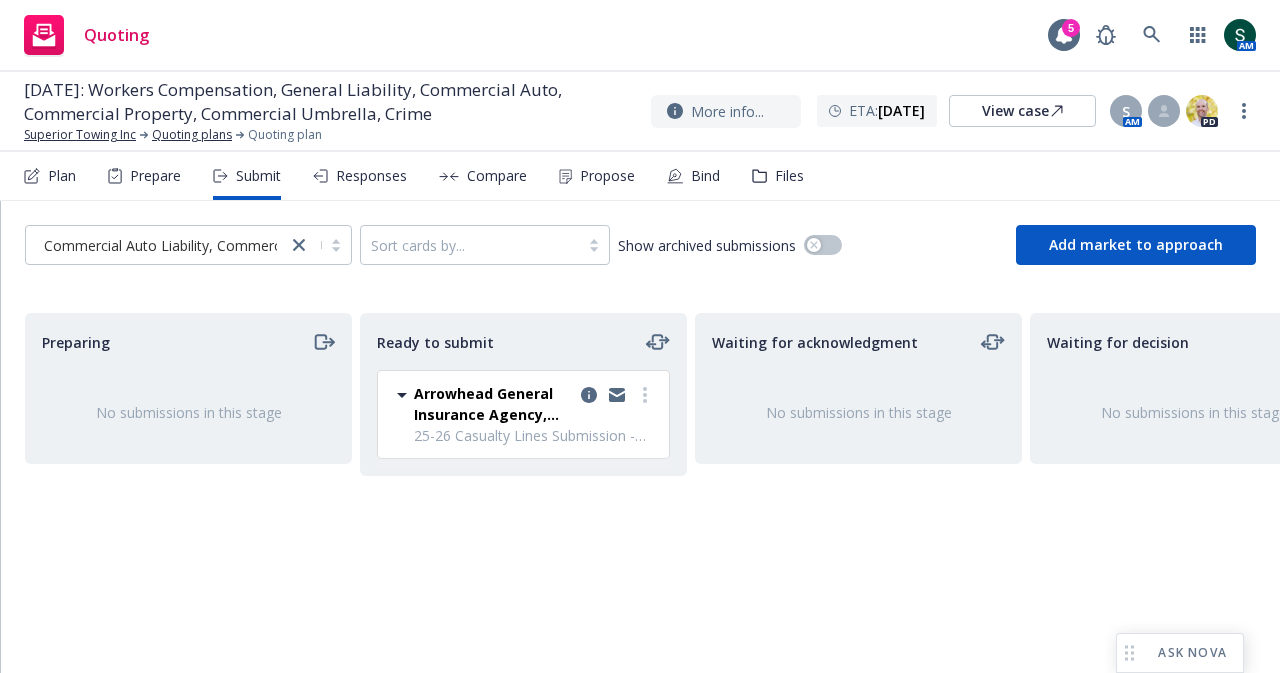 click on "Arrowhead General Insurance Agency, Inc. 25-26 Casualty Lines Submission - Commercial Auto Liability, Commercial Property, Crime, Commercial Umbrella, Workers' Compensation, General Liability [DATE] 3:48 PM" at bounding box center (523, 414) 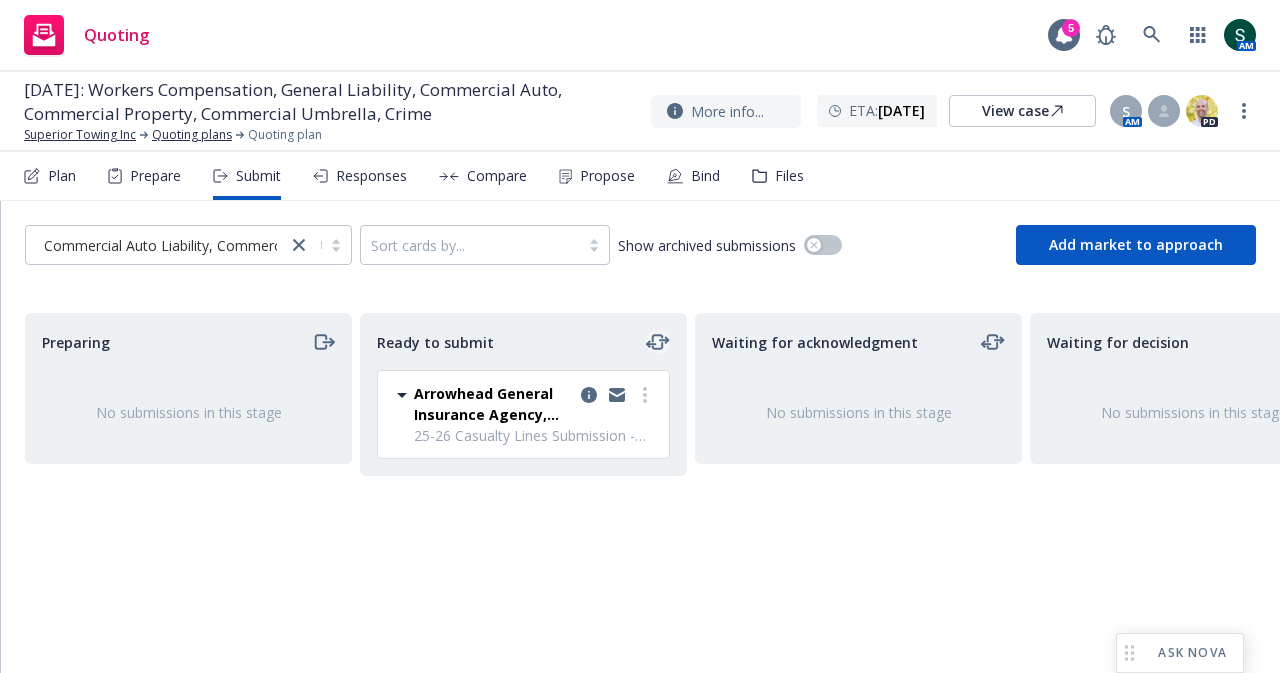 click 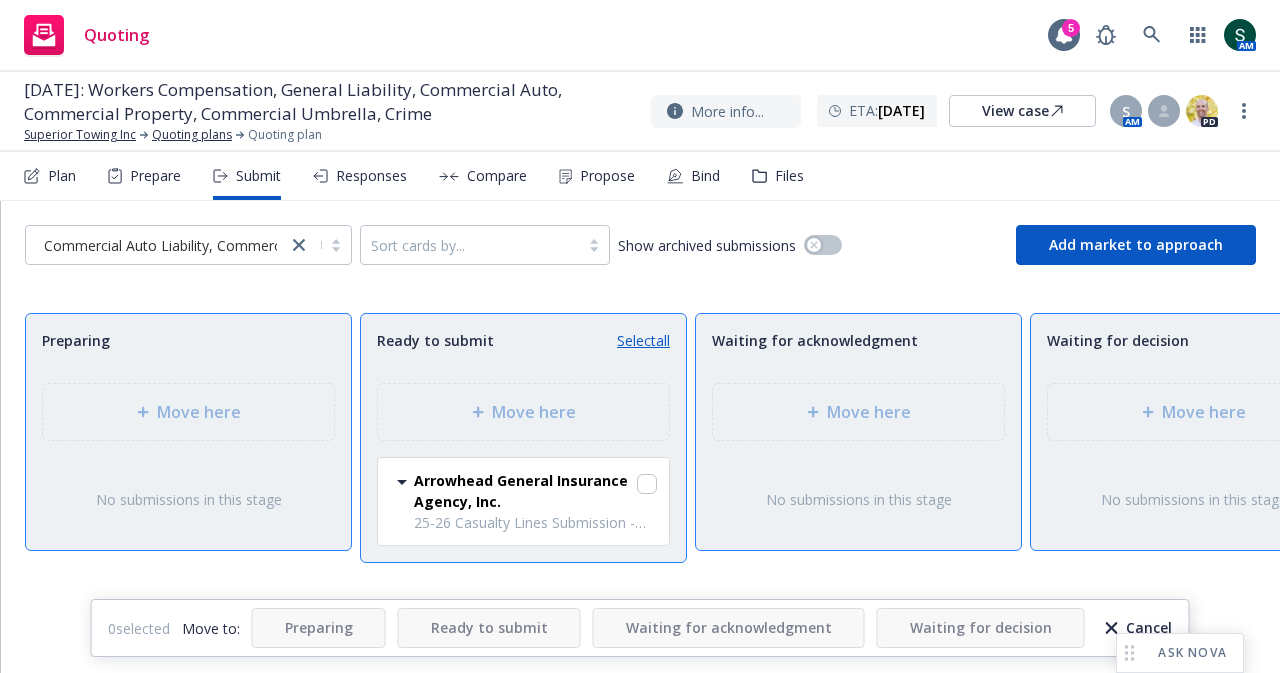 click on "Select  all" at bounding box center (643, 340) 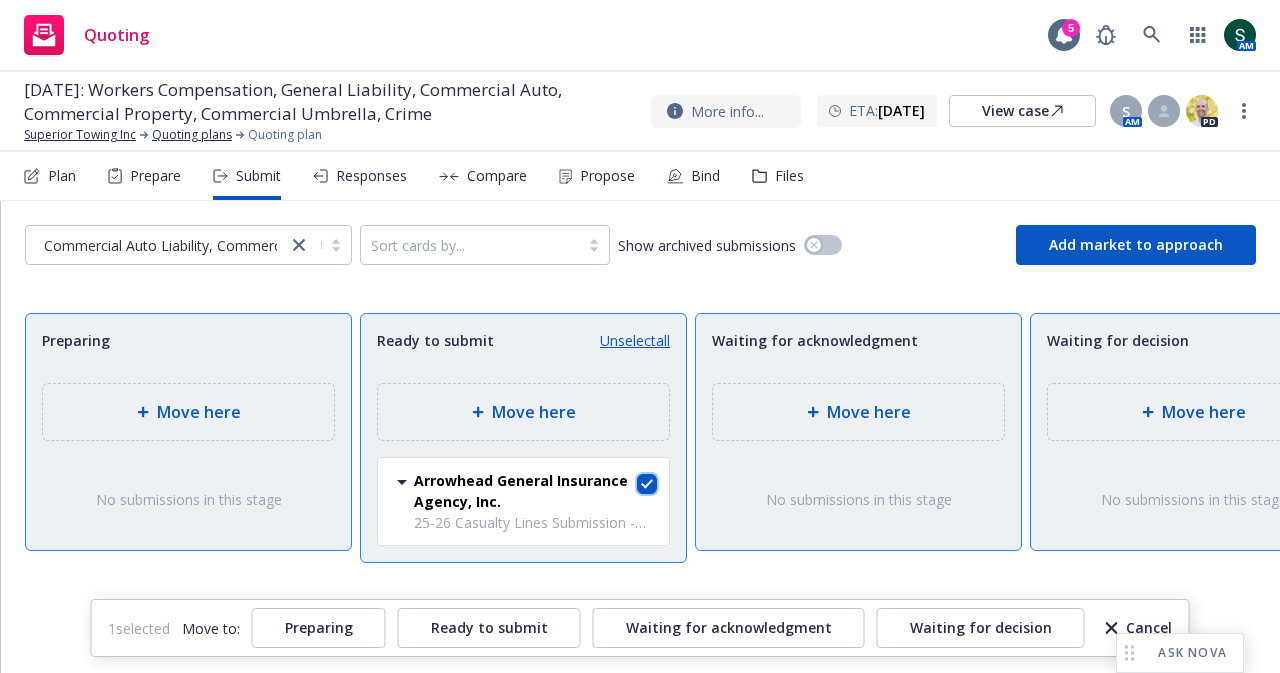 click at bounding box center [647, 484] 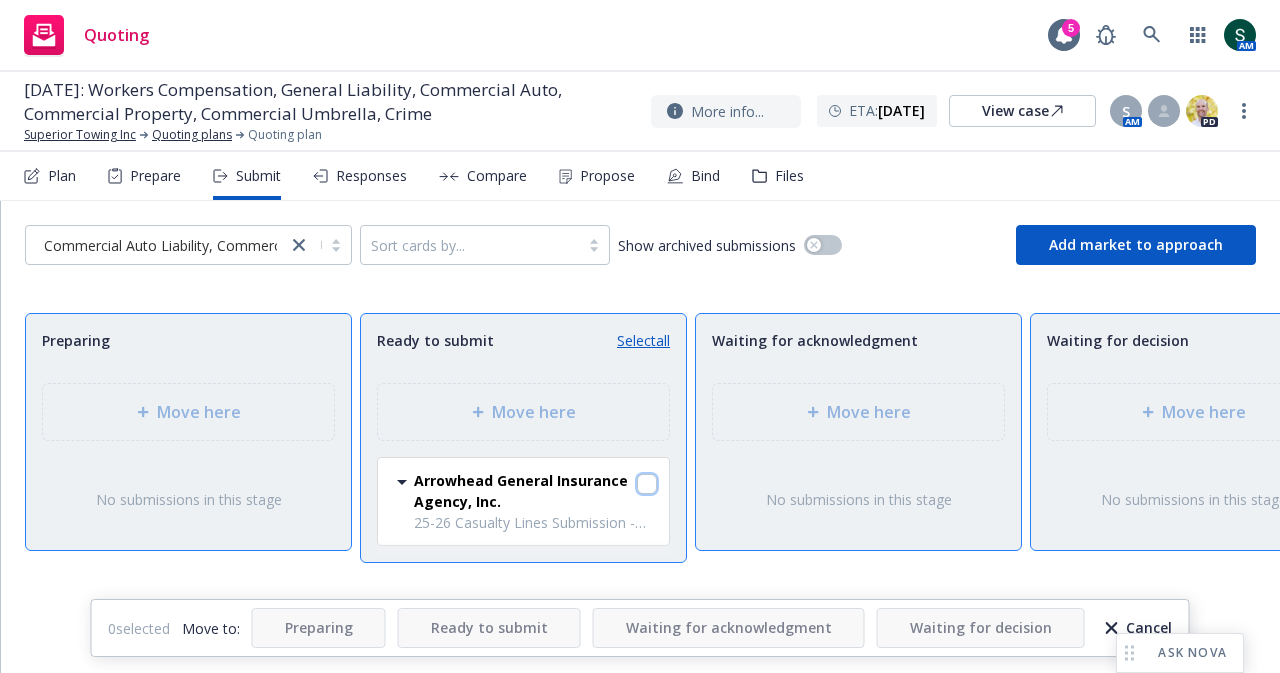 click at bounding box center (647, 484) 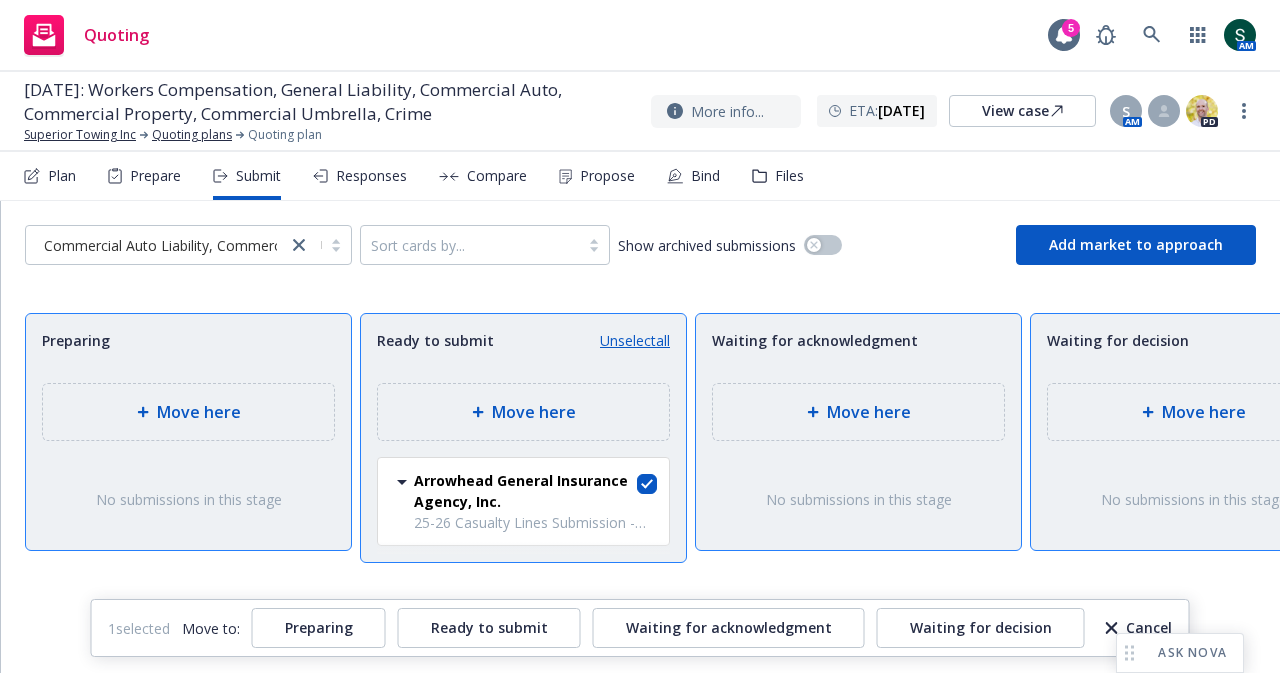 click on "Ready to submit Unselect  all" at bounding box center (523, 340) 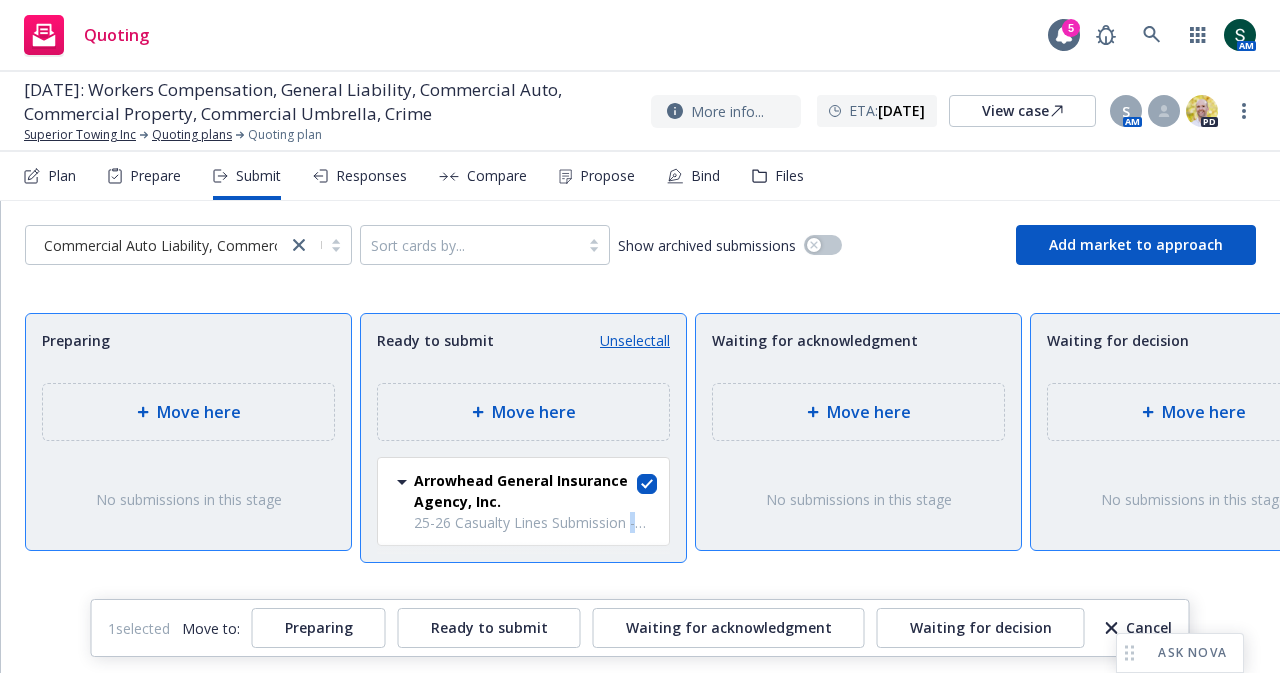 drag, startPoint x: 646, startPoint y: 523, endPoint x: 658, endPoint y: 481, distance: 43.68066 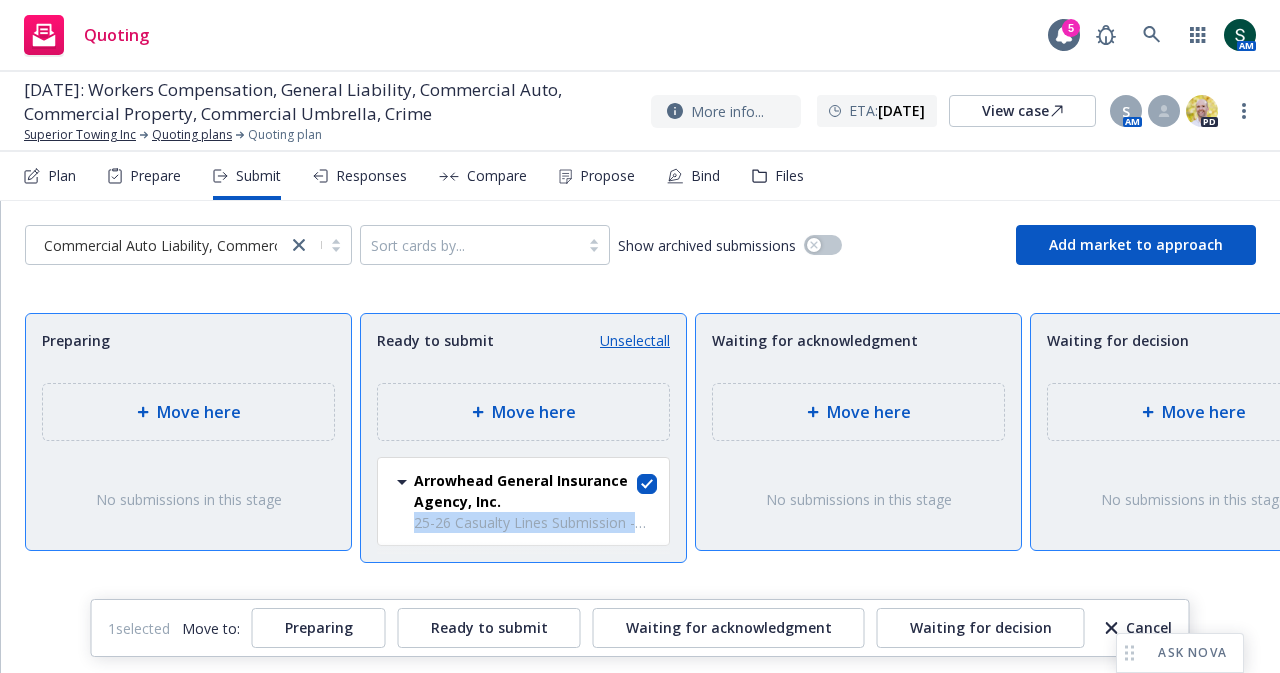 click on "Arrowhead General Insurance Agency, Inc. 25-26 Casualty Lines Submission - Commercial Auto Liability, Commercial Property, Crime, Commercial Umbrella, Workers' Compensation, General Liability [DATE] 3:48 PM" at bounding box center [523, 501] 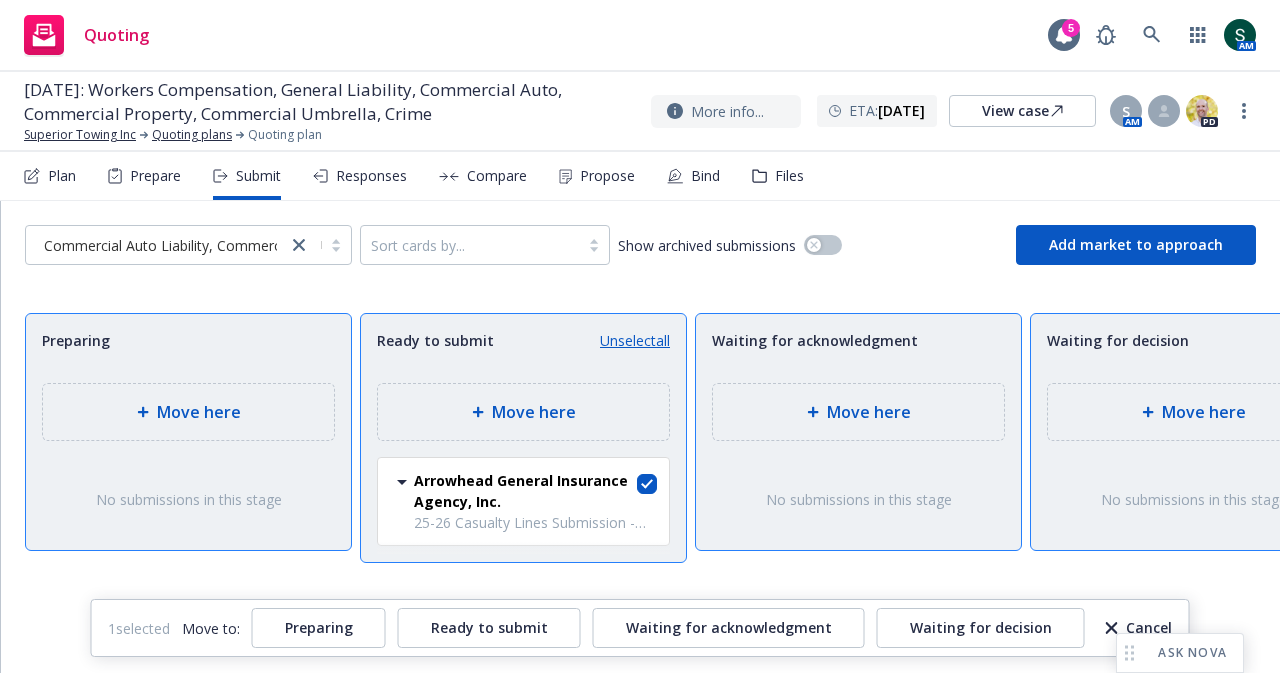 click on "Unselect  all" at bounding box center (635, 340) 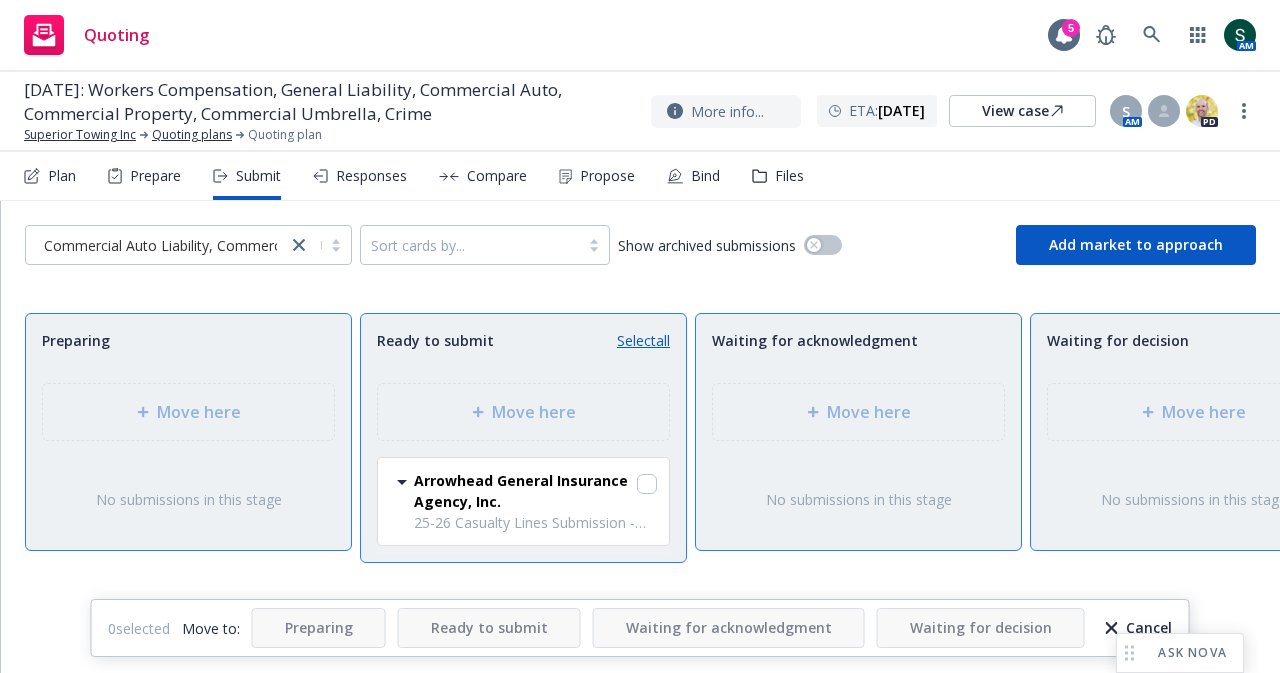 click on "25-26 Casualty Lines Submission - Commercial Auto Liability, Commercial Property, Crime, Commercial Umbrella, Workers' Compensation, General Liability" at bounding box center [535, 522] 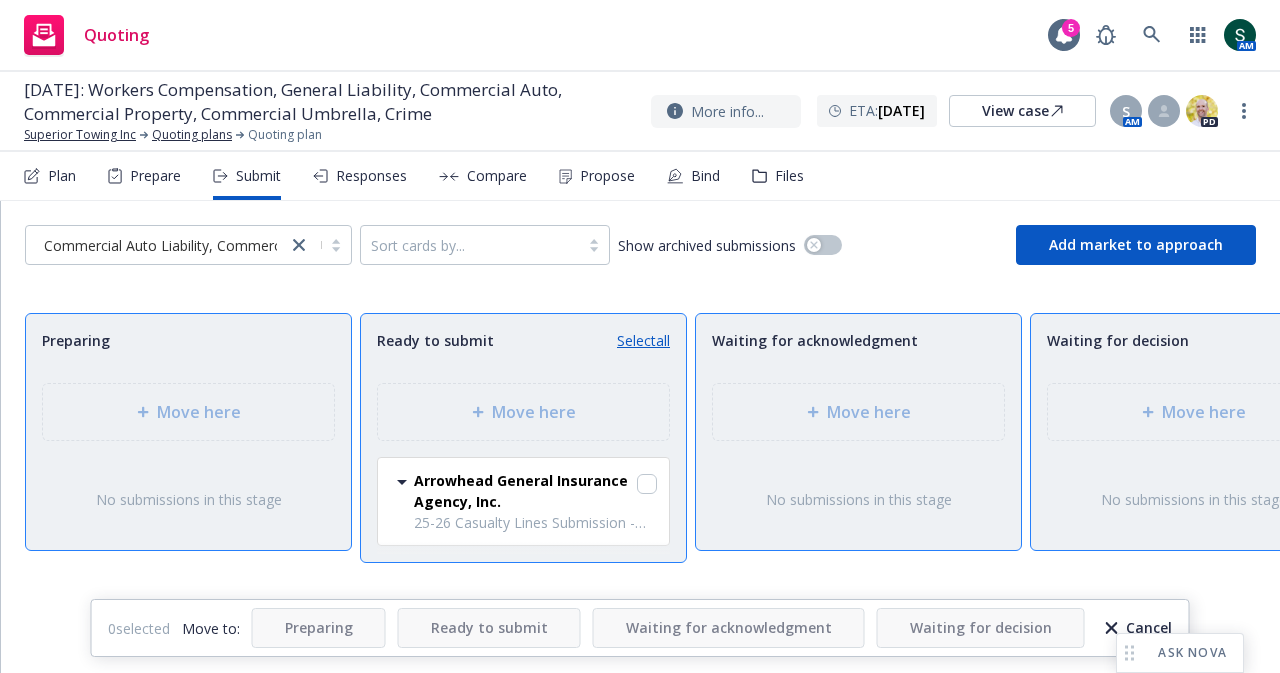 click on "25-26 Casualty Lines Submission - Commercial Auto Liability, Commercial Property, Crime, Commercial Umbrella, Workers' Compensation, General Liability" at bounding box center (535, 522) 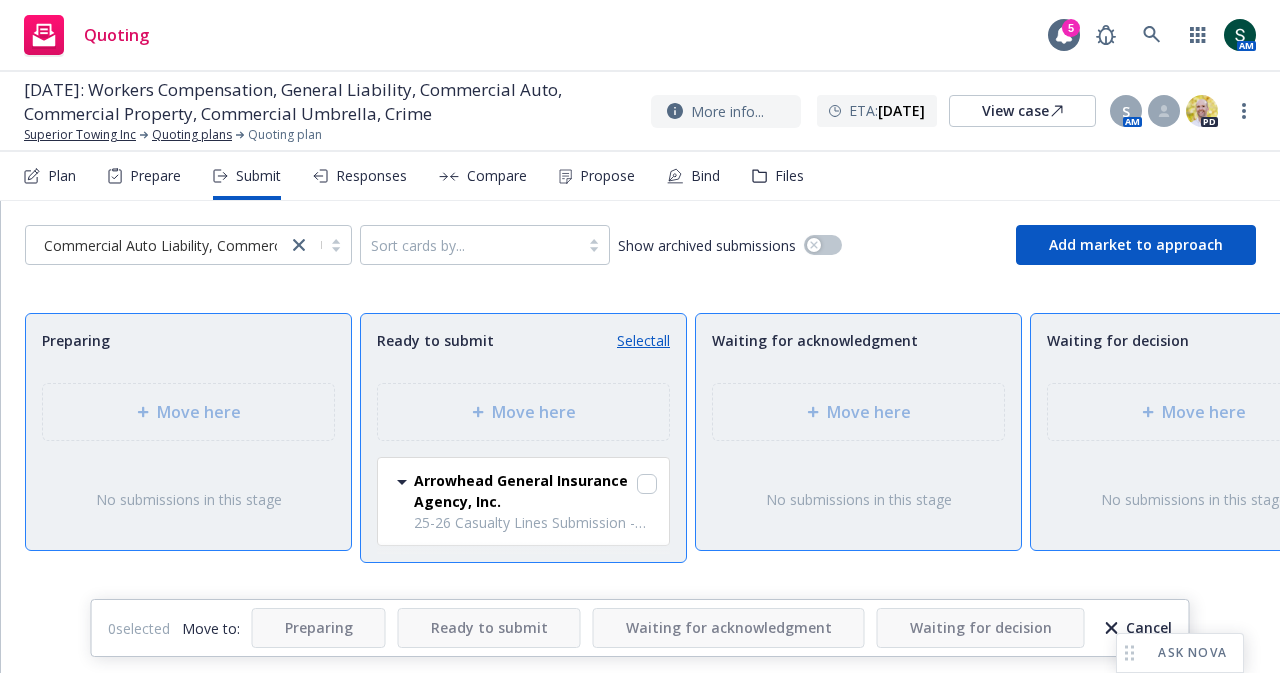 click on "Arrowhead General Insurance Agency, Inc." at bounding box center [523, 491] 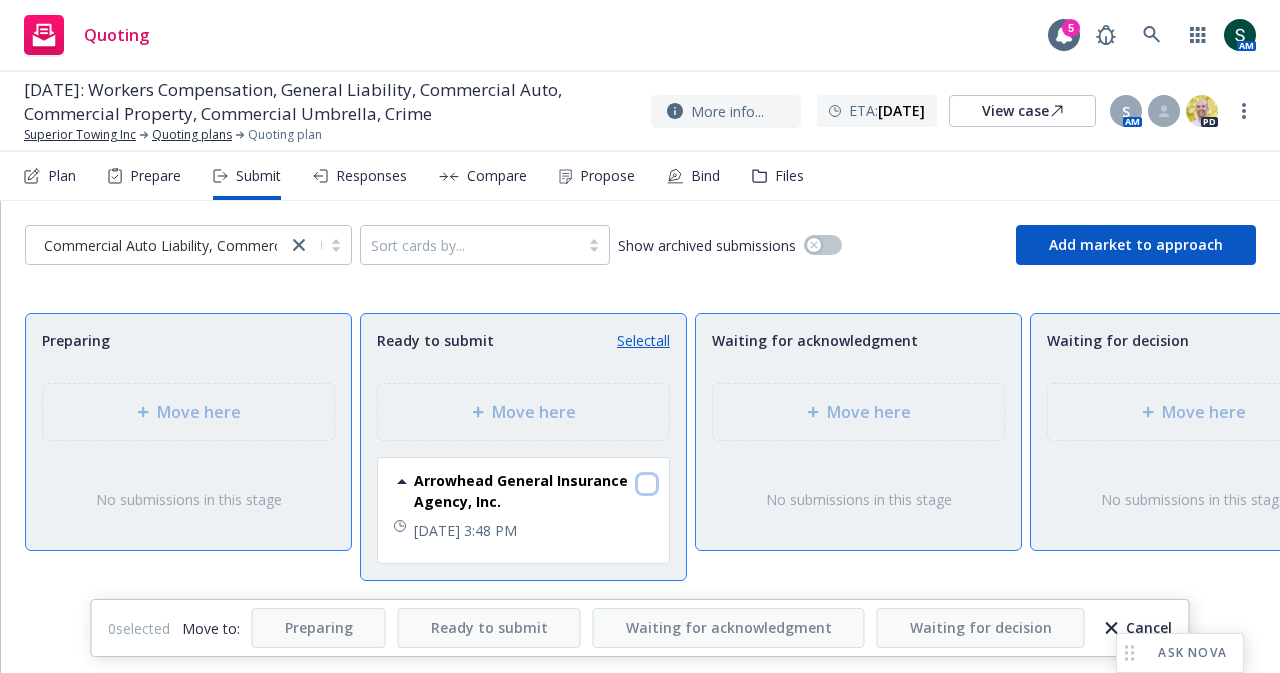 click at bounding box center [647, 484] 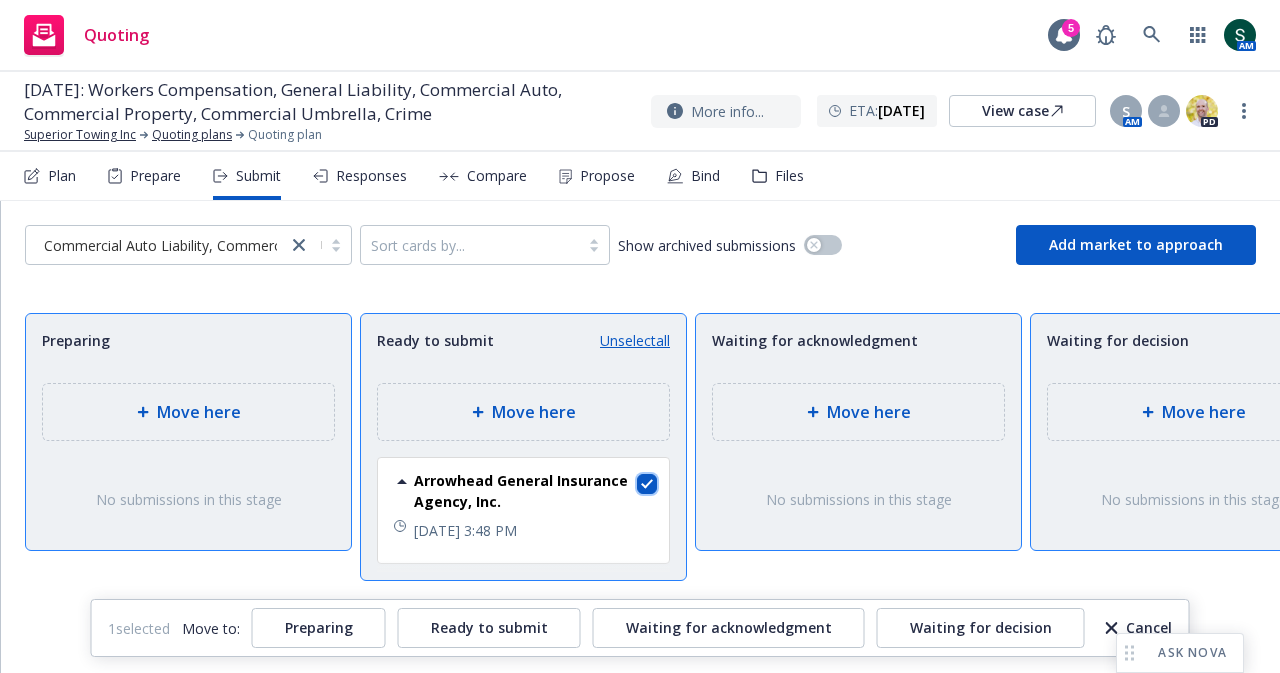 click at bounding box center (647, 484) 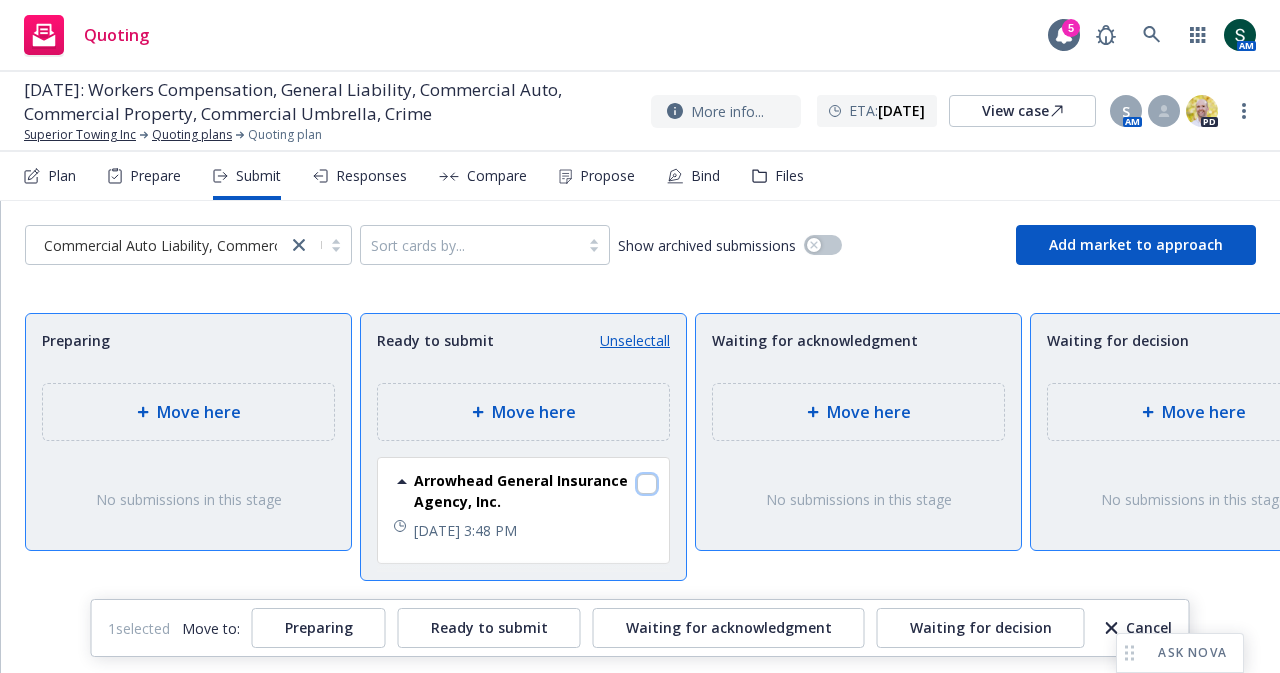 checkbox on "false" 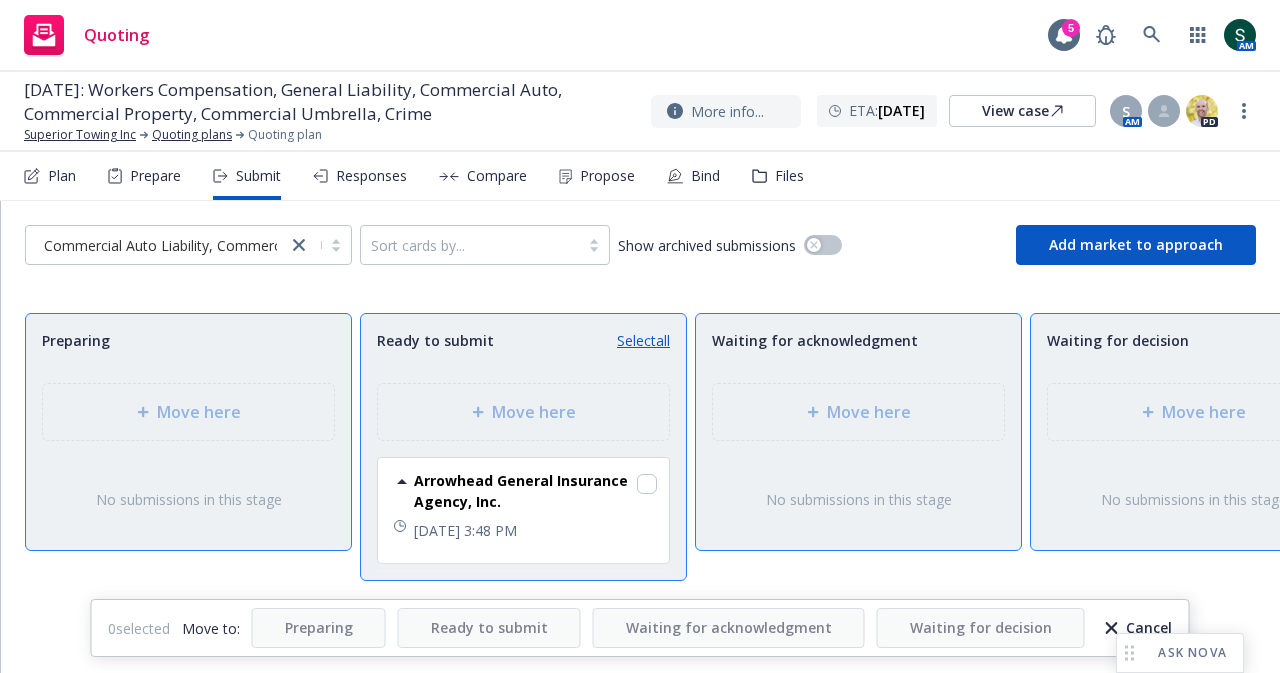 click on "Move here" at bounding box center (523, 412) 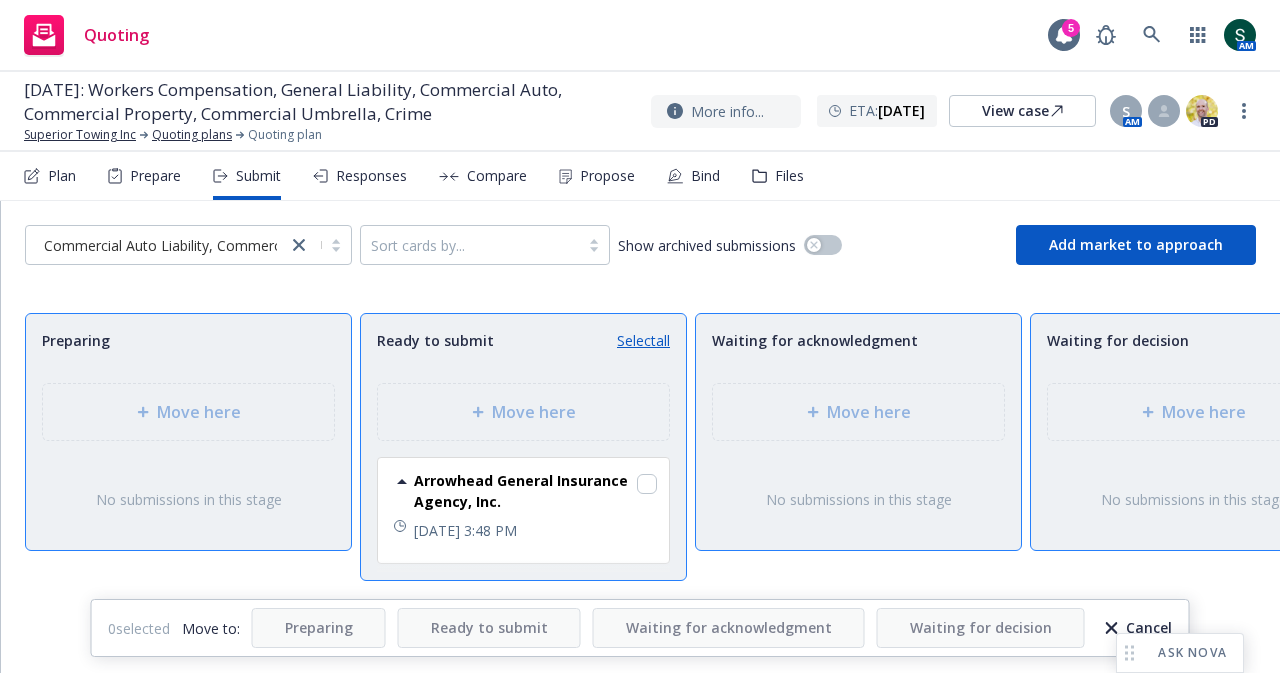 click on "Cancel" at bounding box center (1139, 628) 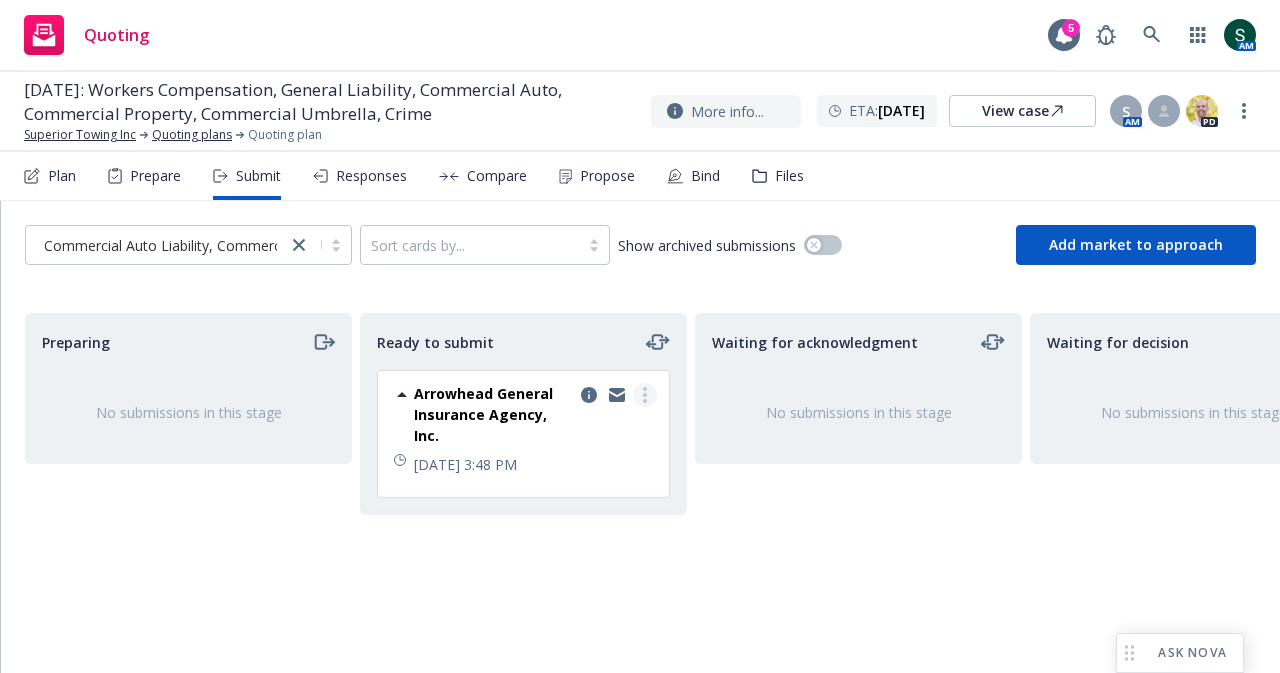 click at bounding box center [645, 395] 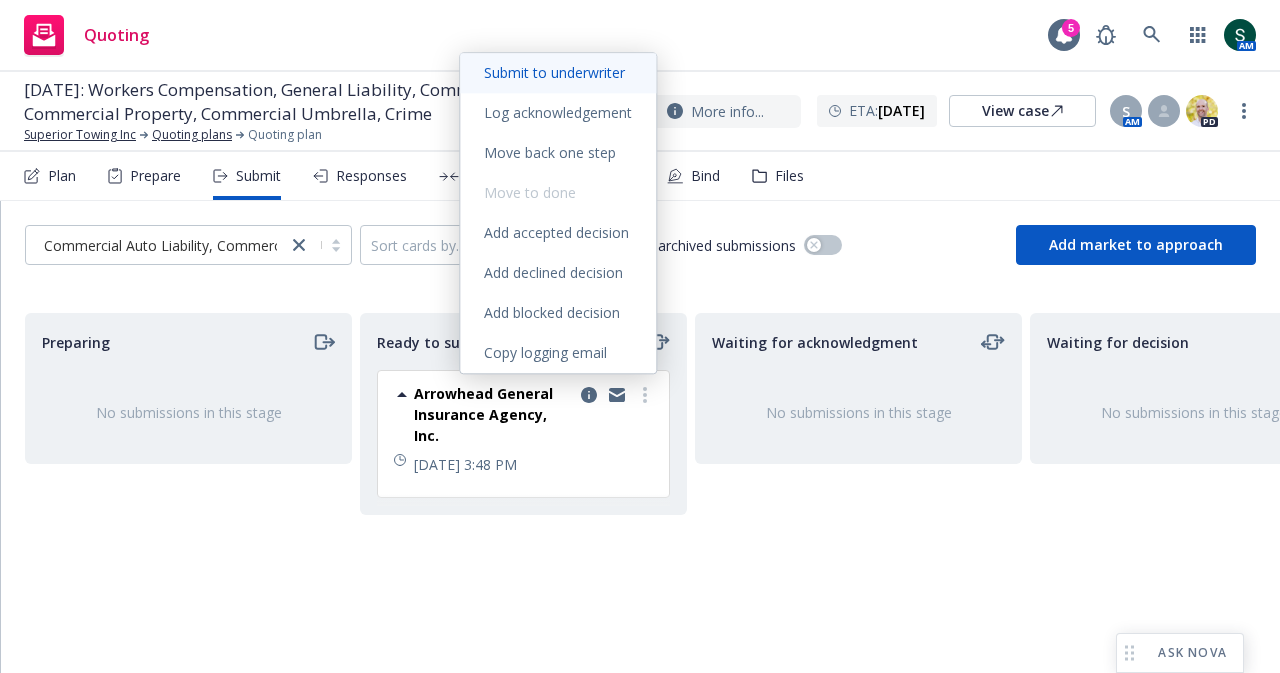 click on "Submit to underwriter" at bounding box center [554, 72] 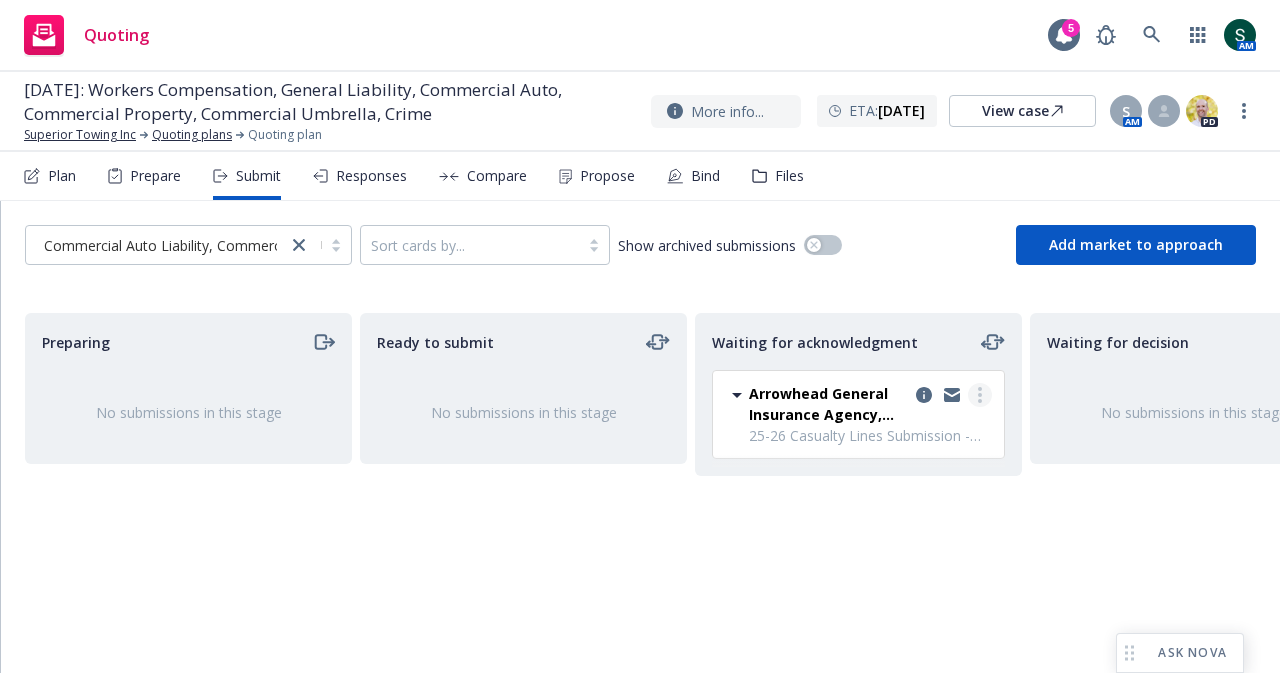 click at bounding box center [980, 395] 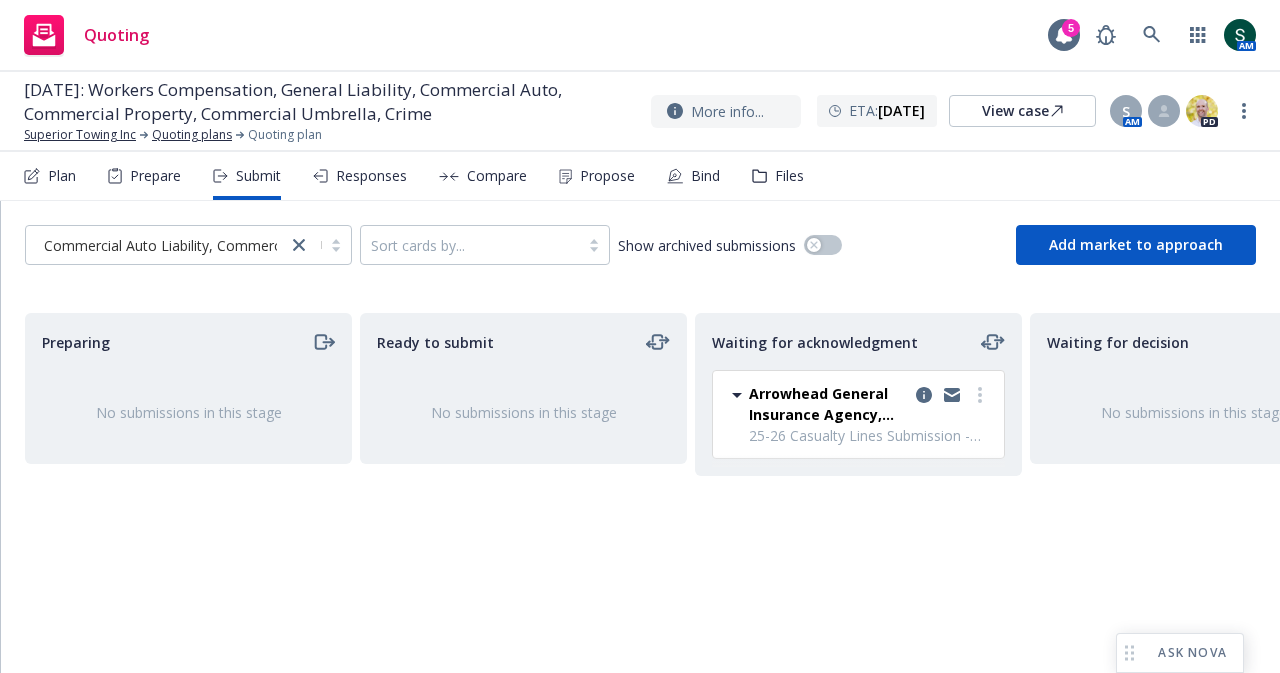 drag, startPoint x: 946, startPoint y: 515, endPoint x: 931, endPoint y: 478, distance: 39.92493 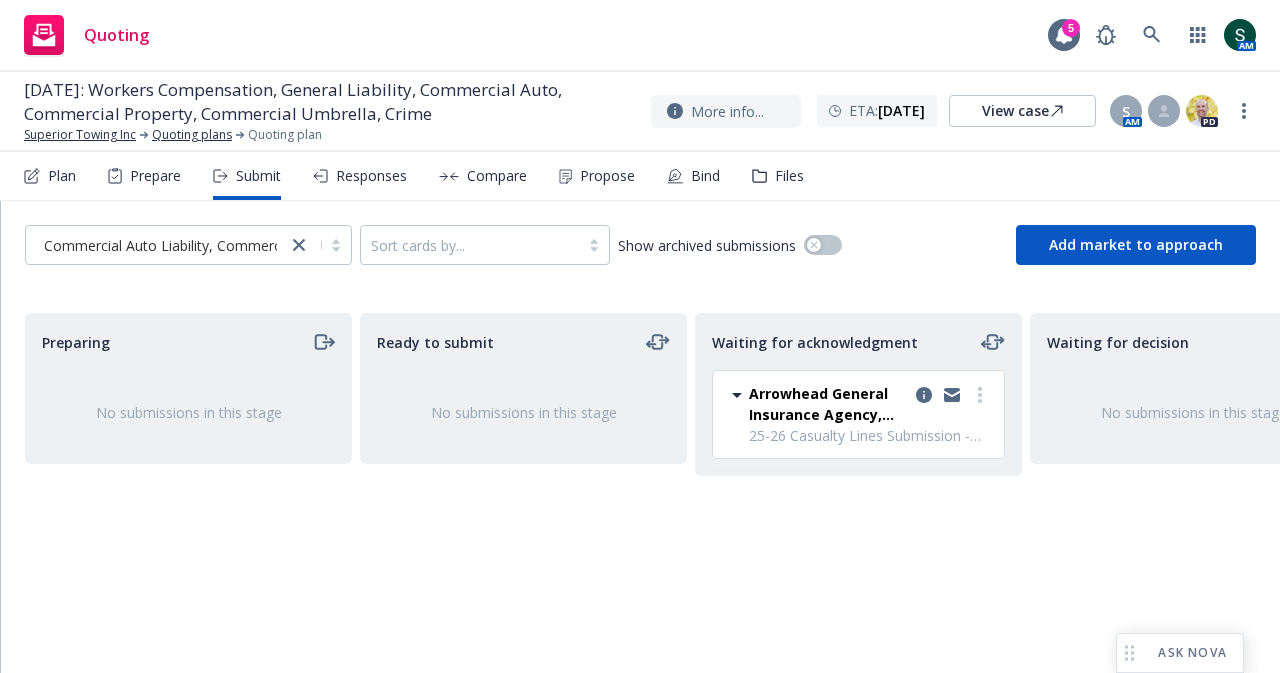 click on "Waiting for acknowledgment Arrowhead General Insurance Agency, Inc. 25-26 Casualty Lines Submission - Commercial Auto Liability, Commercial Property, Crime, Commercial Umbrella, Workers' Compensation, General Liability [DATE] 3:49 PM" at bounding box center [858, 472] 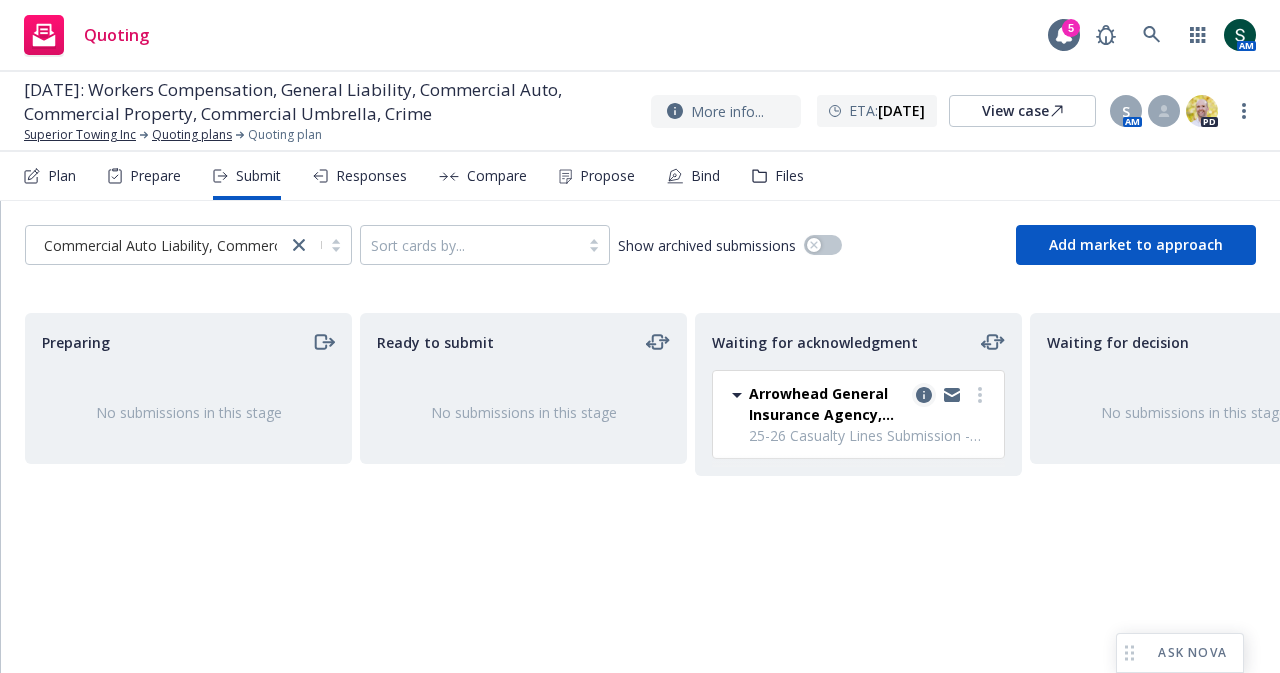 click 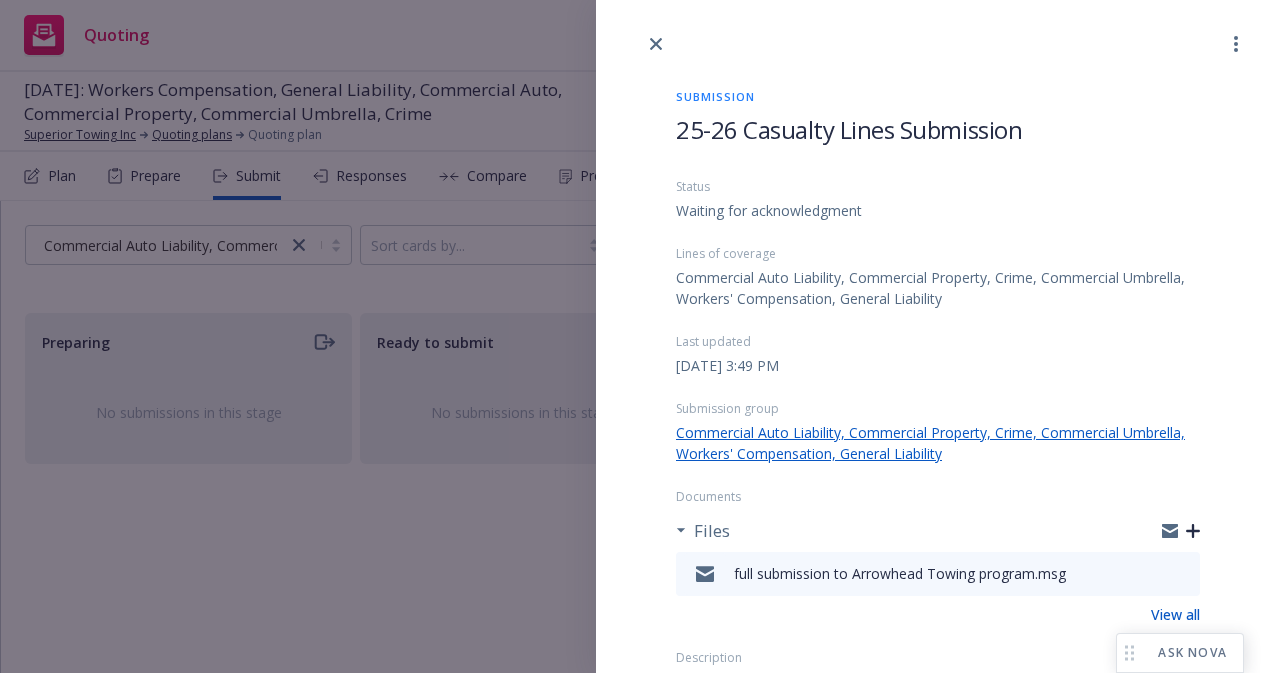 click 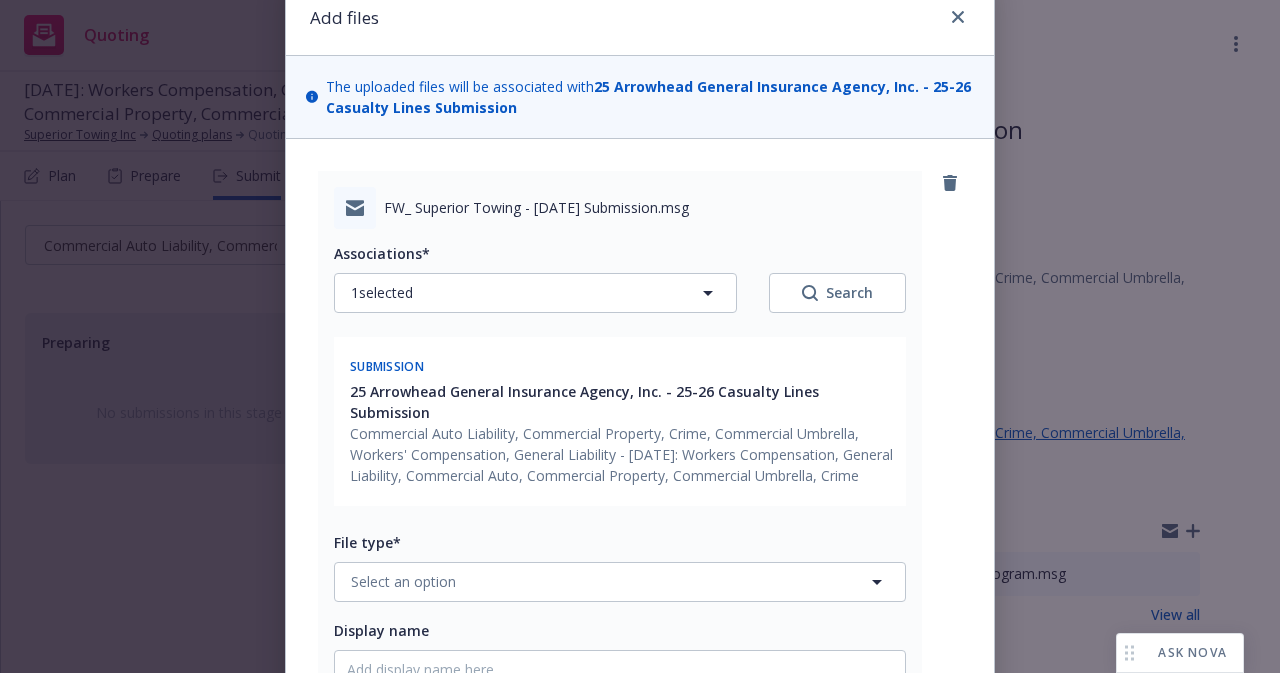 scroll, scrollTop: 200, scrollLeft: 0, axis: vertical 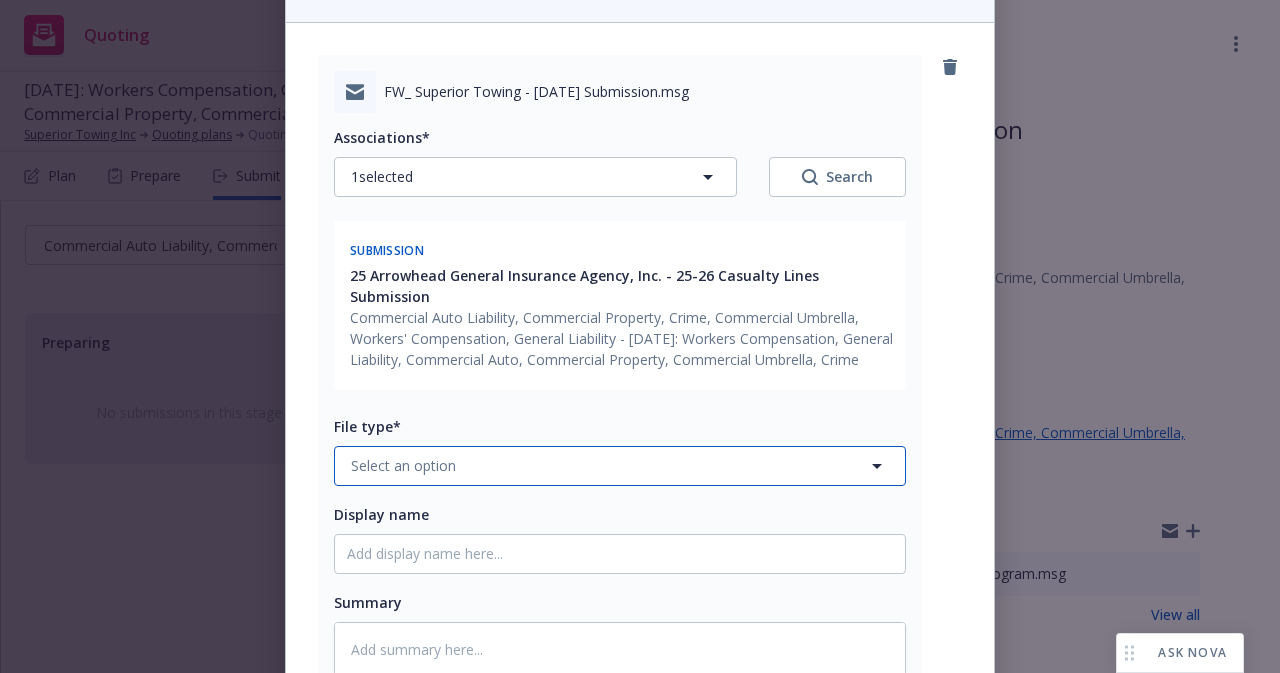 click on "Select an option" at bounding box center [620, 466] 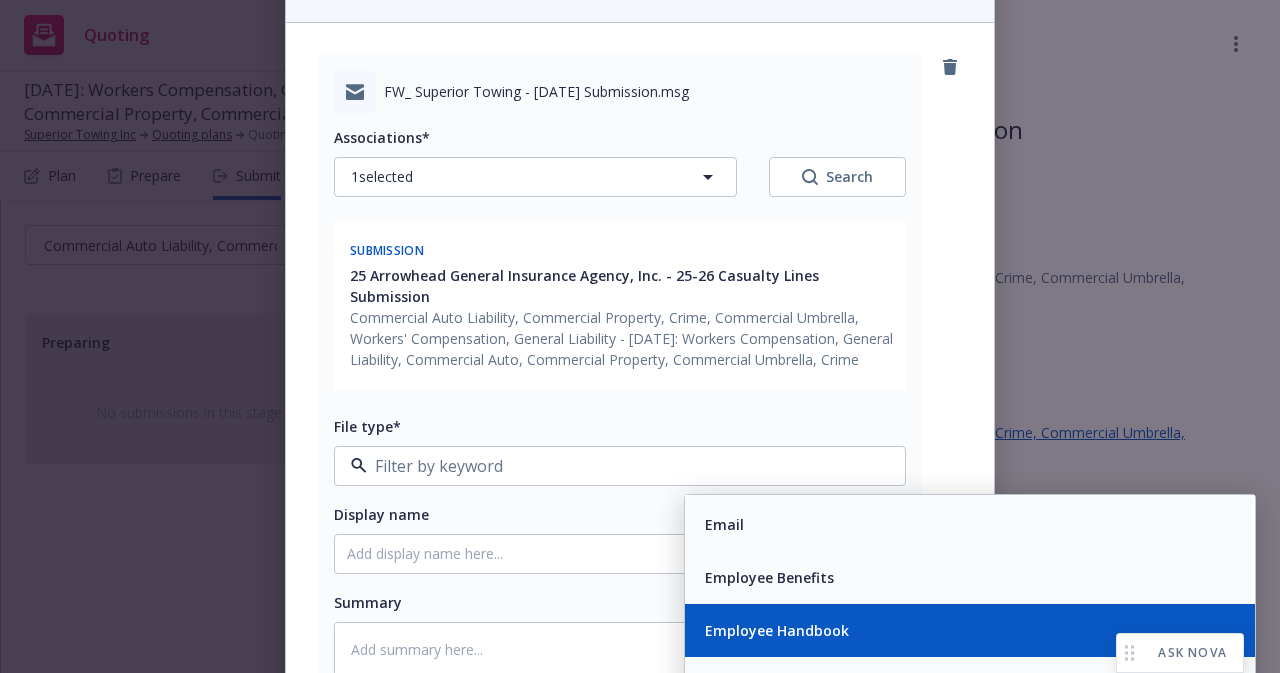 scroll, scrollTop: 3200, scrollLeft: 0, axis: vertical 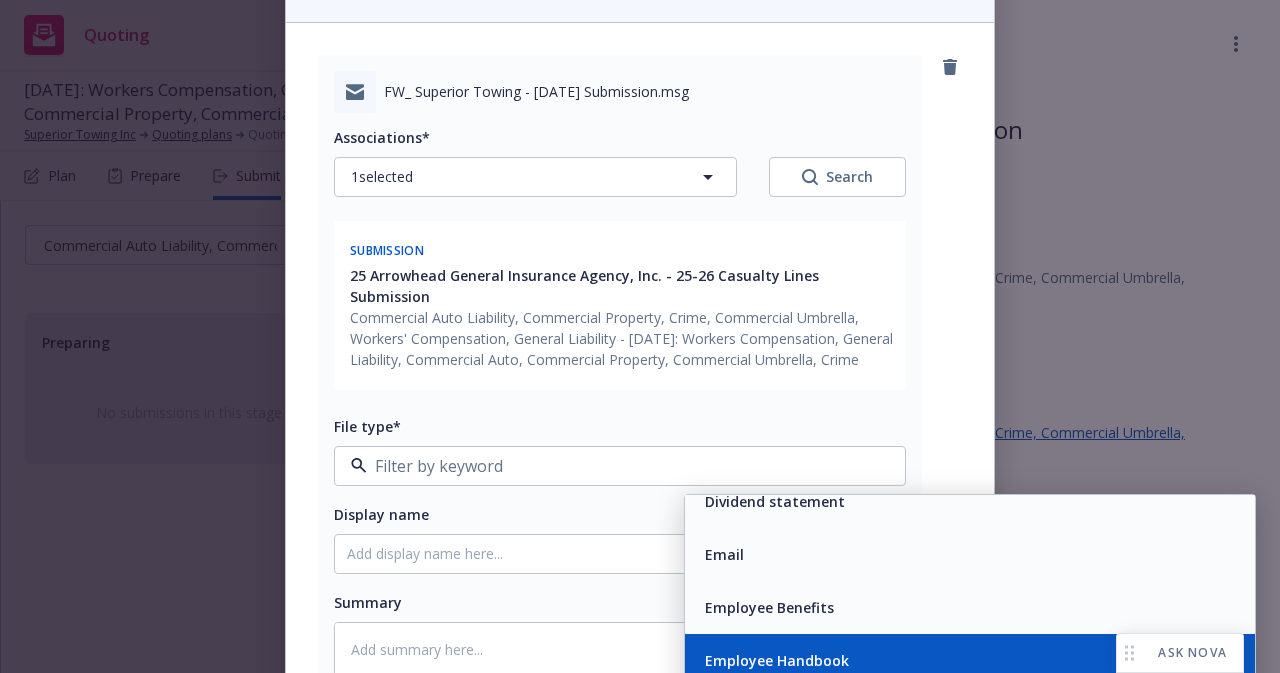click on "Email" at bounding box center [970, 554] 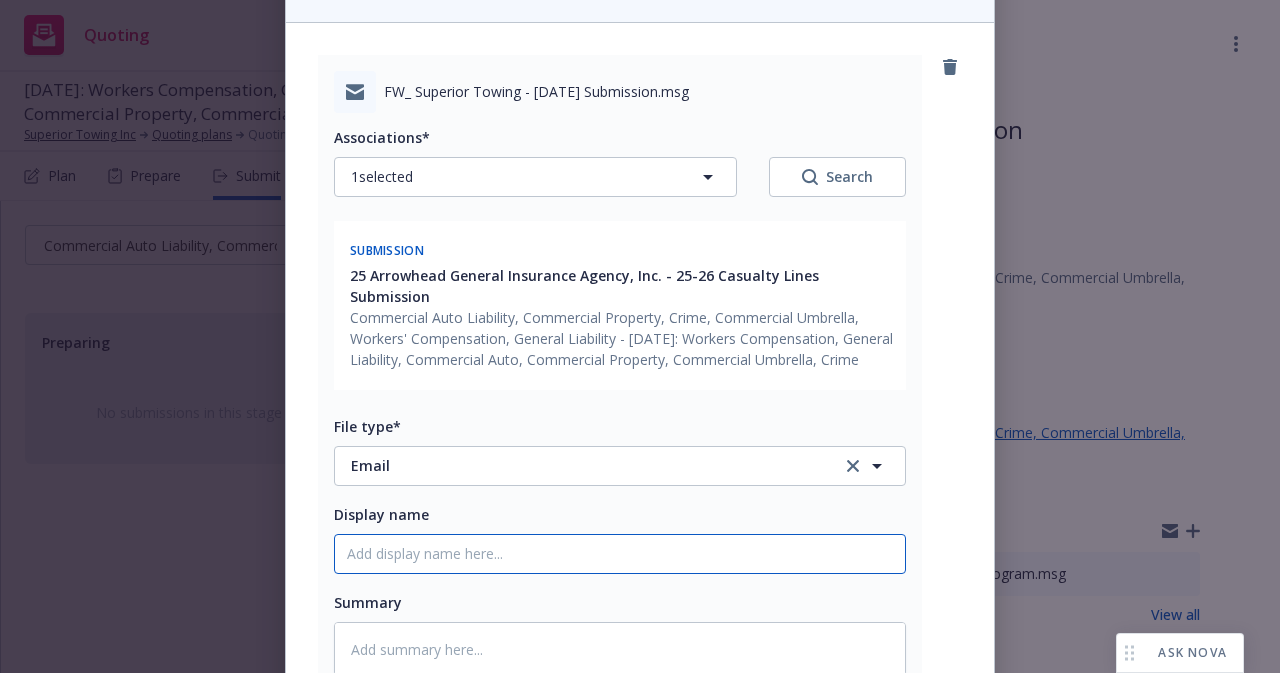 click on "Display name" at bounding box center (620, 554) 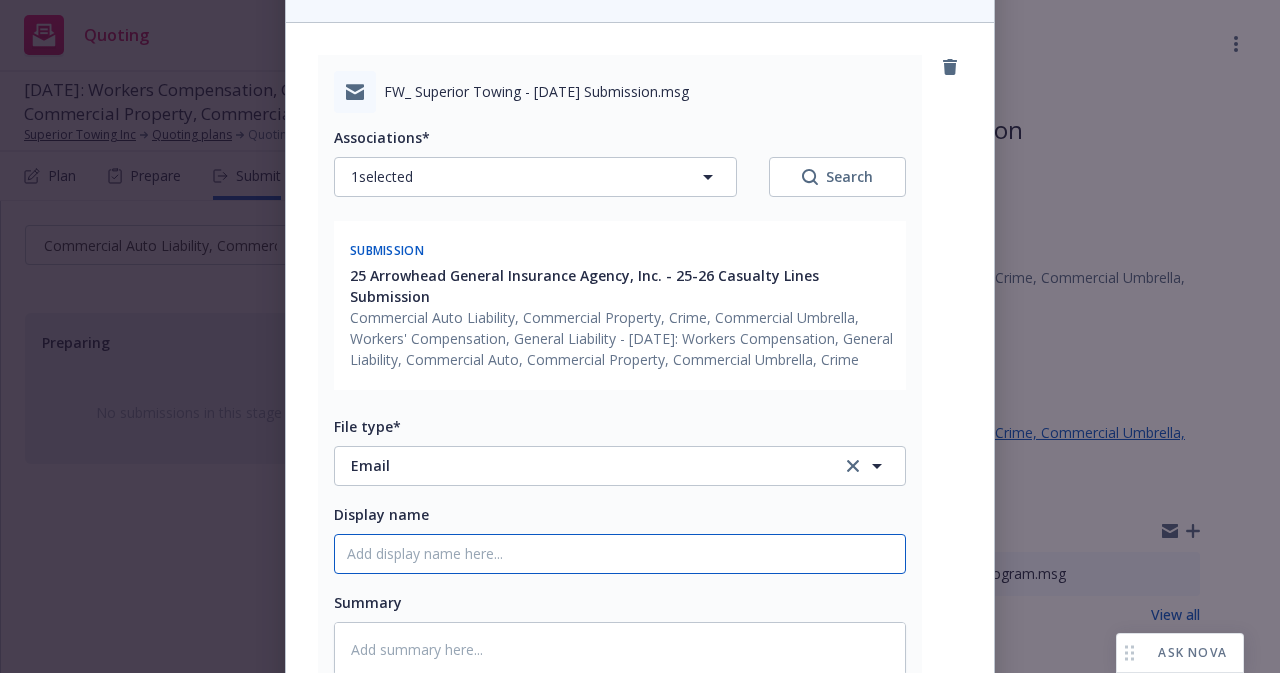 type on "x" 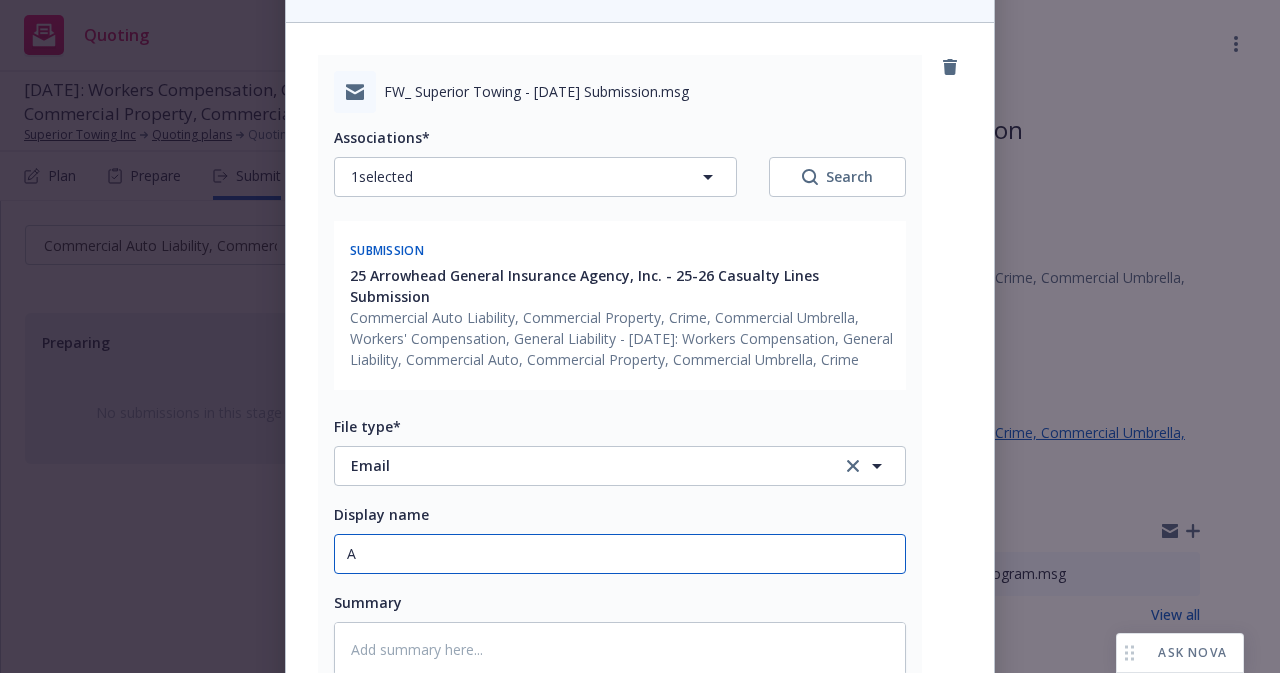 type on "x" 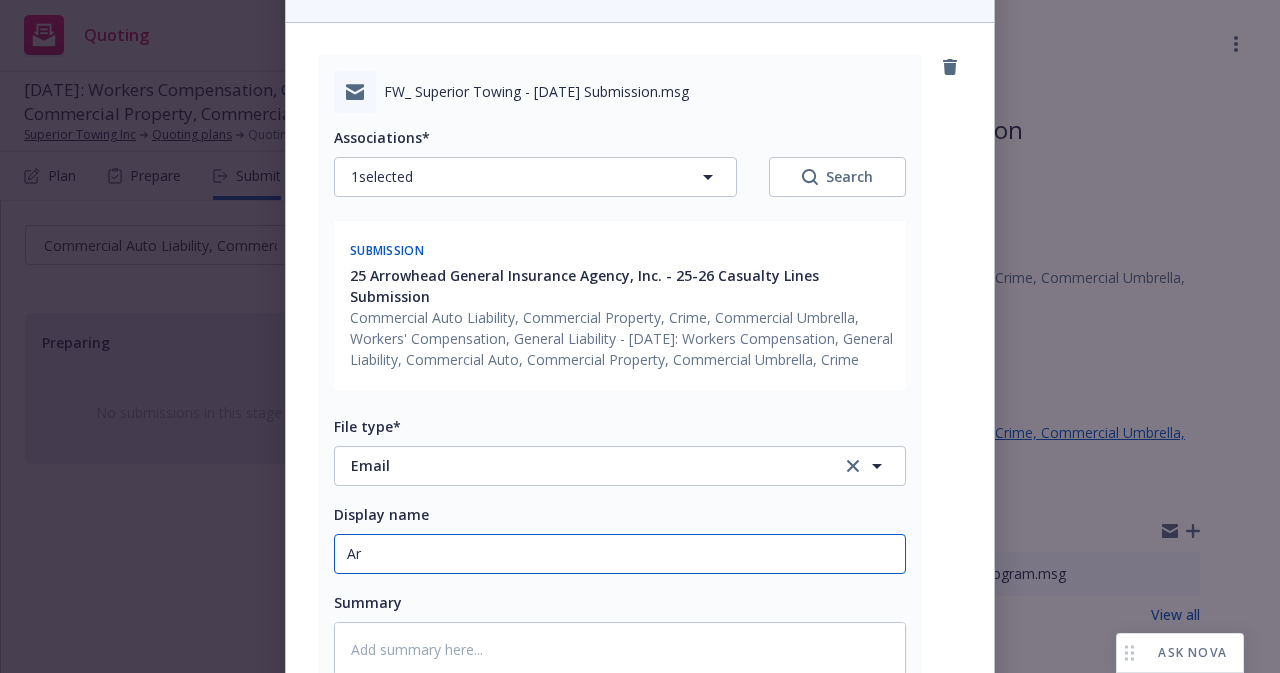 type on "x" 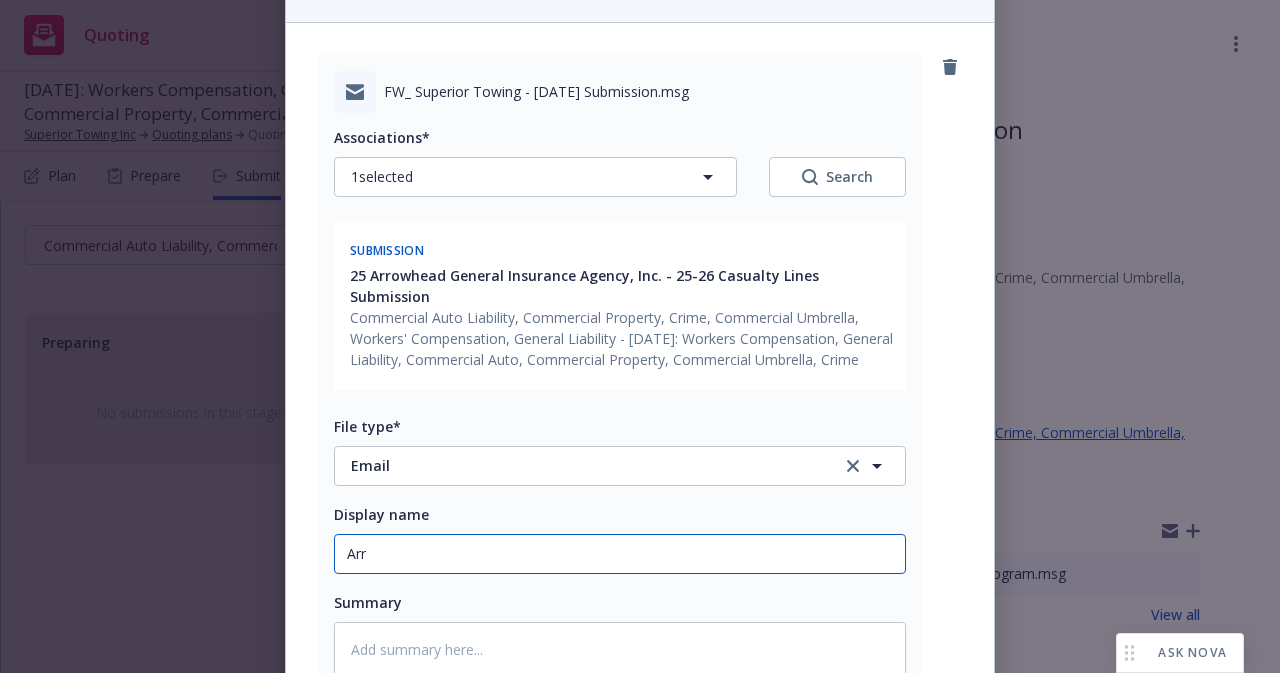 type on "x" 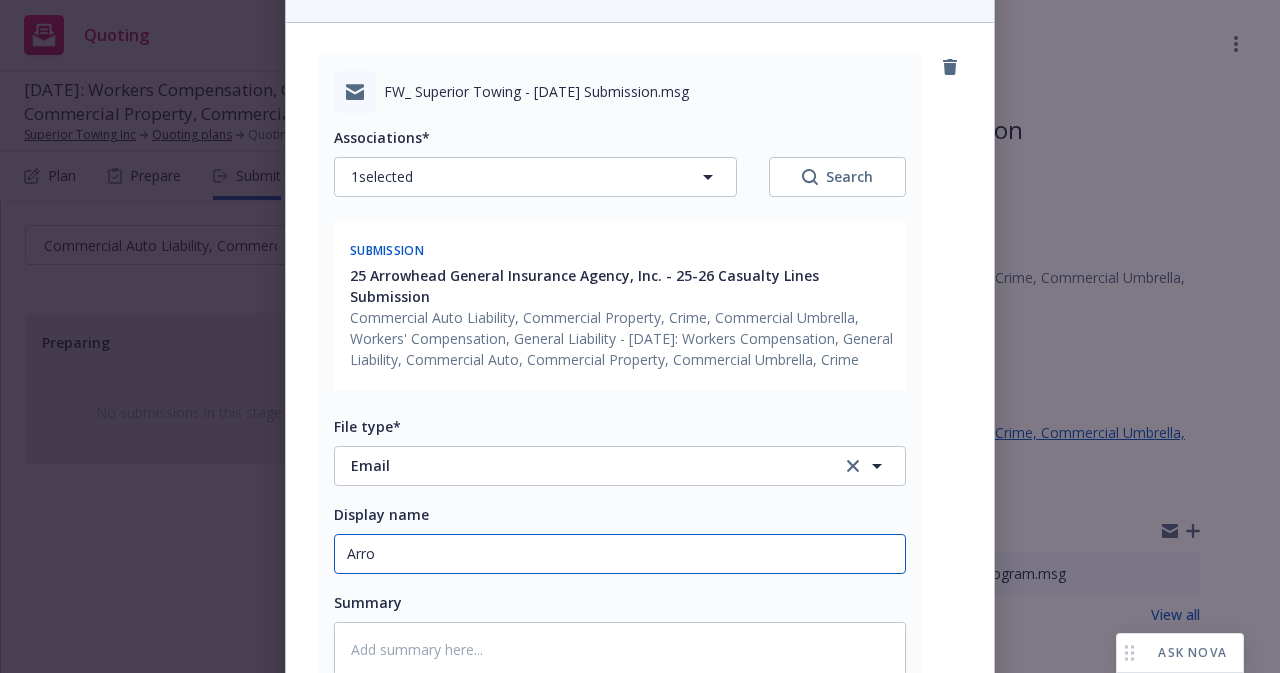 type on "x" 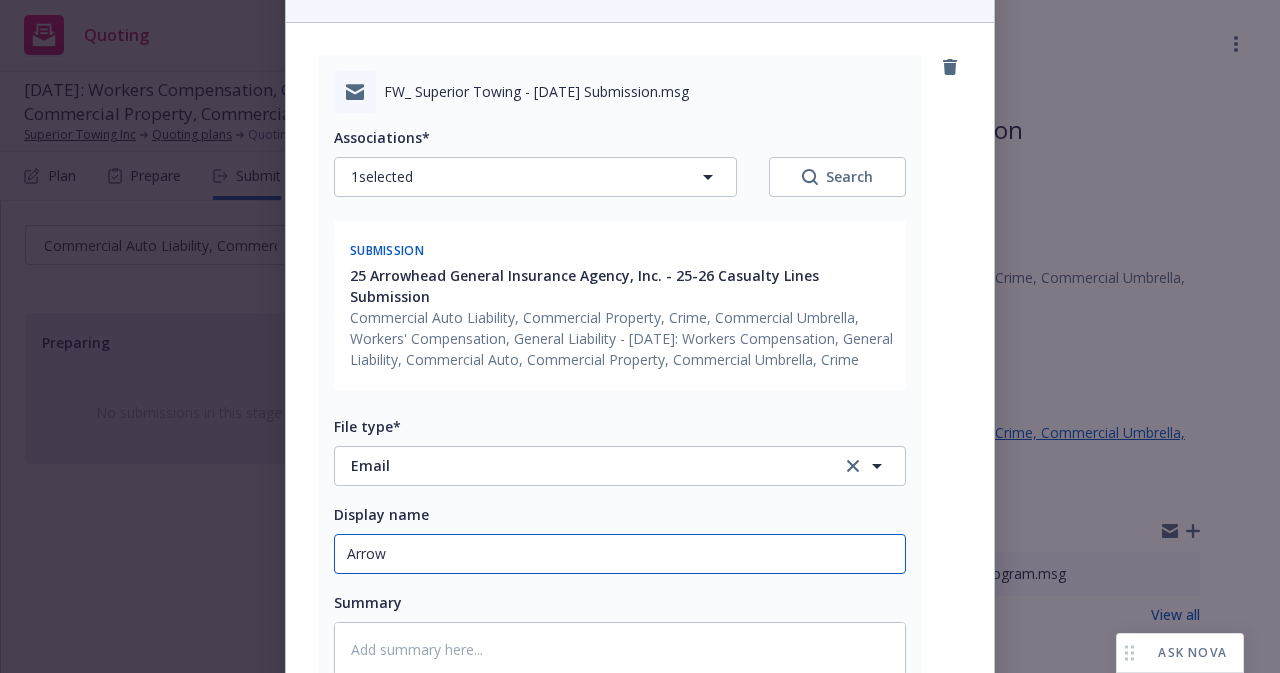 type on "x" 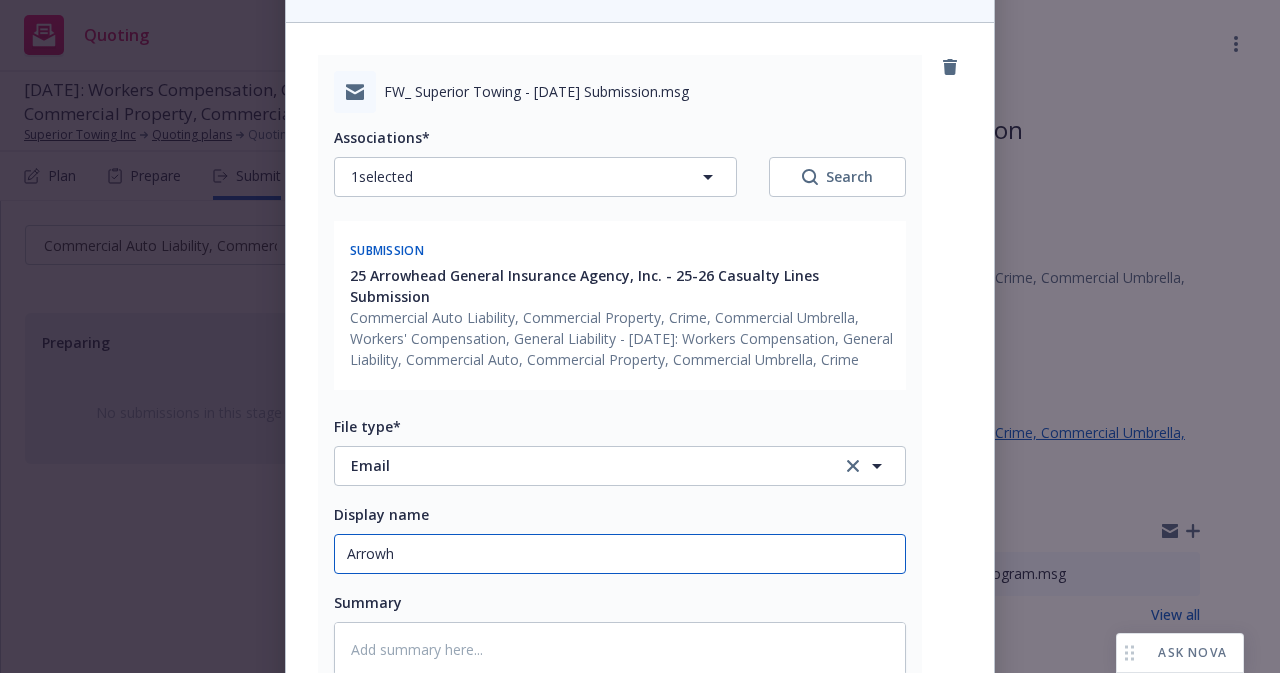 type on "x" 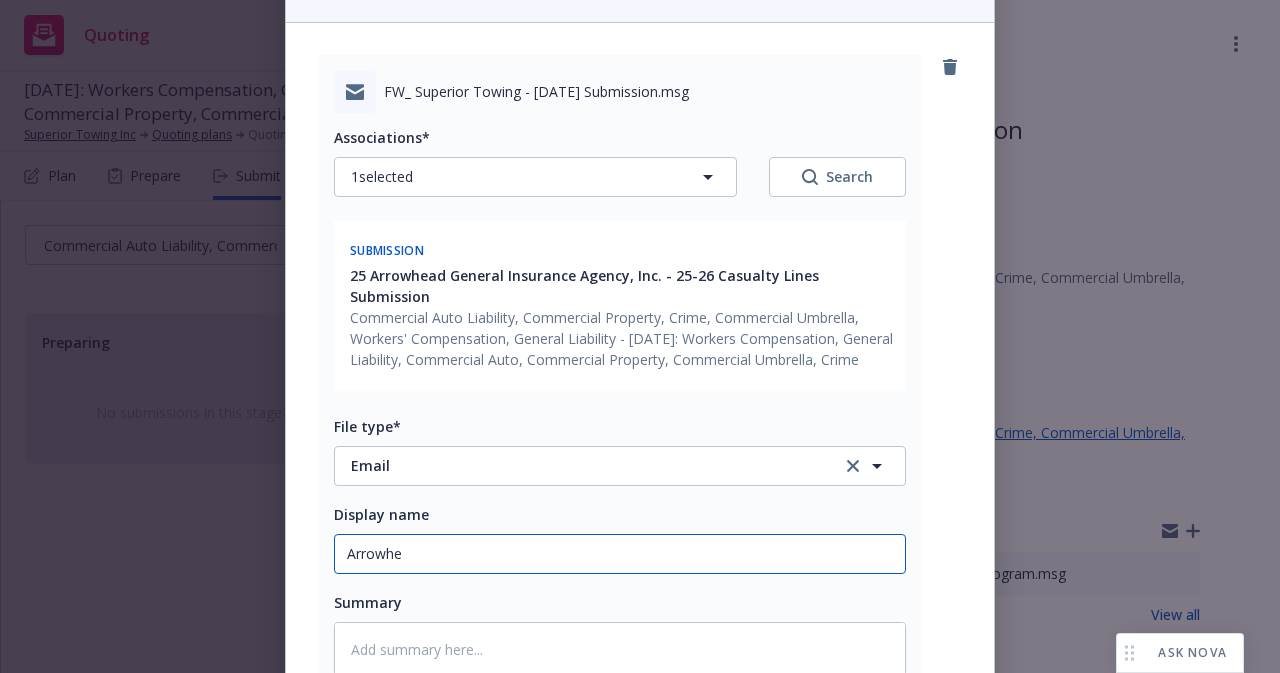 type on "x" 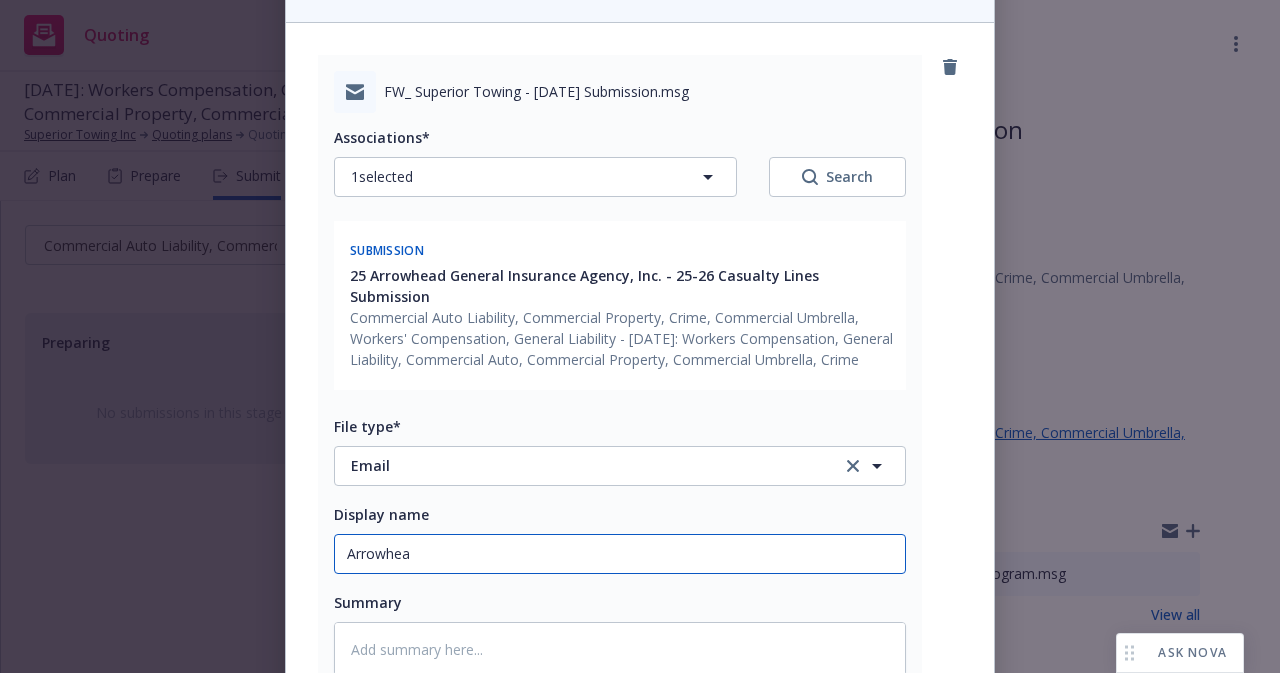 type on "x" 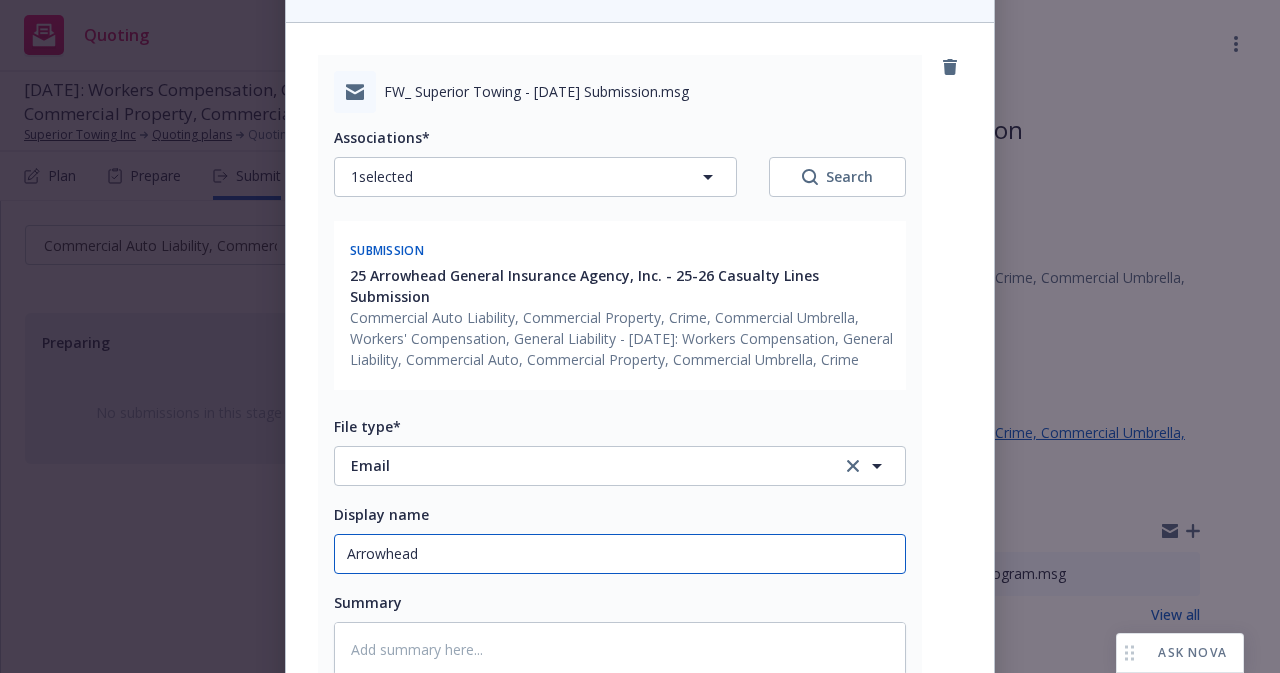 type on "x" 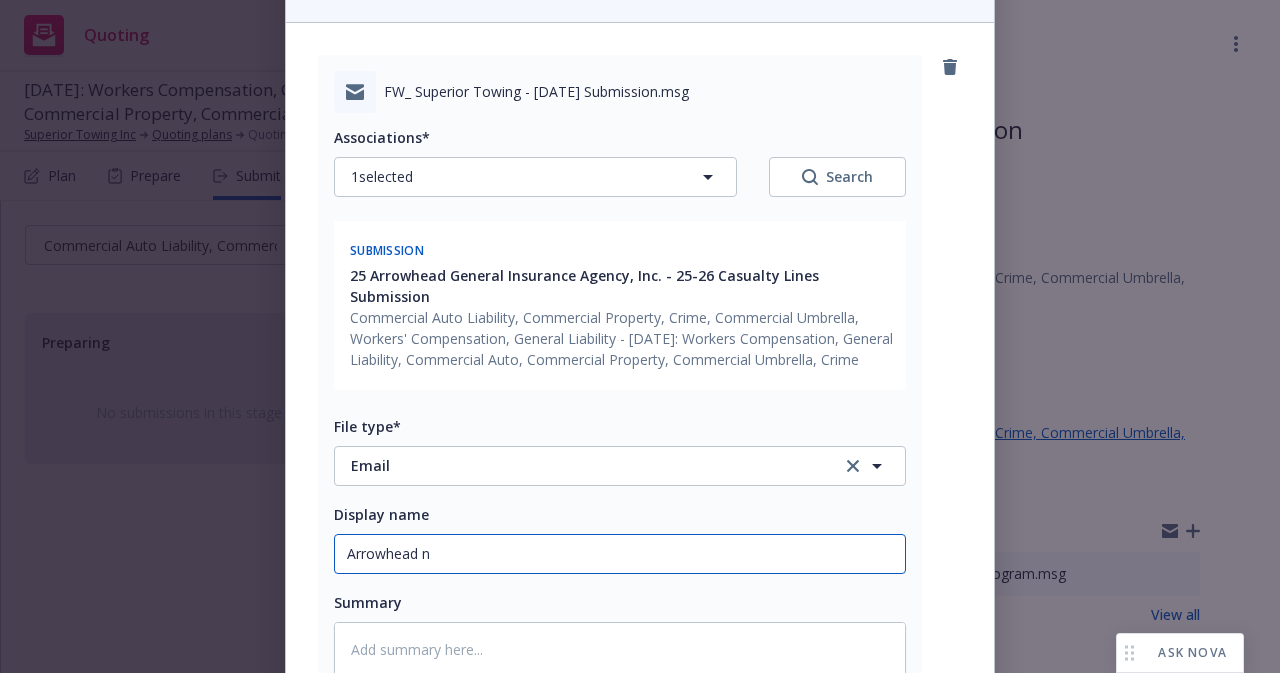 type on "x" 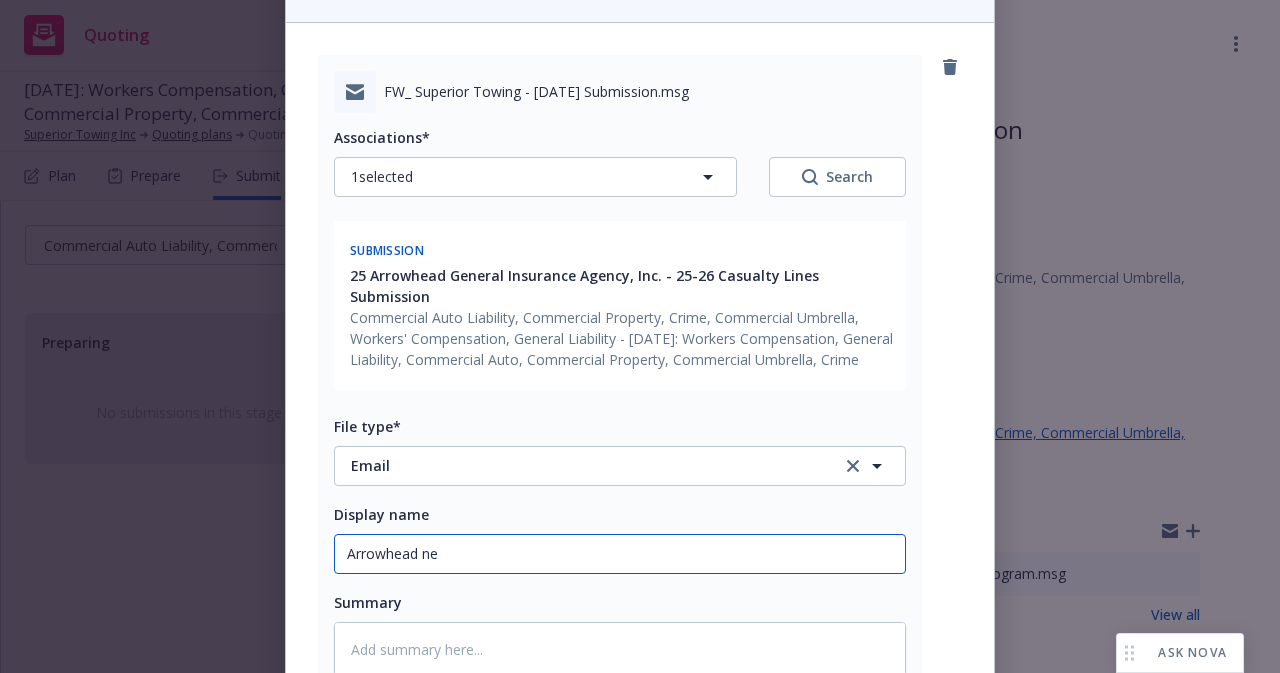 type on "x" 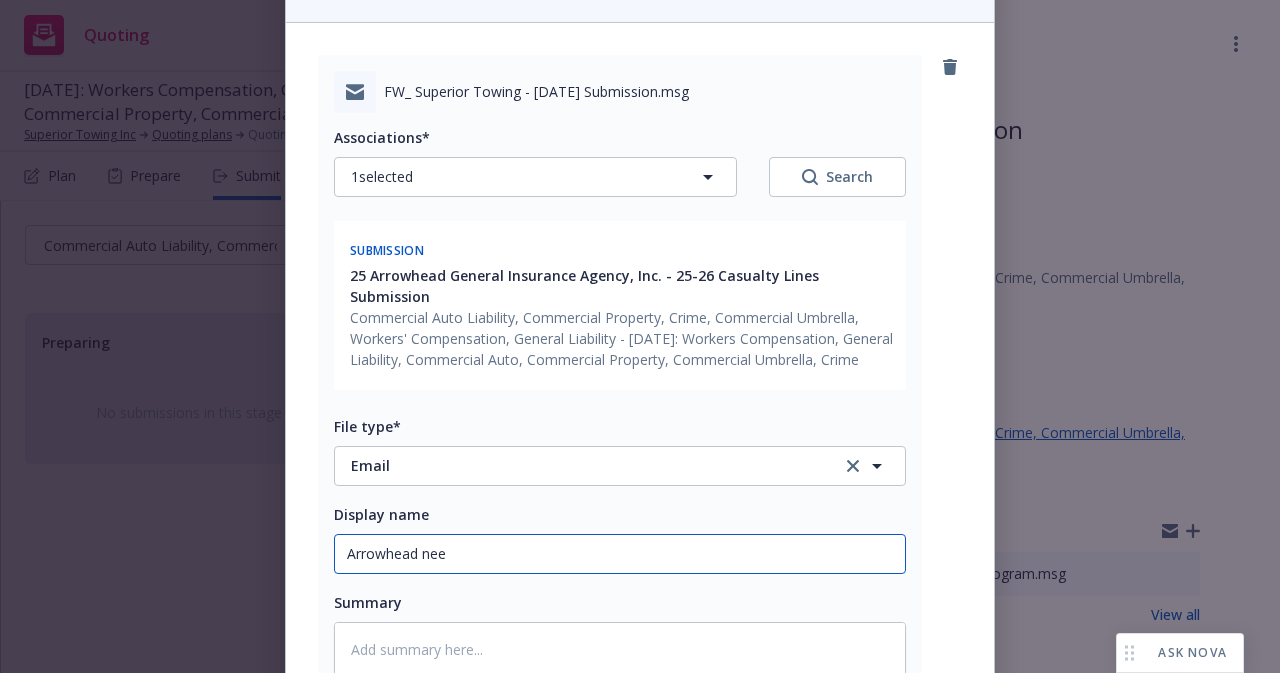 type on "x" 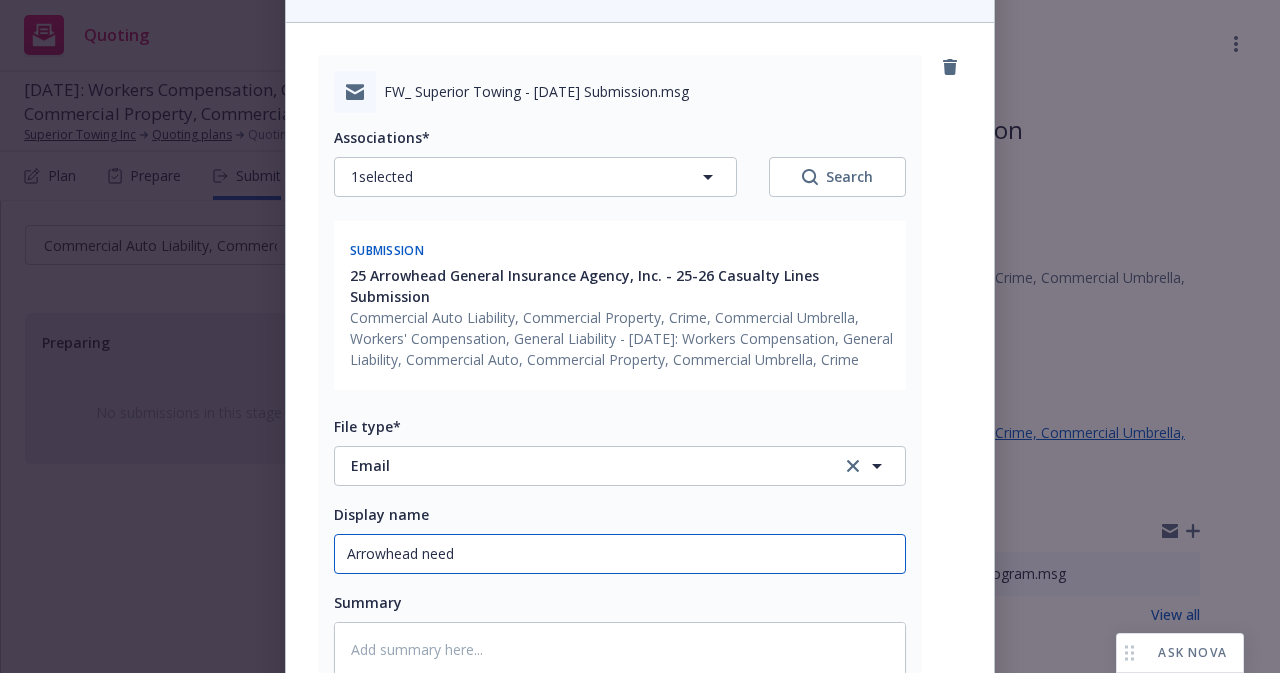 type on "x" 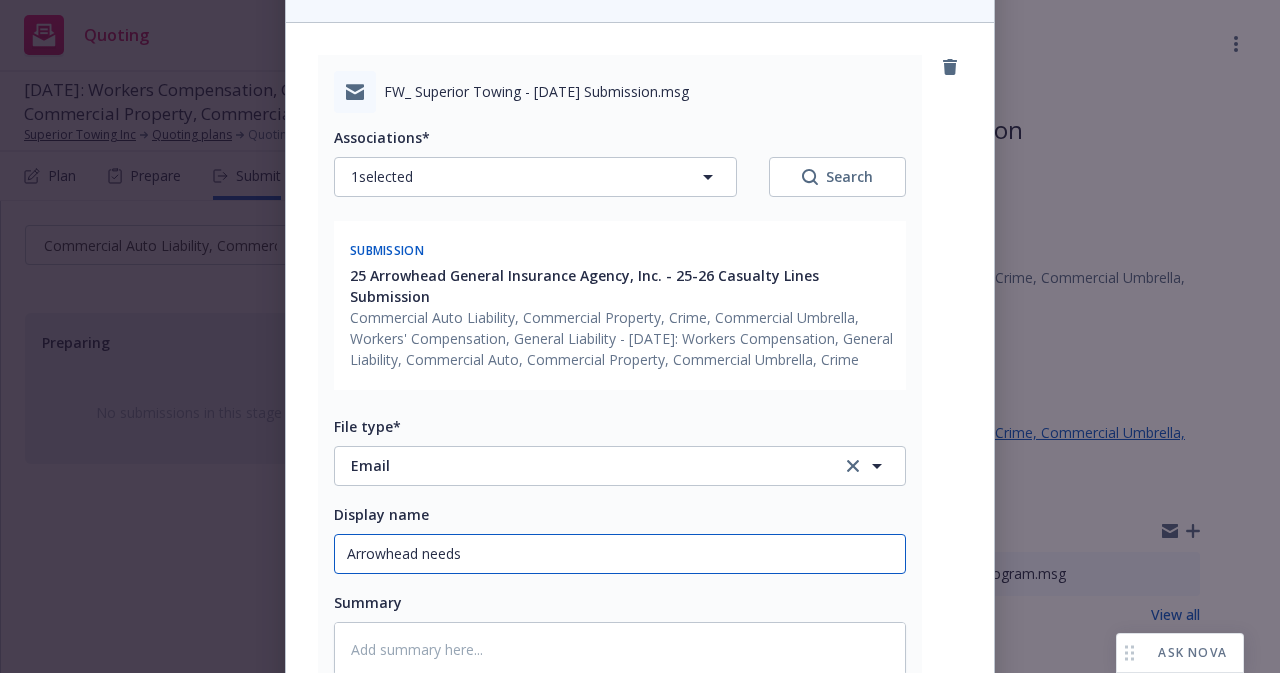 type on "x" 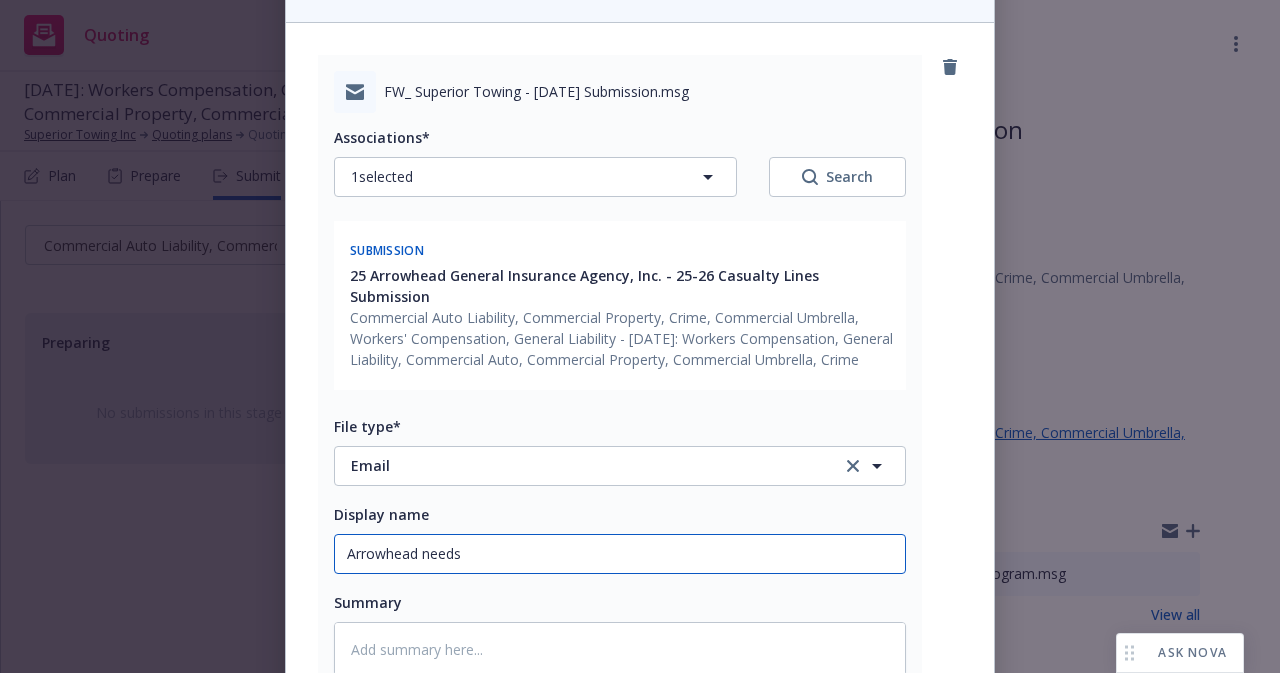 type on "x" 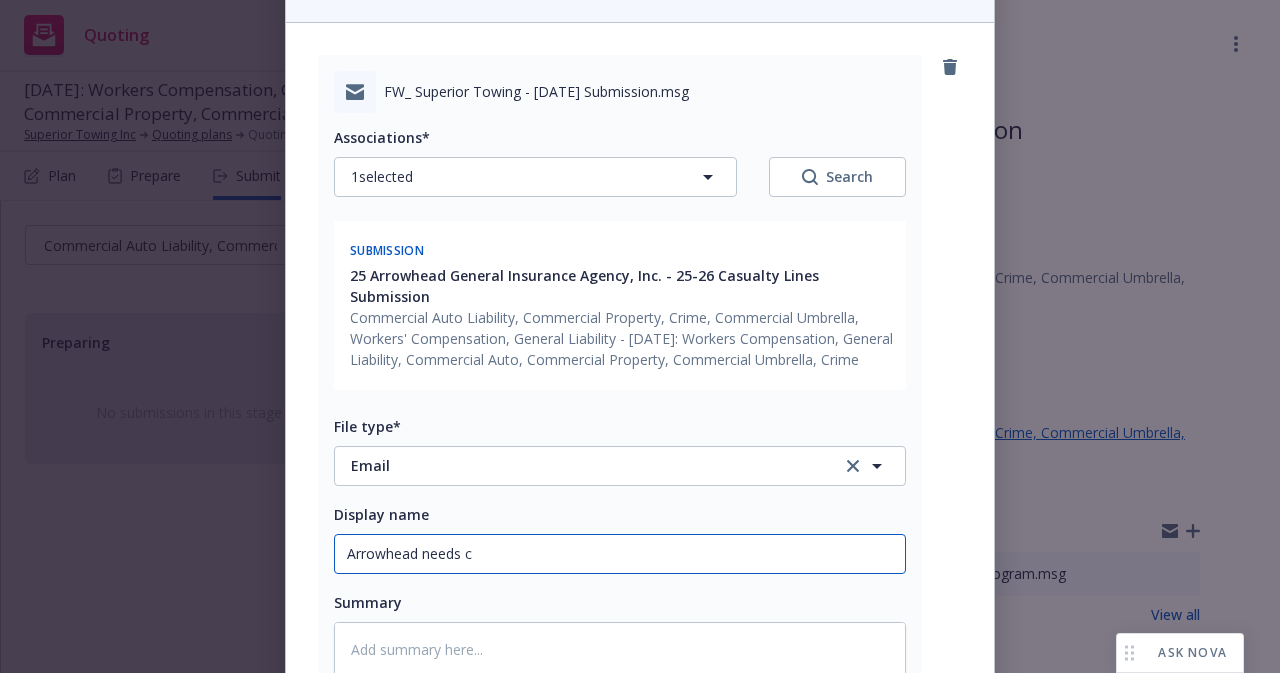 type on "x" 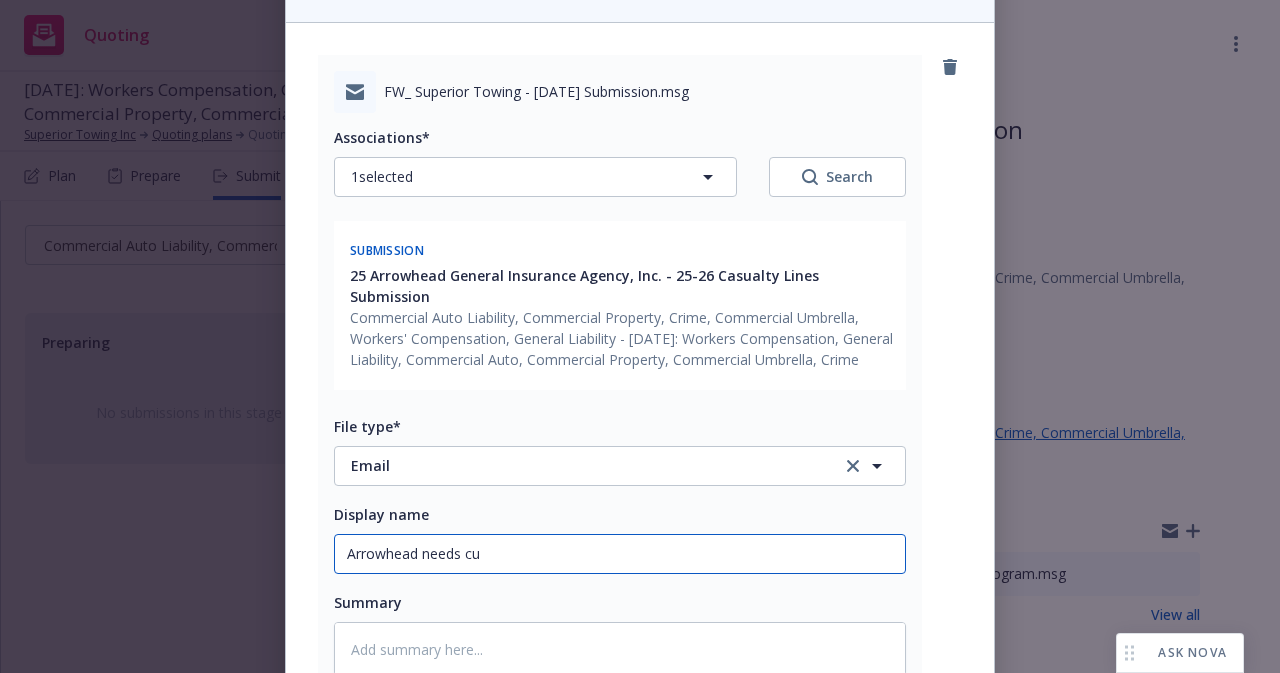 type on "x" 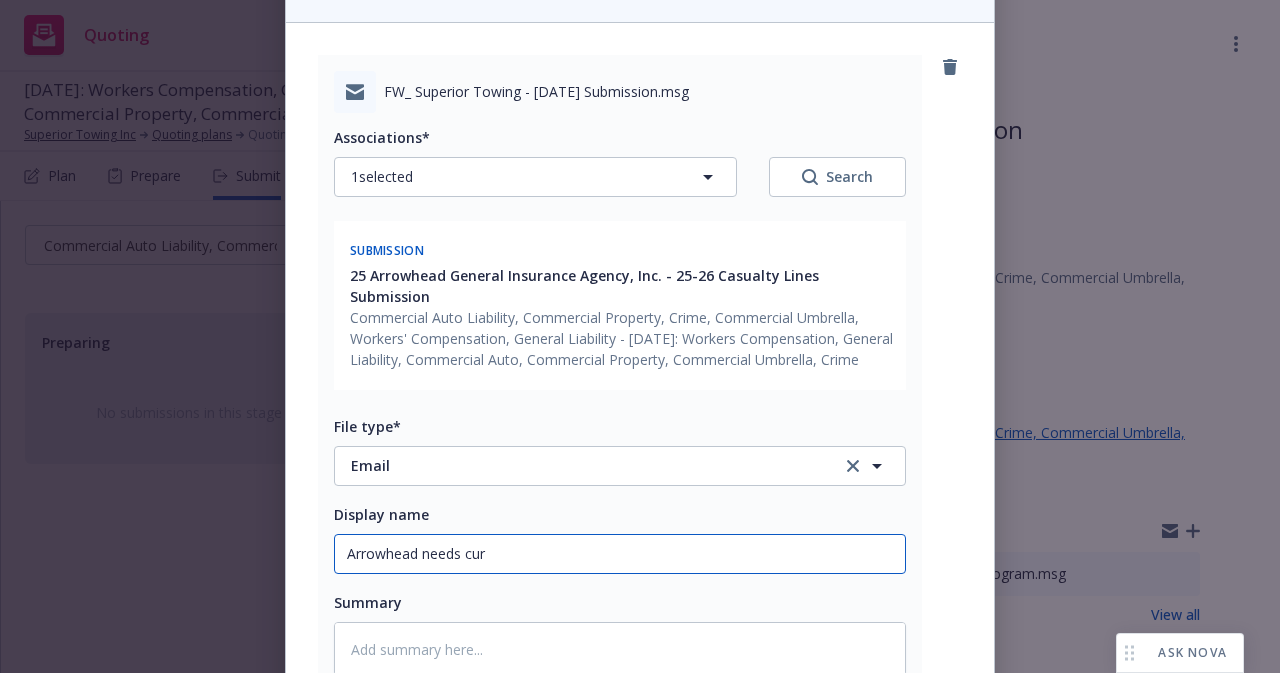 type on "x" 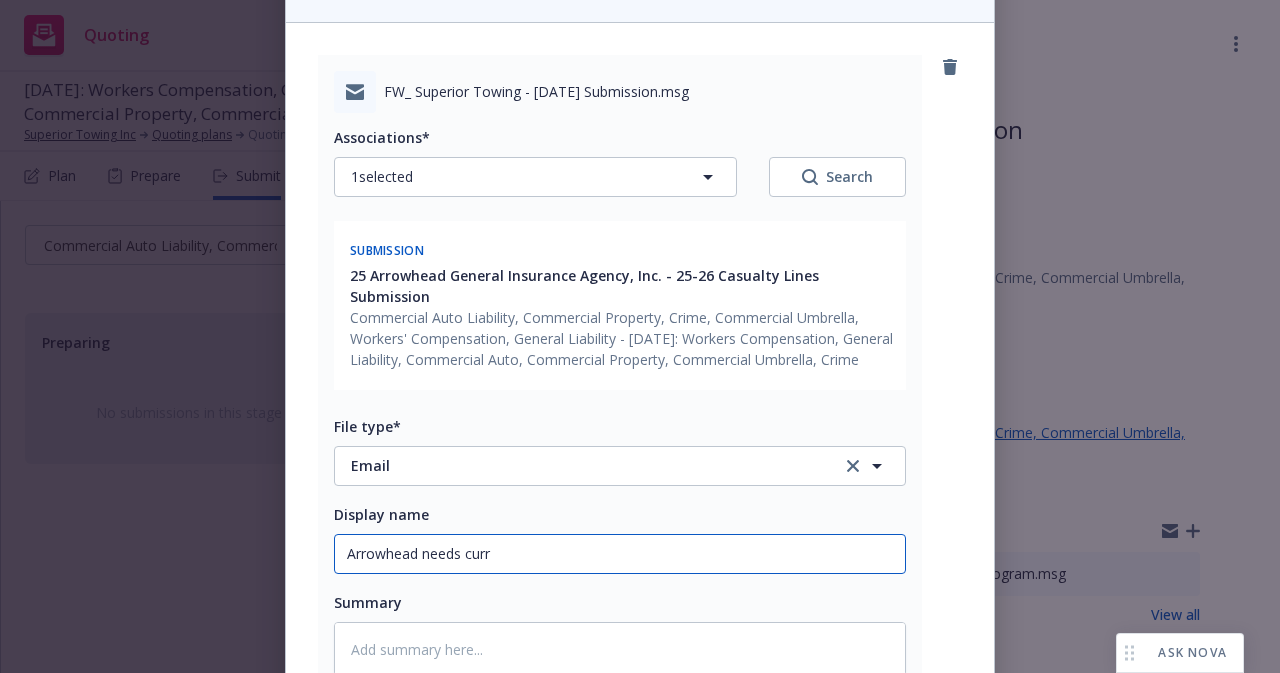 type on "x" 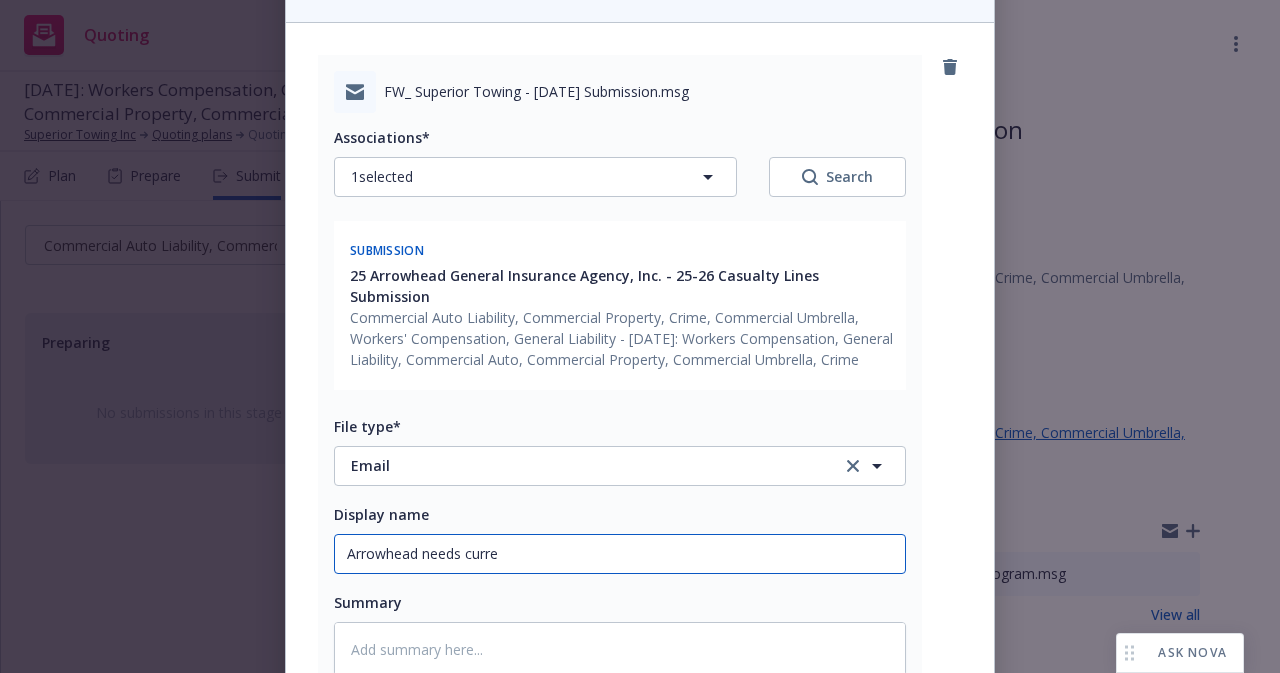 type on "x" 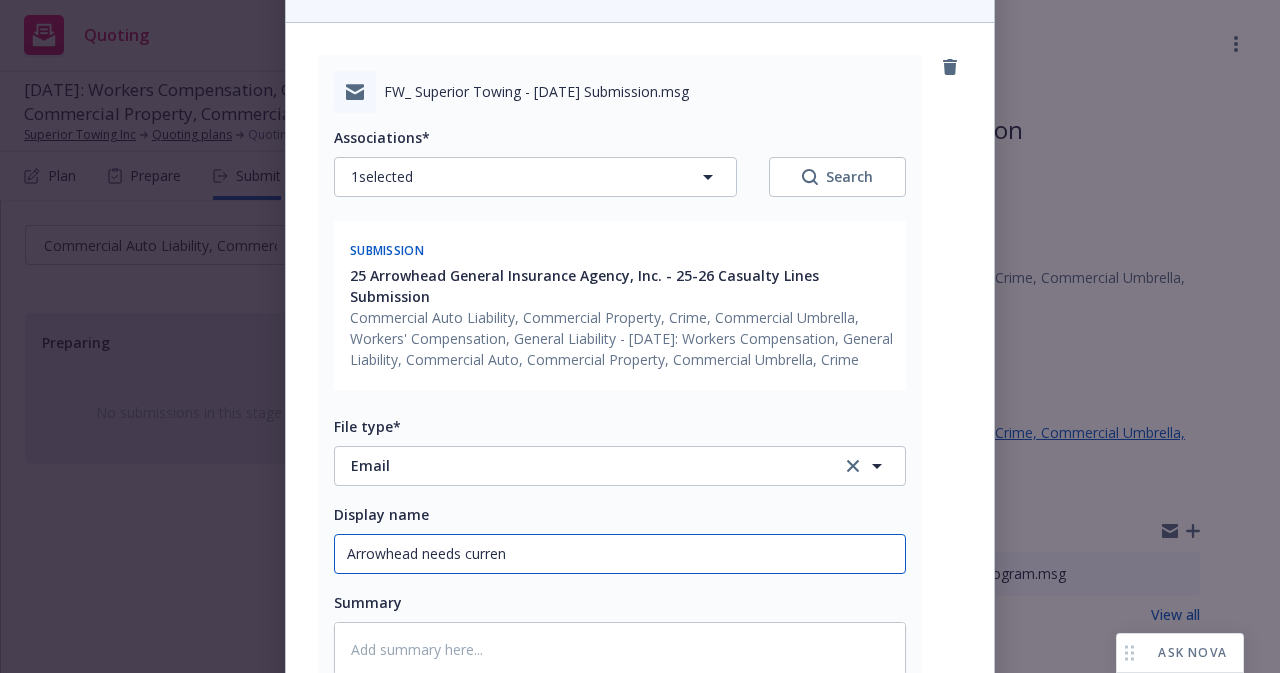 type on "x" 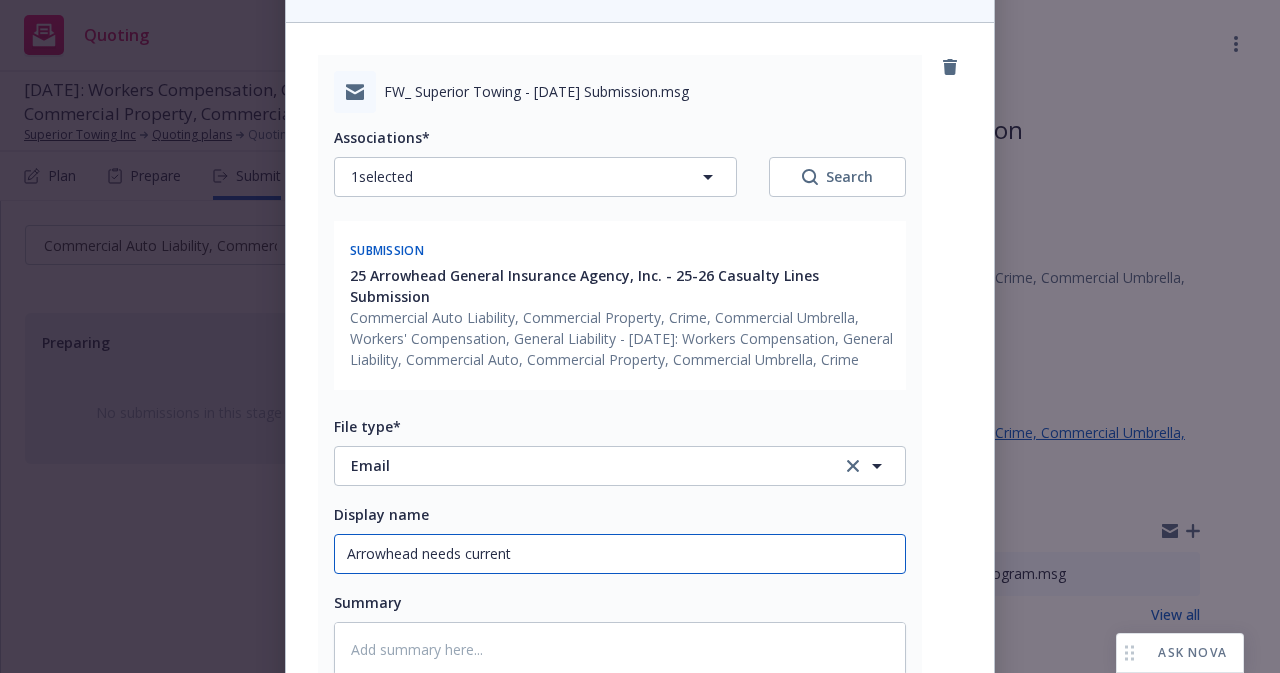 type on "x" 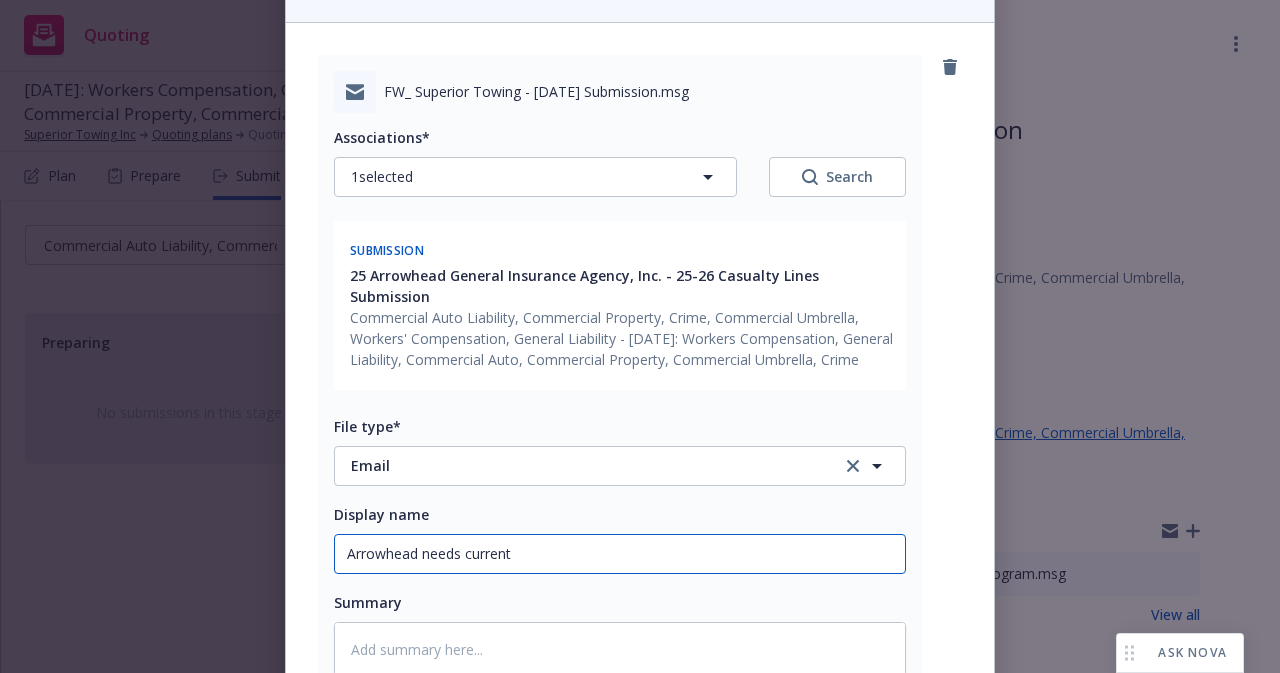 type on "x" 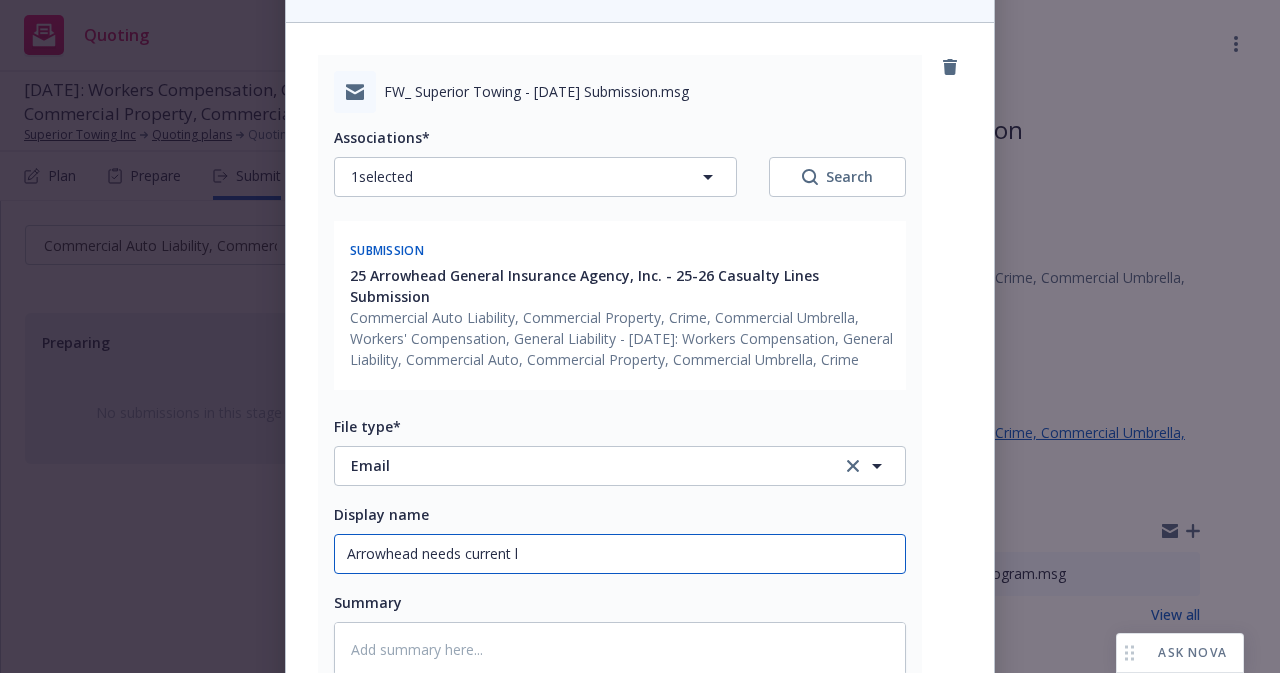type on "x" 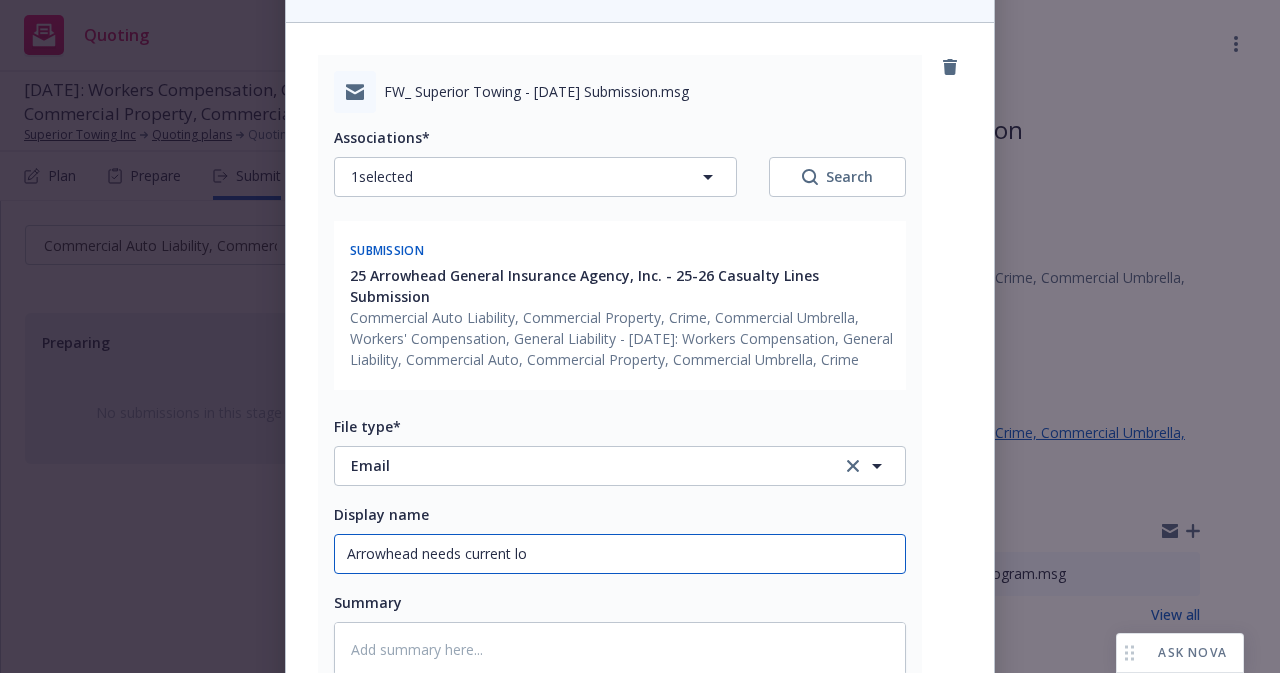 type on "x" 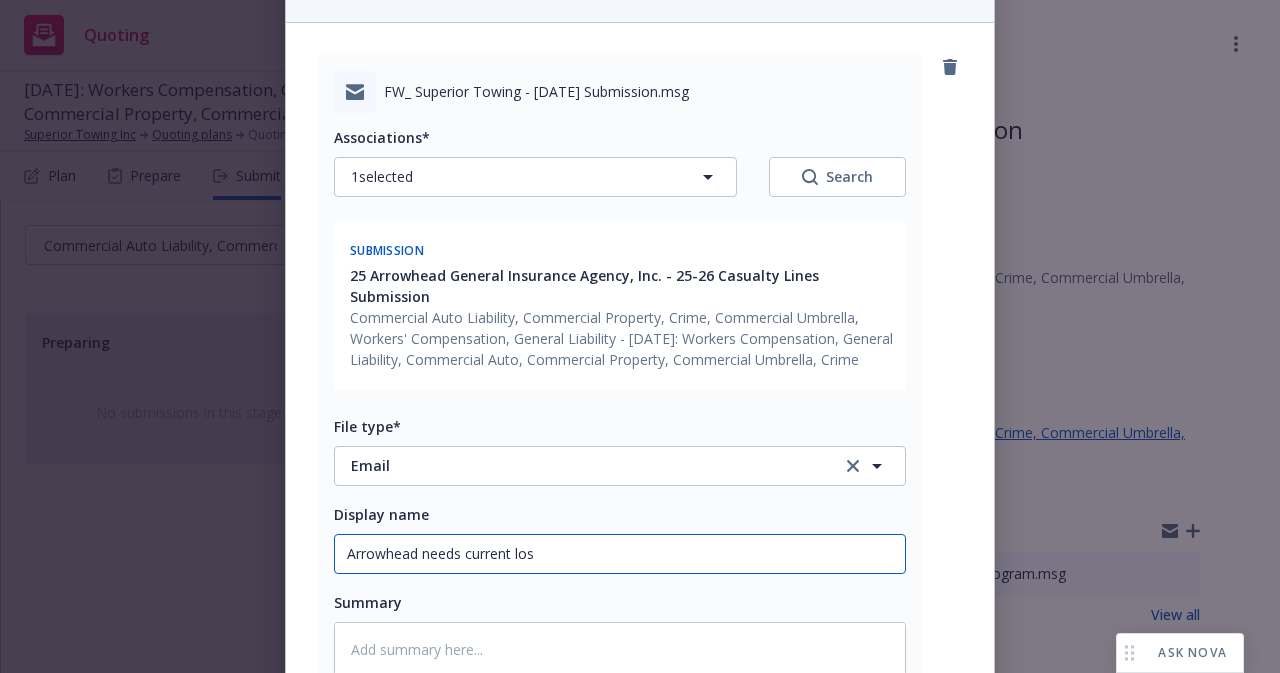 type on "x" 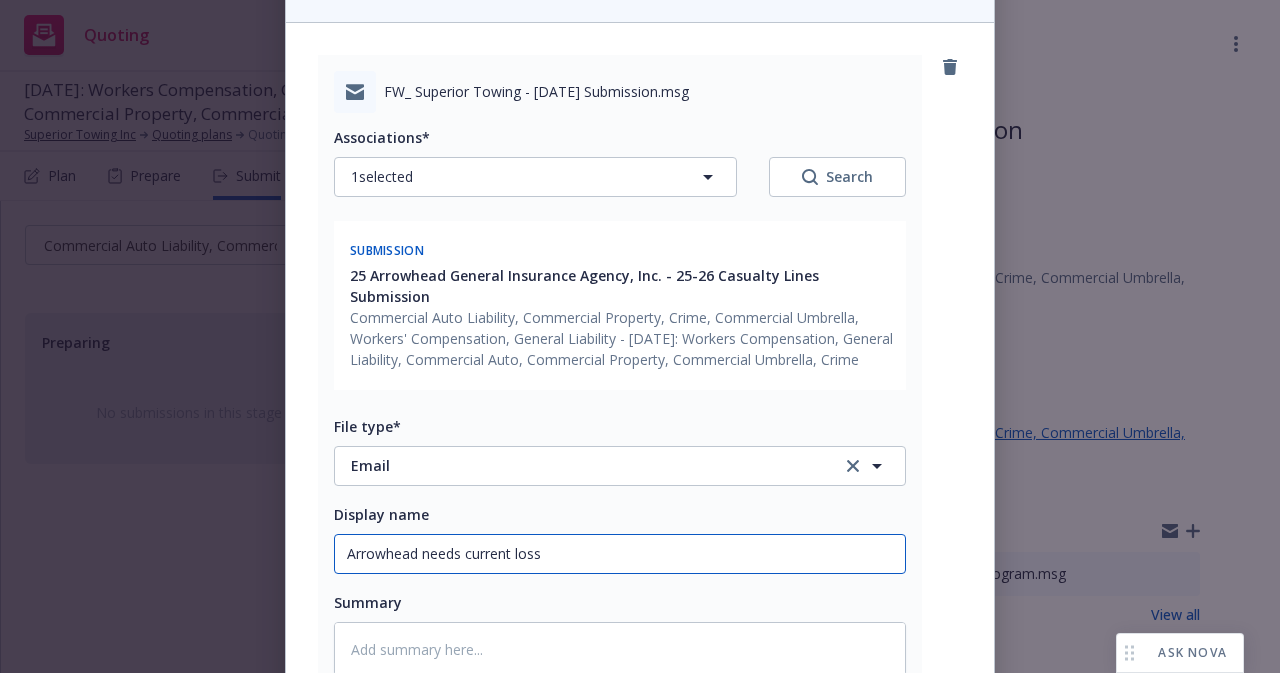 type on "x" 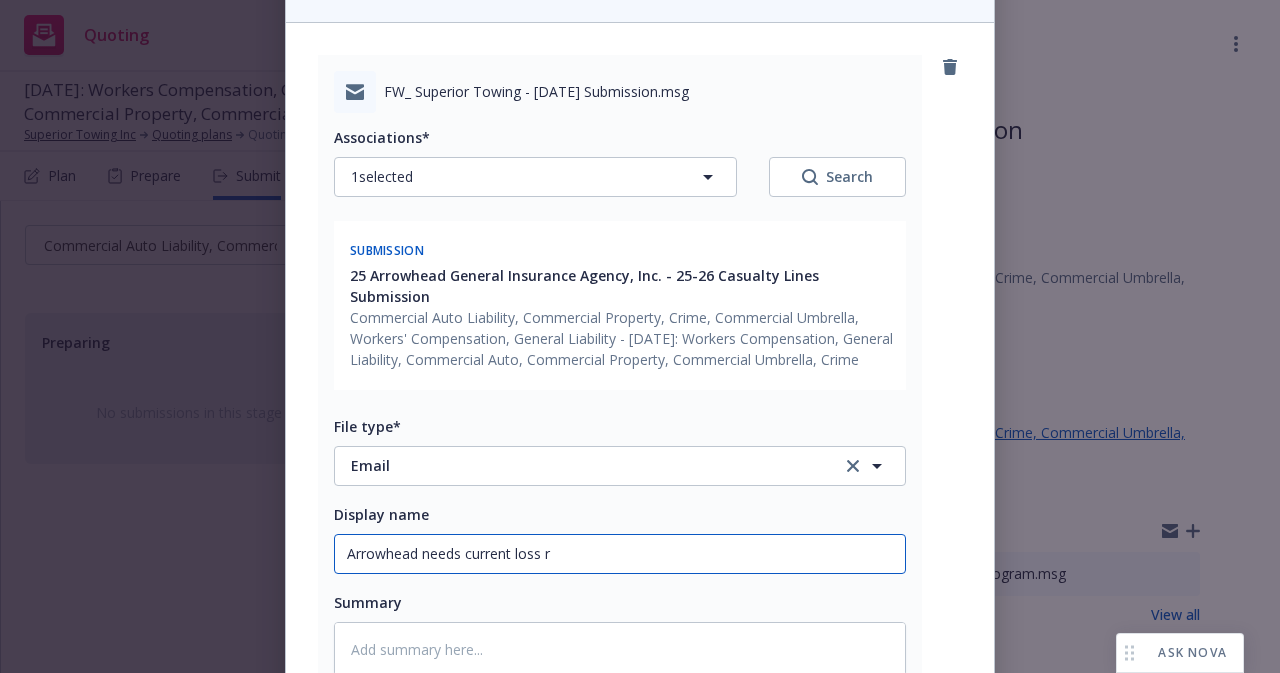 type on "x" 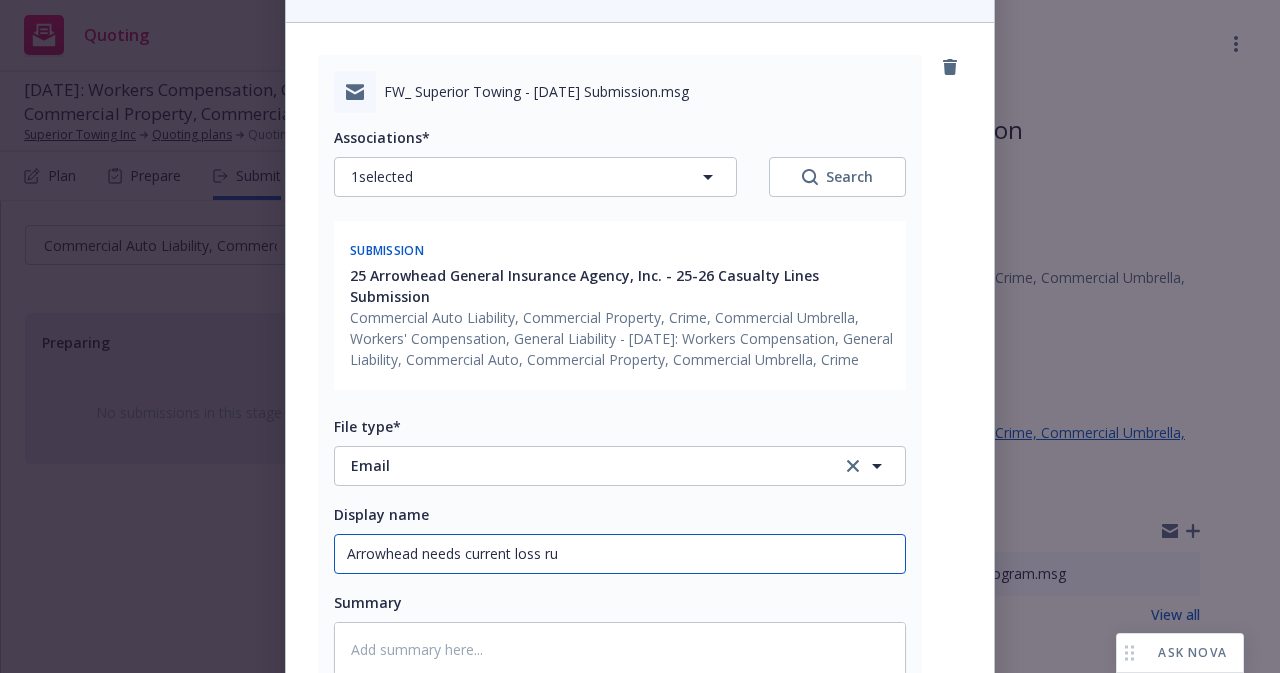 type on "x" 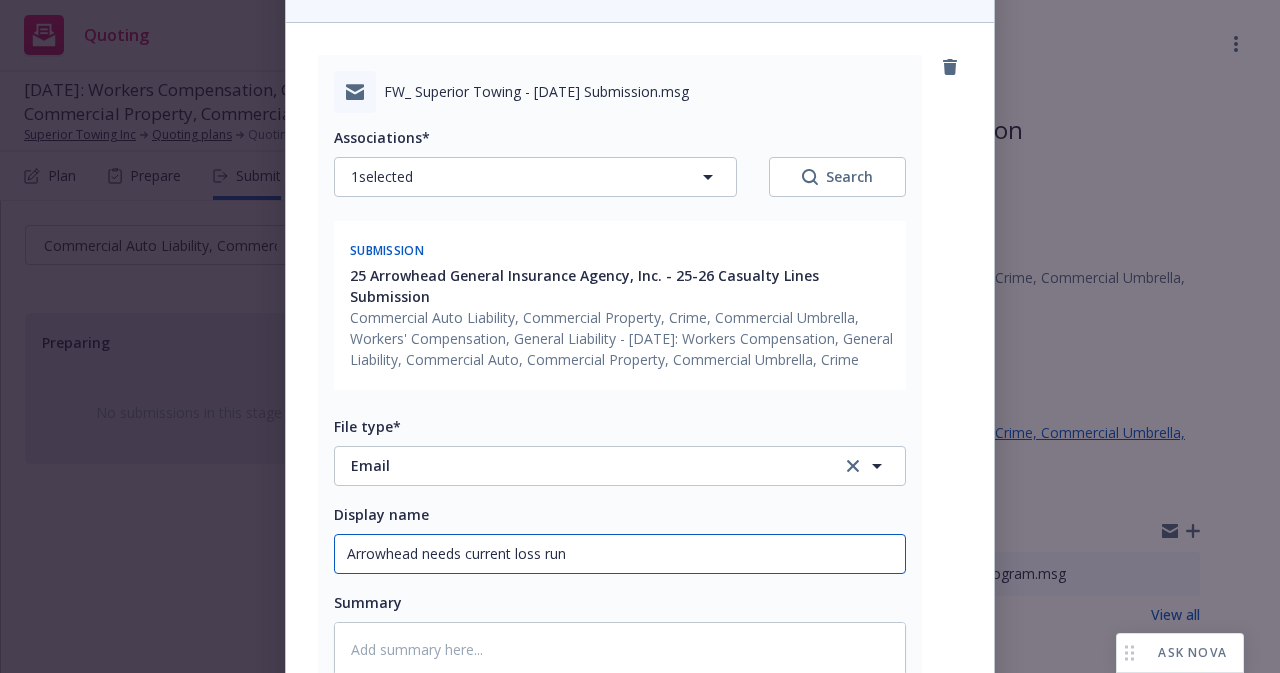 type on "x" 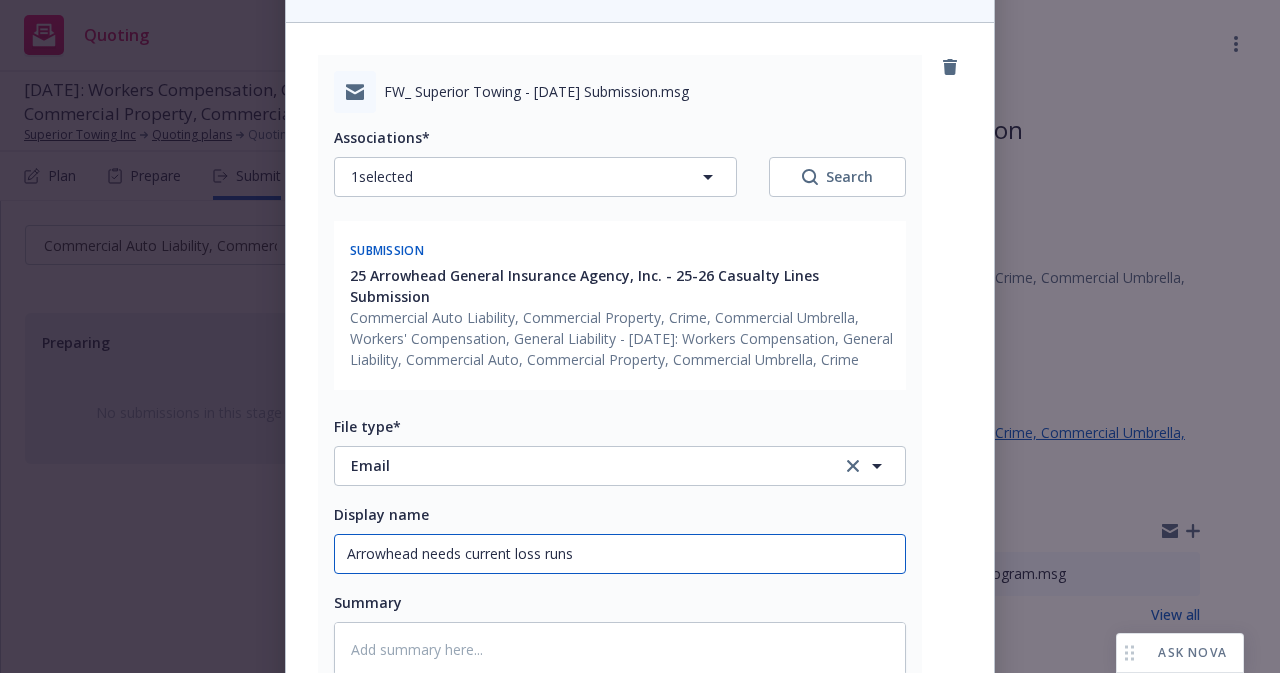 type on "x" 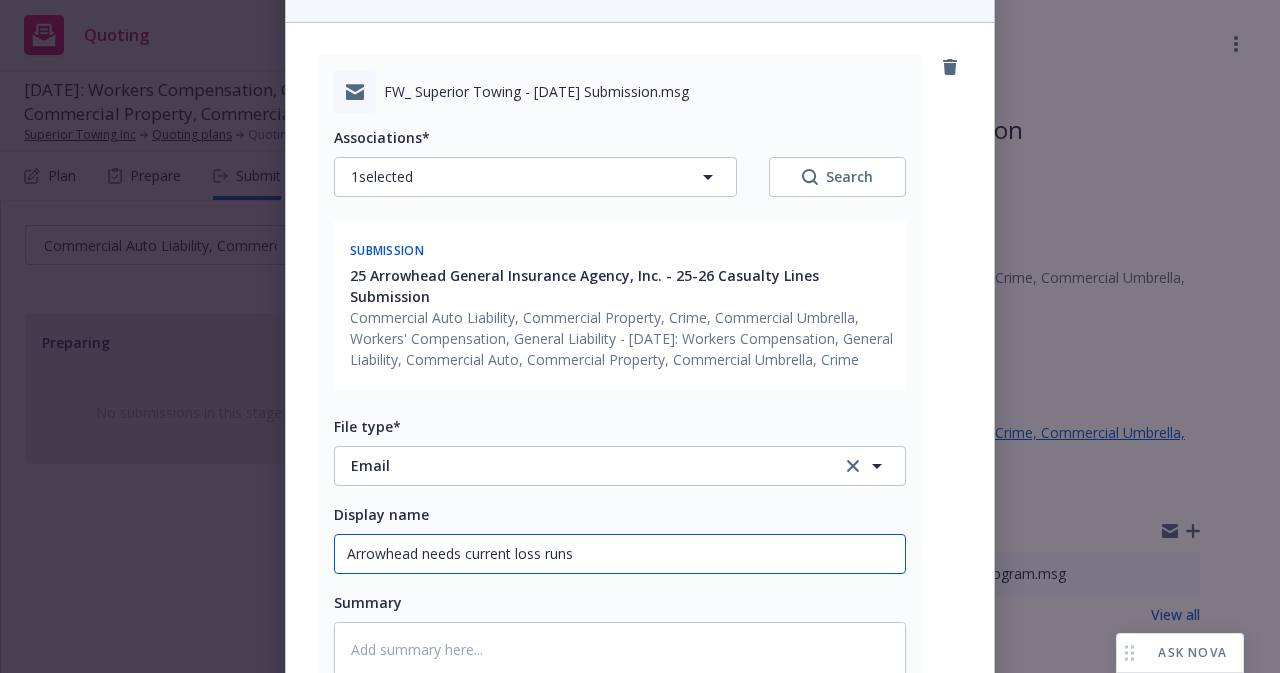 click on "Arrowhead needs current loss runs" at bounding box center [620, 554] 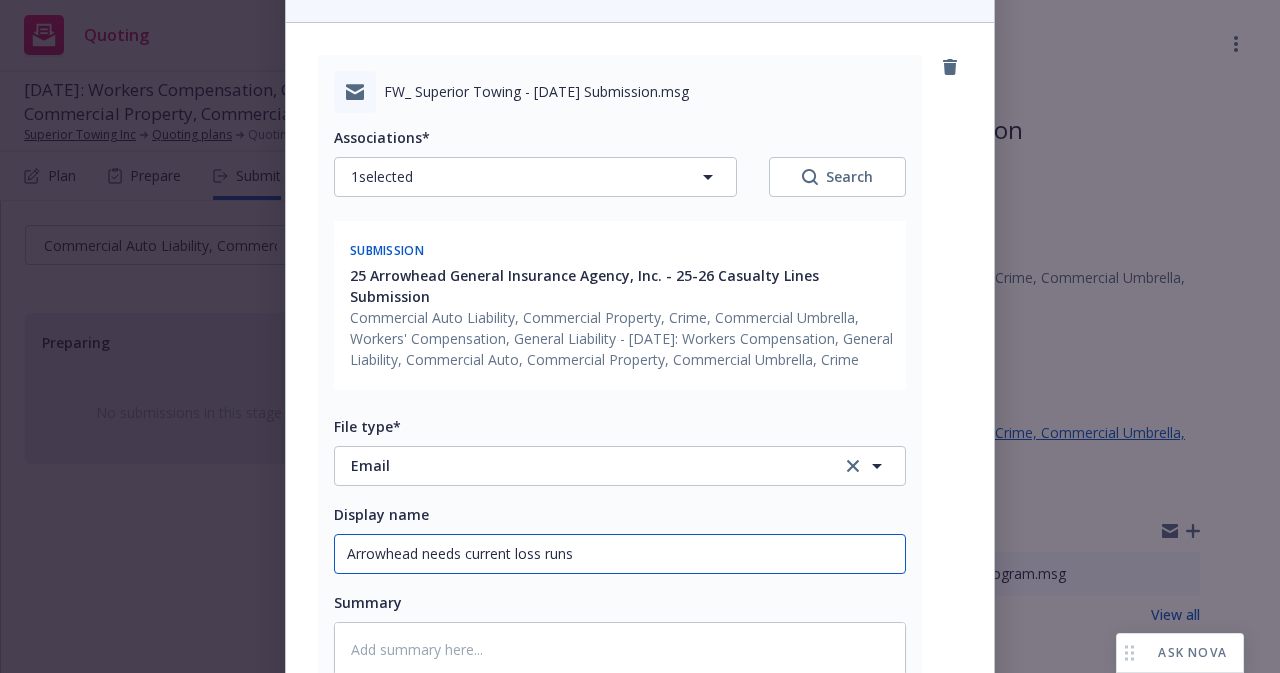 type on "x" 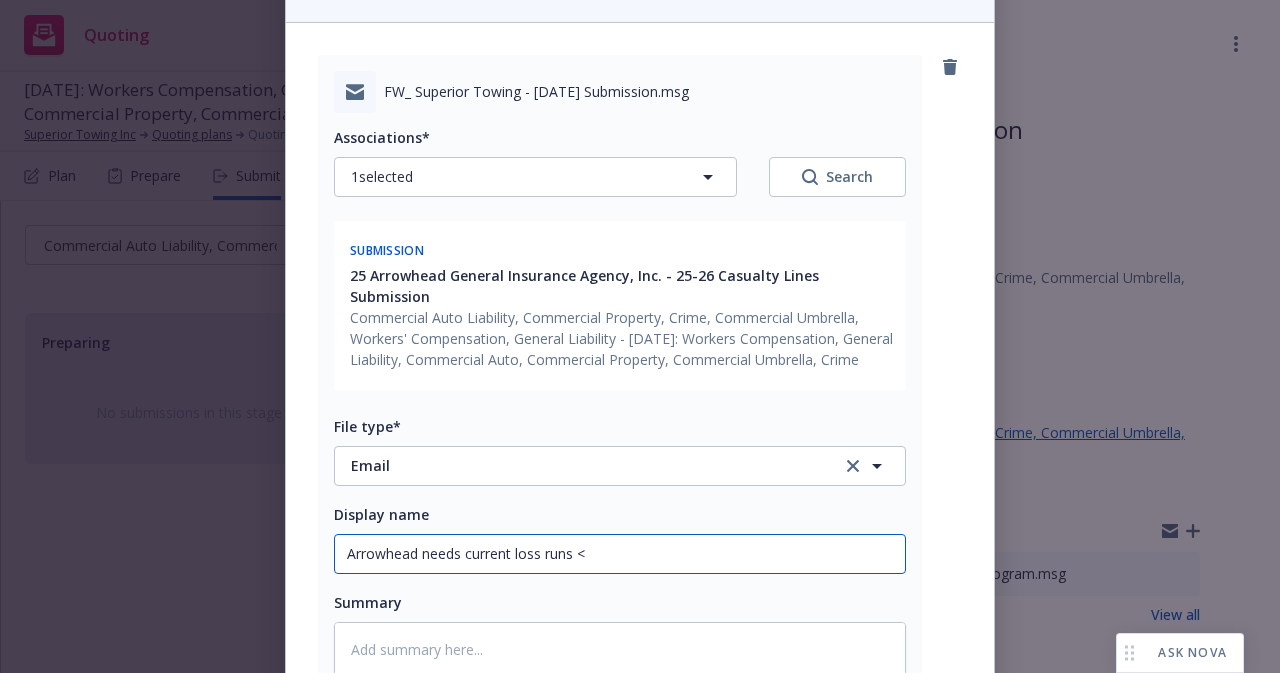 type on "x" 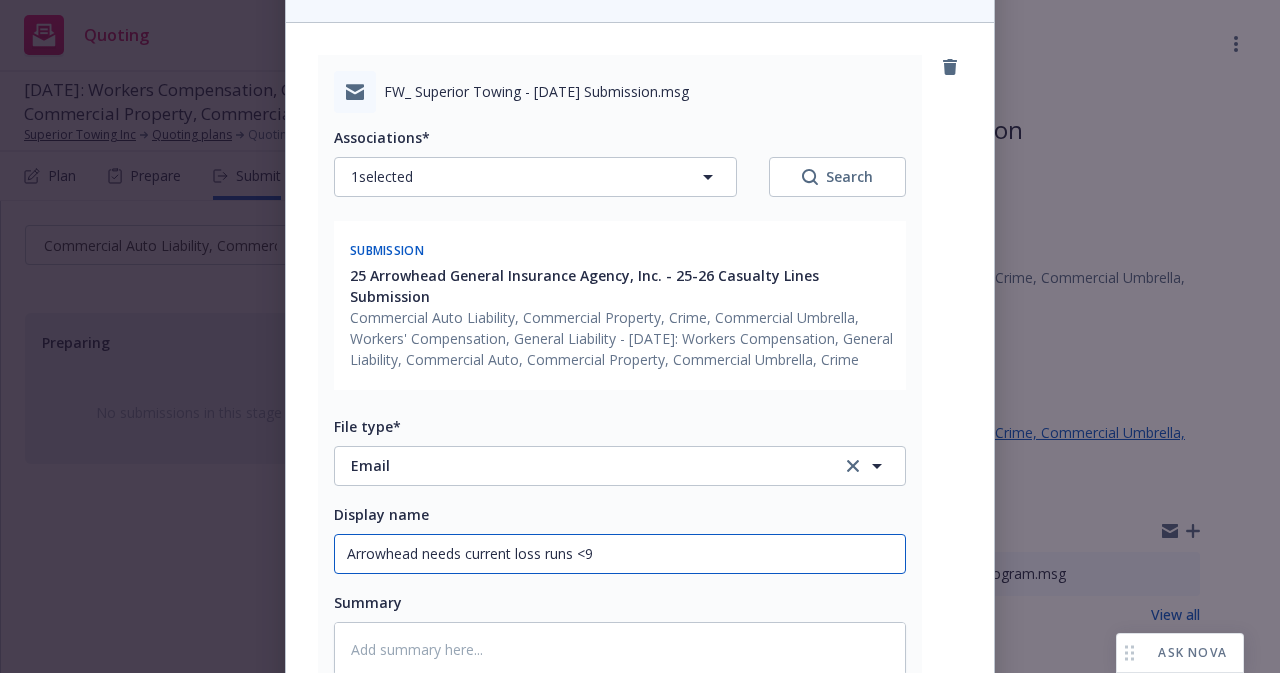 type on "x" 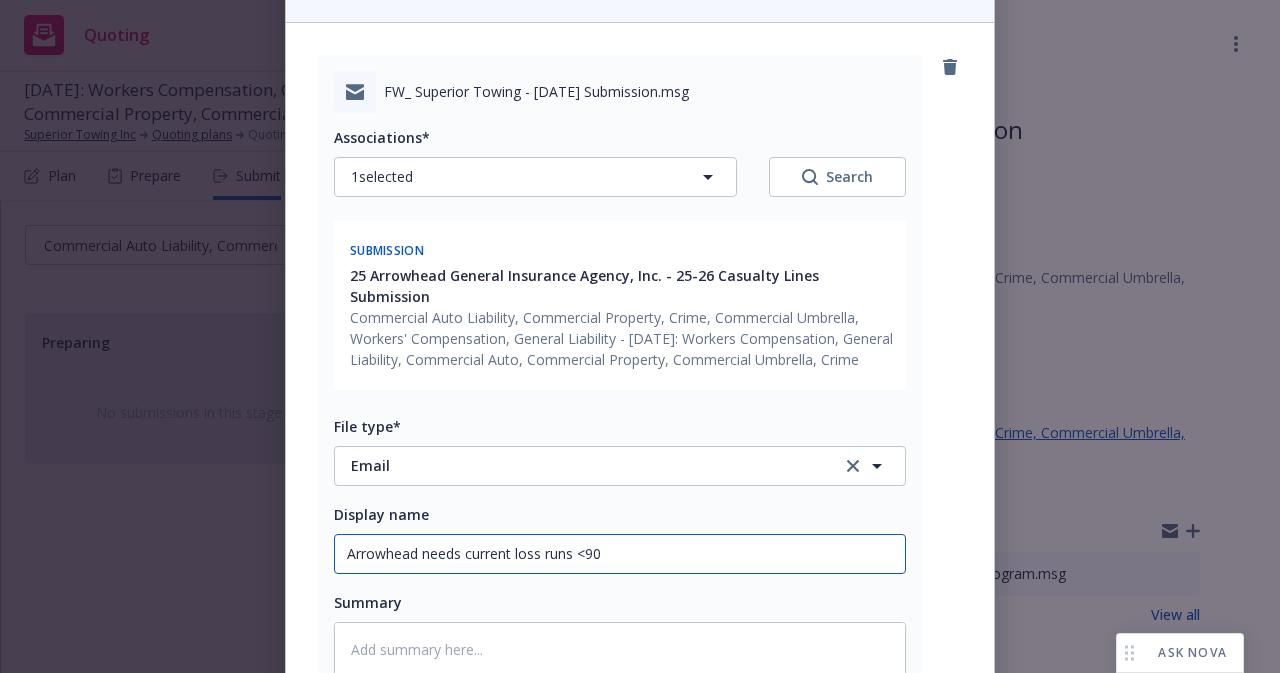 type on "x" 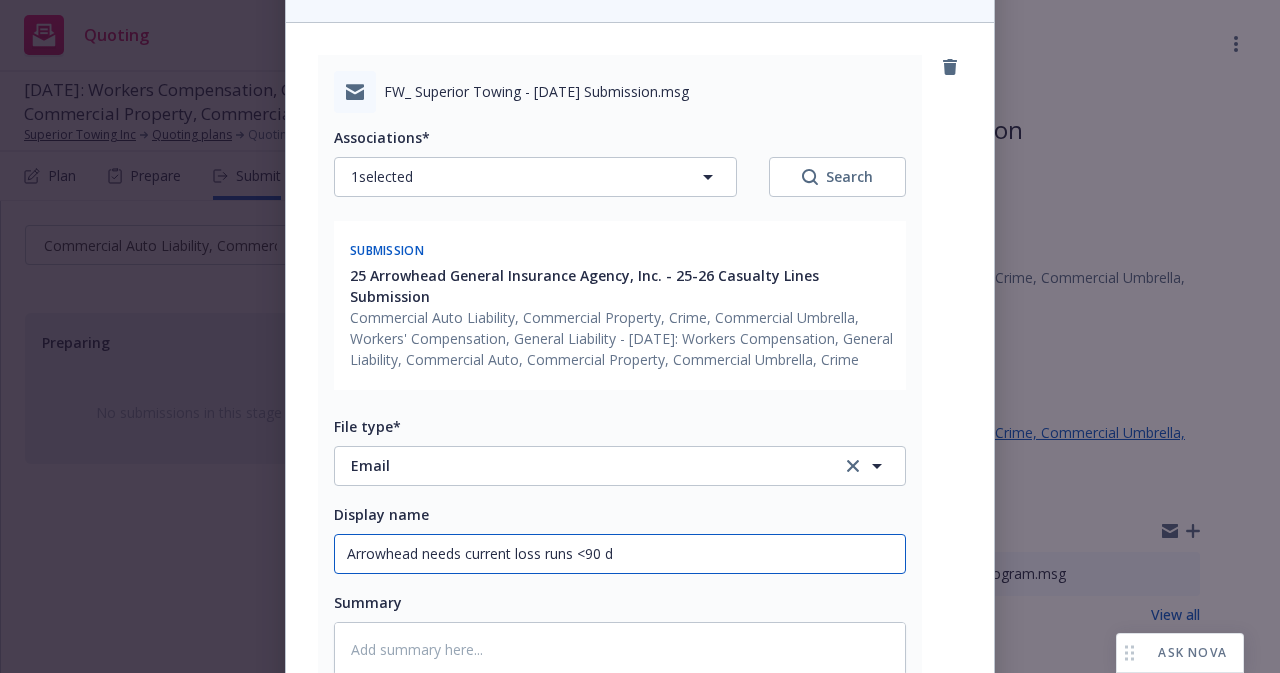 type on "x" 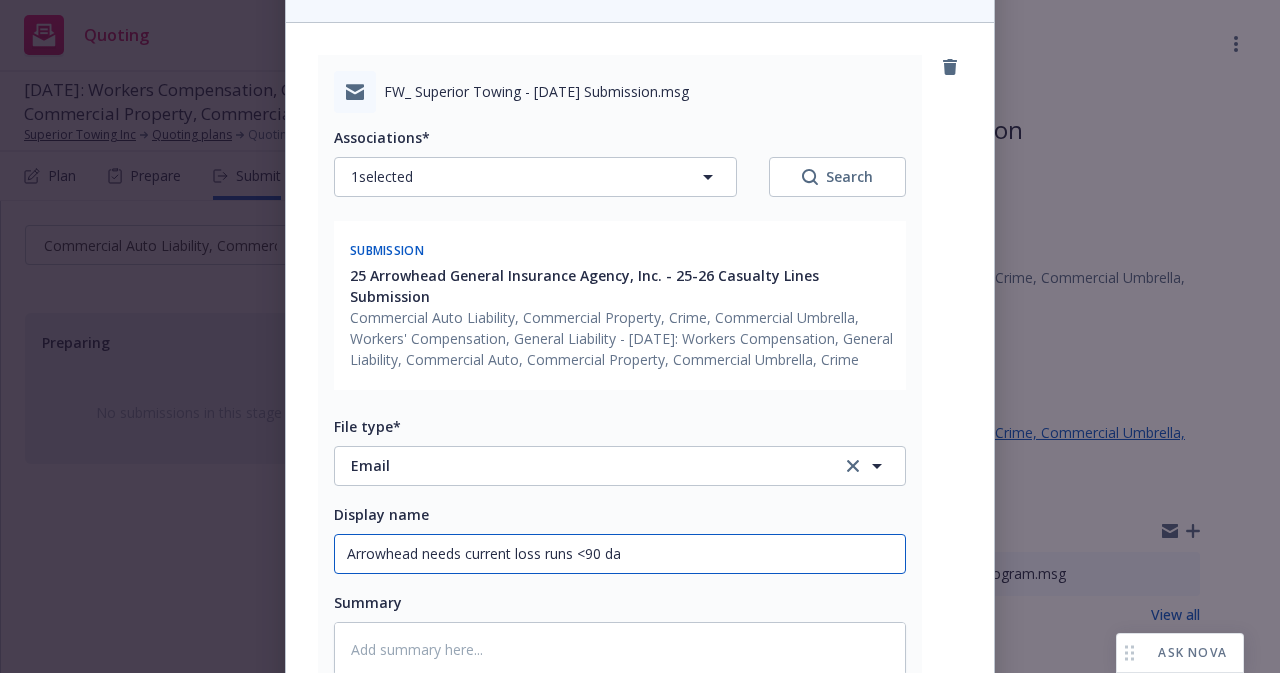 type on "x" 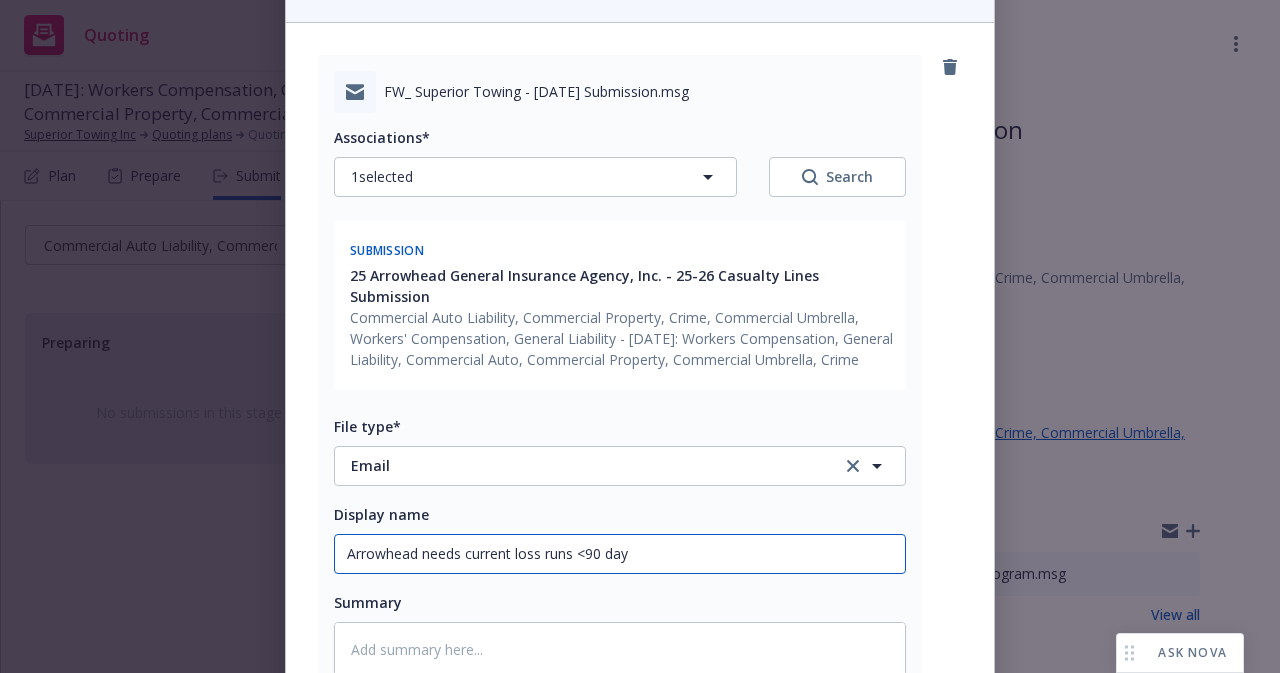 type on "x" 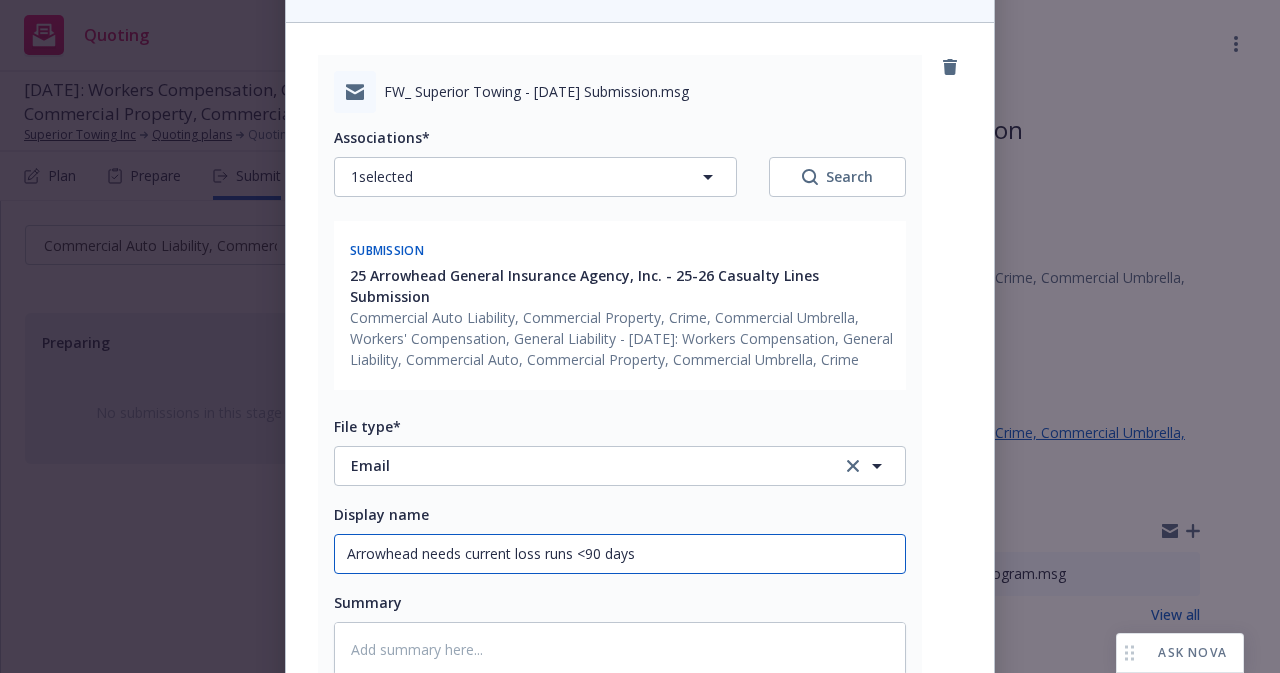 type on "x" 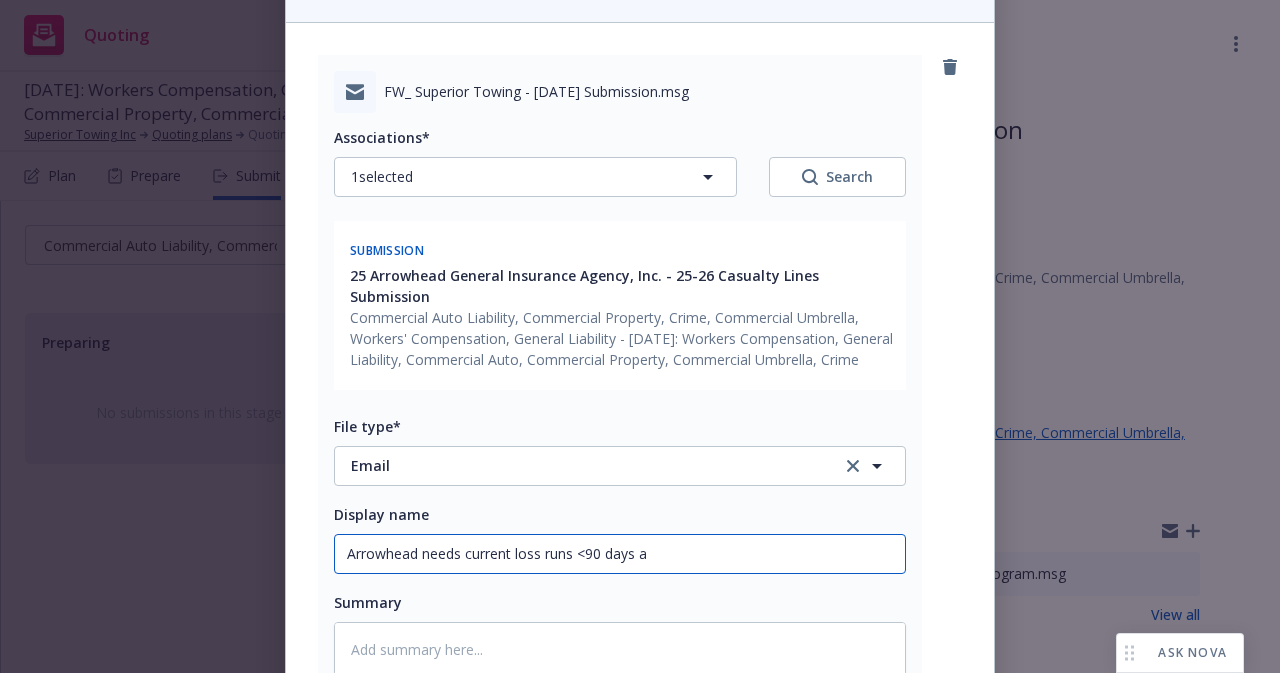 type on "x" 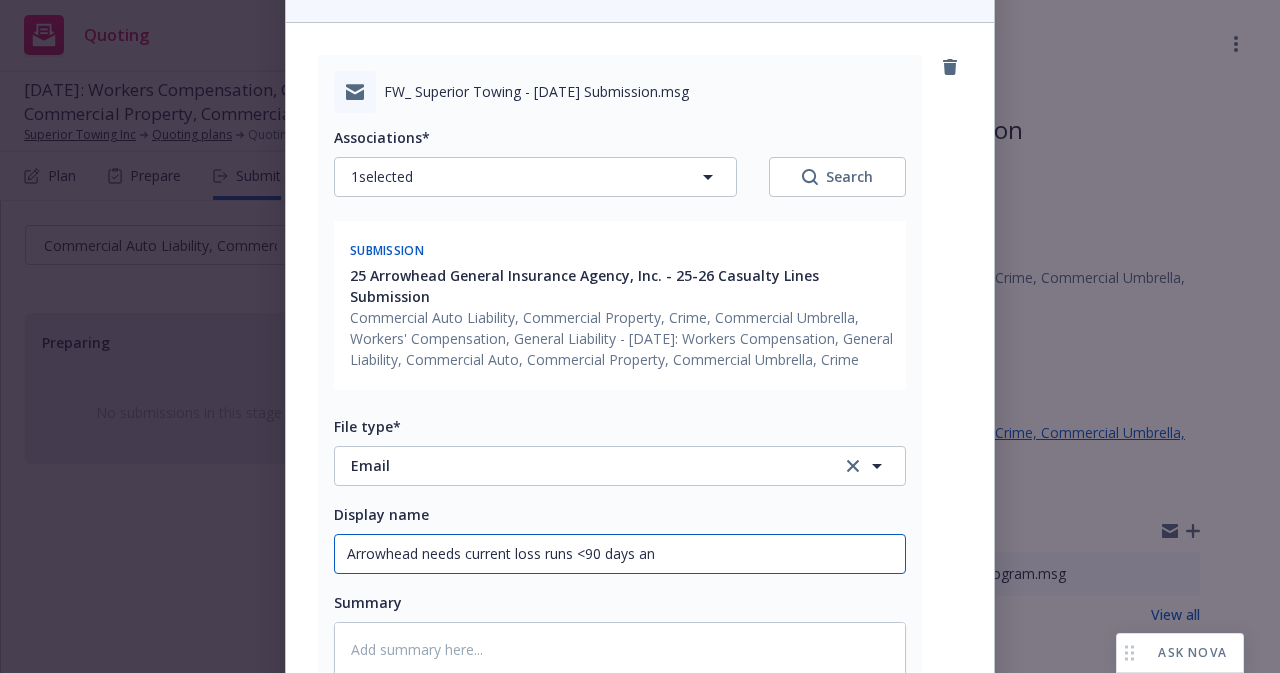 type on "x" 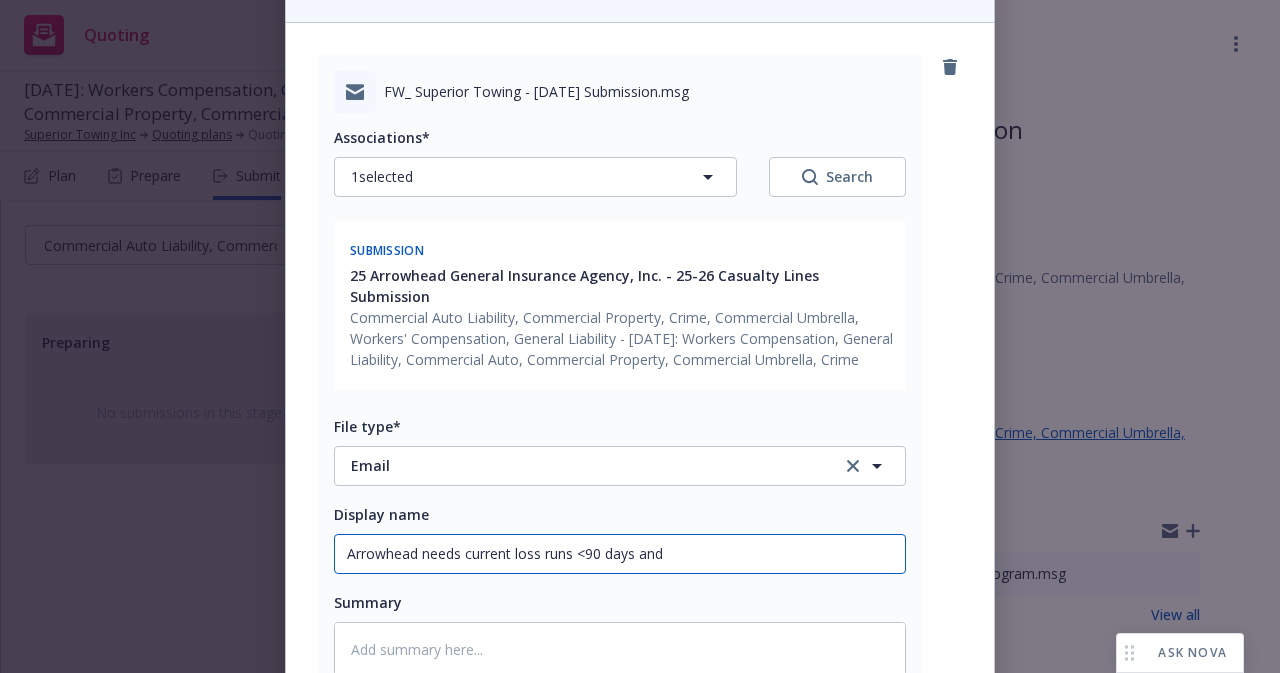 type on "x" 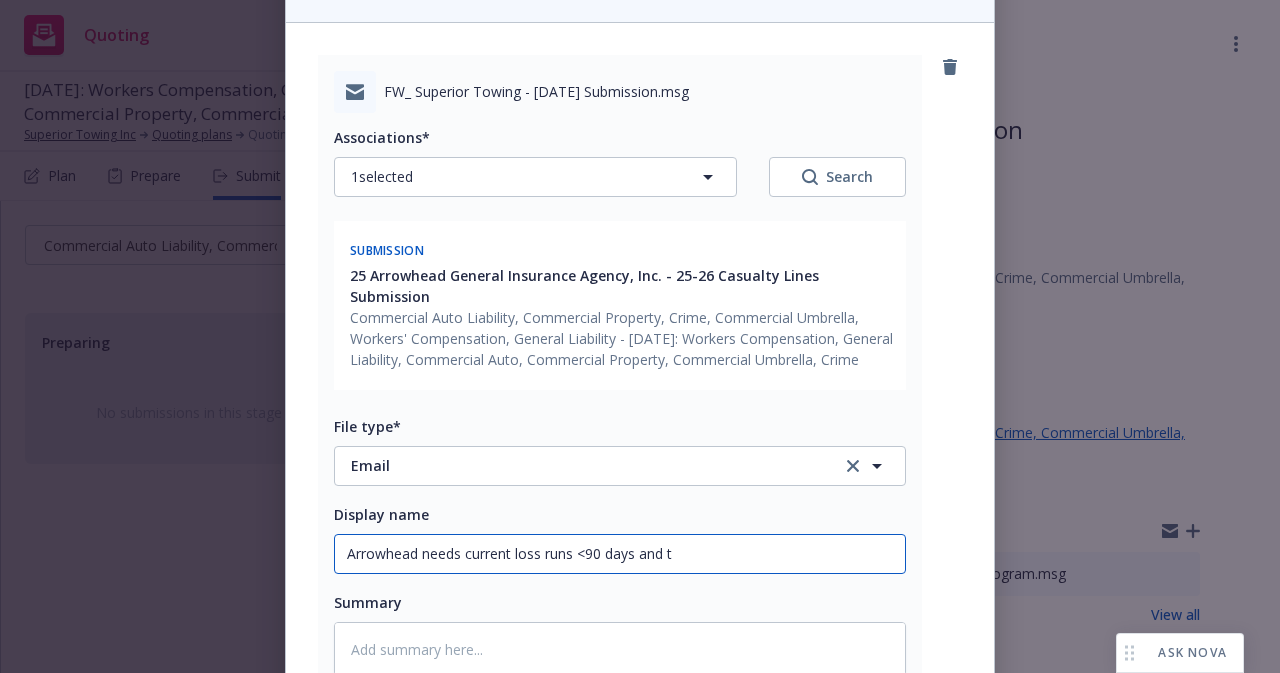 type on "x" 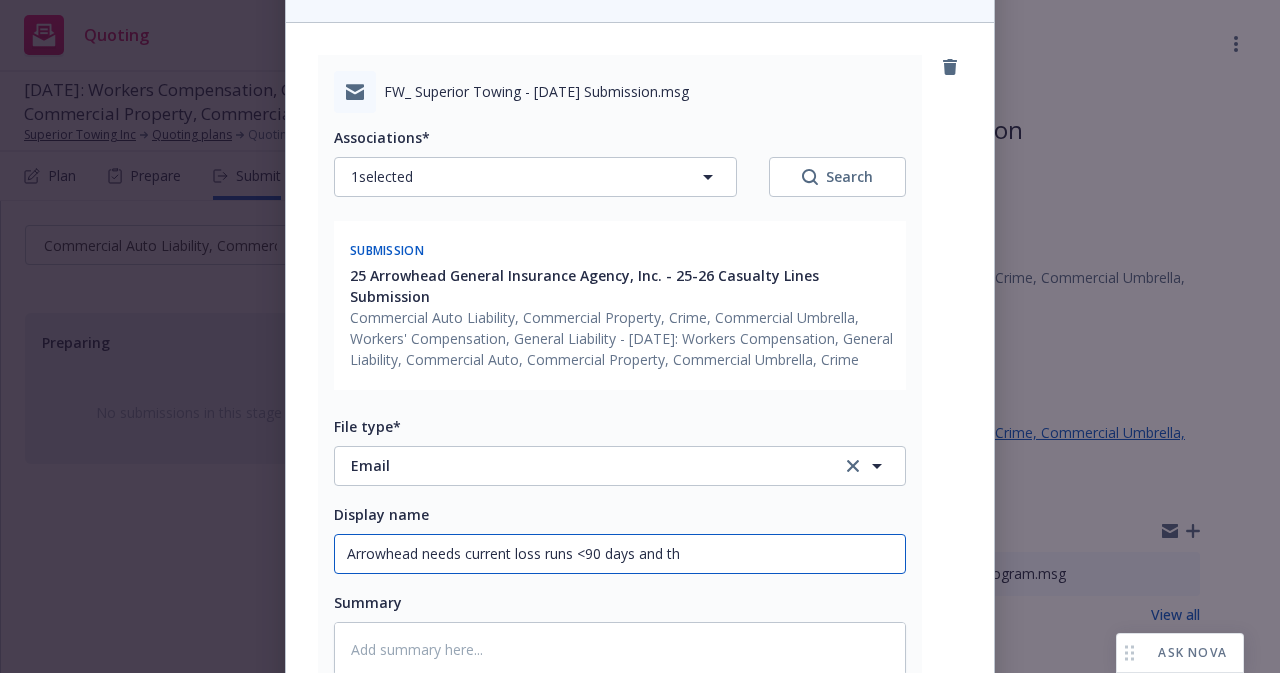 type on "x" 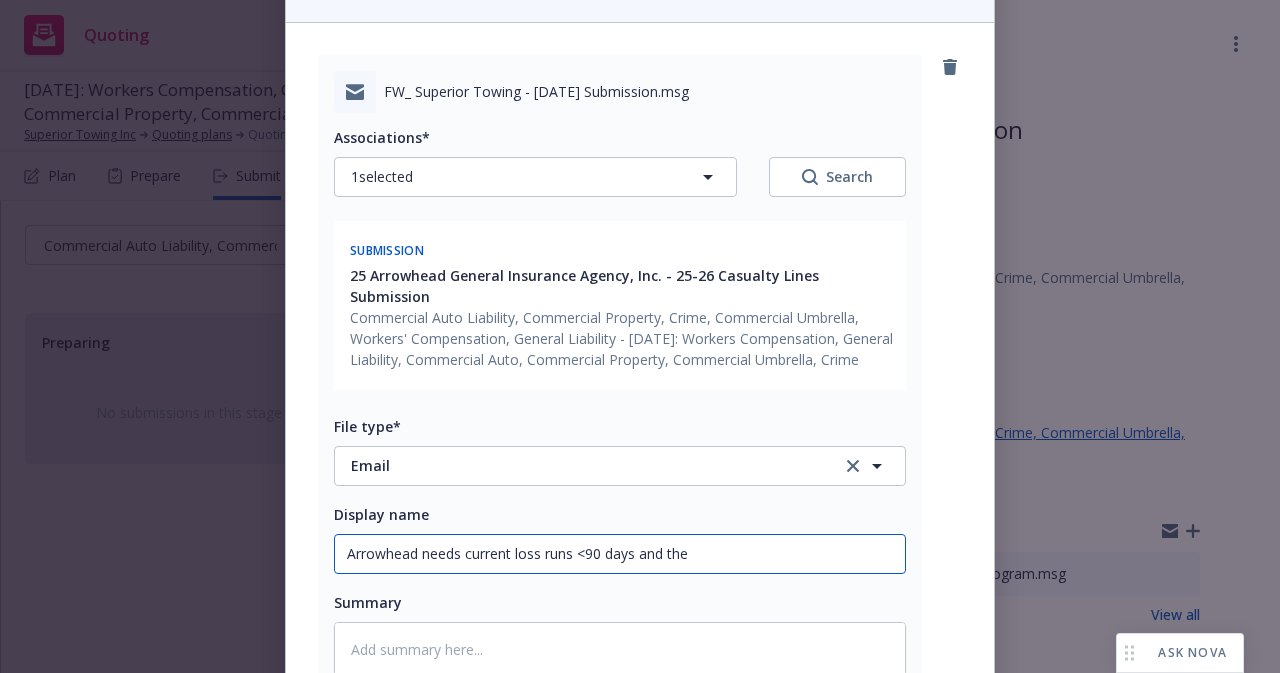 type on "x" 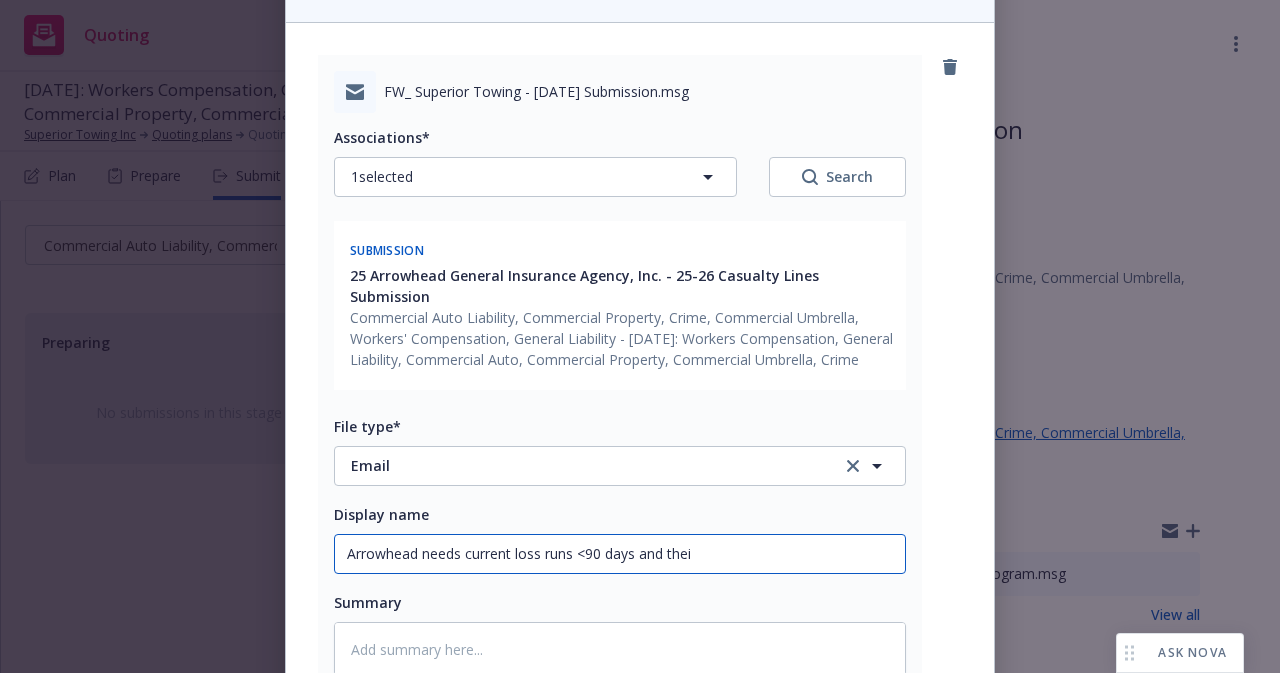 type on "x" 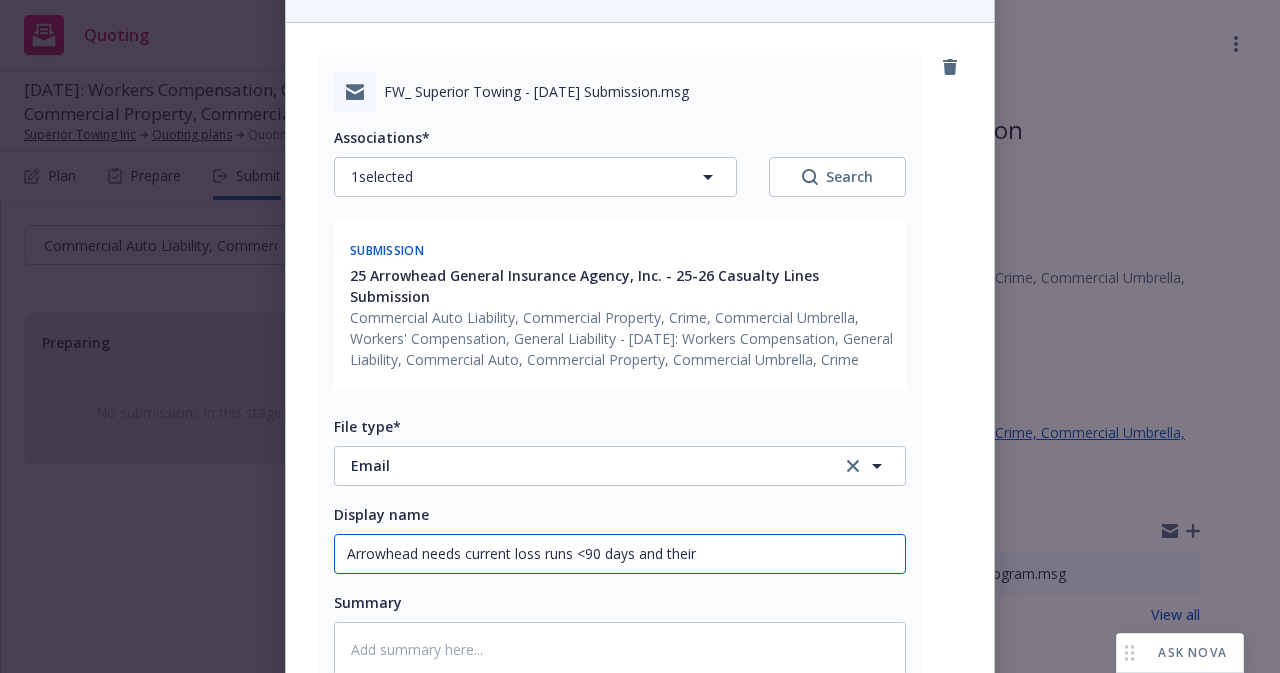 type on "x" 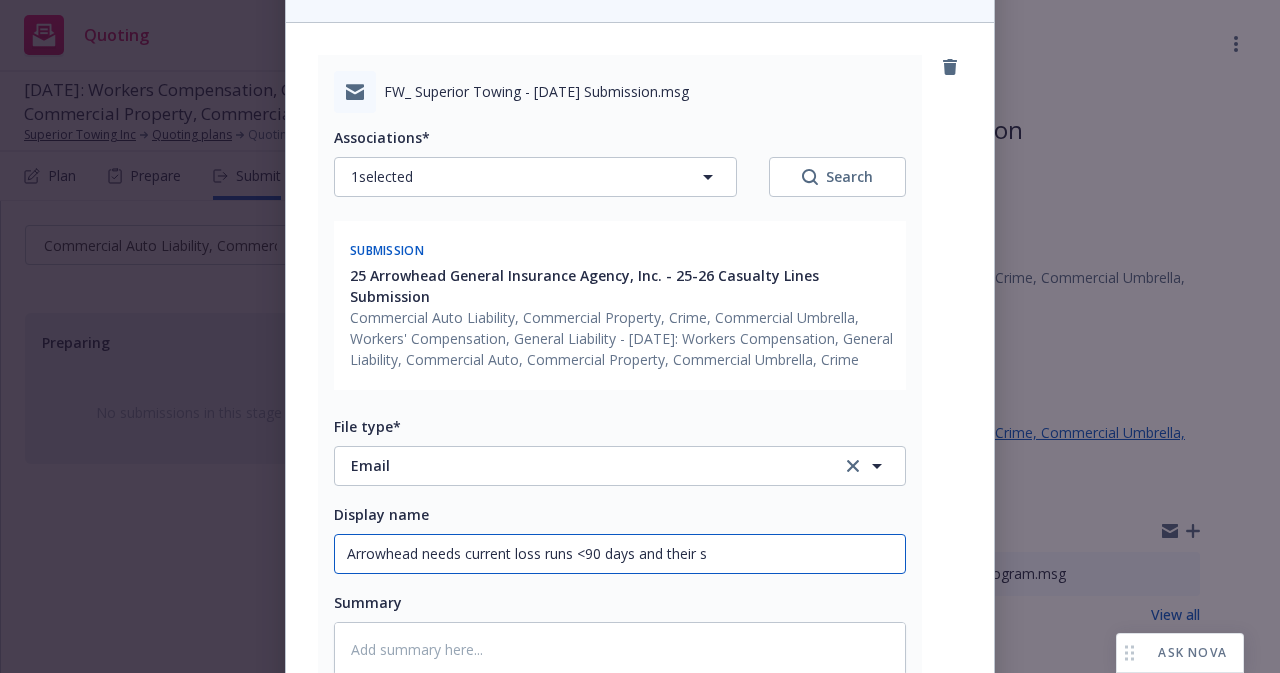 type on "x" 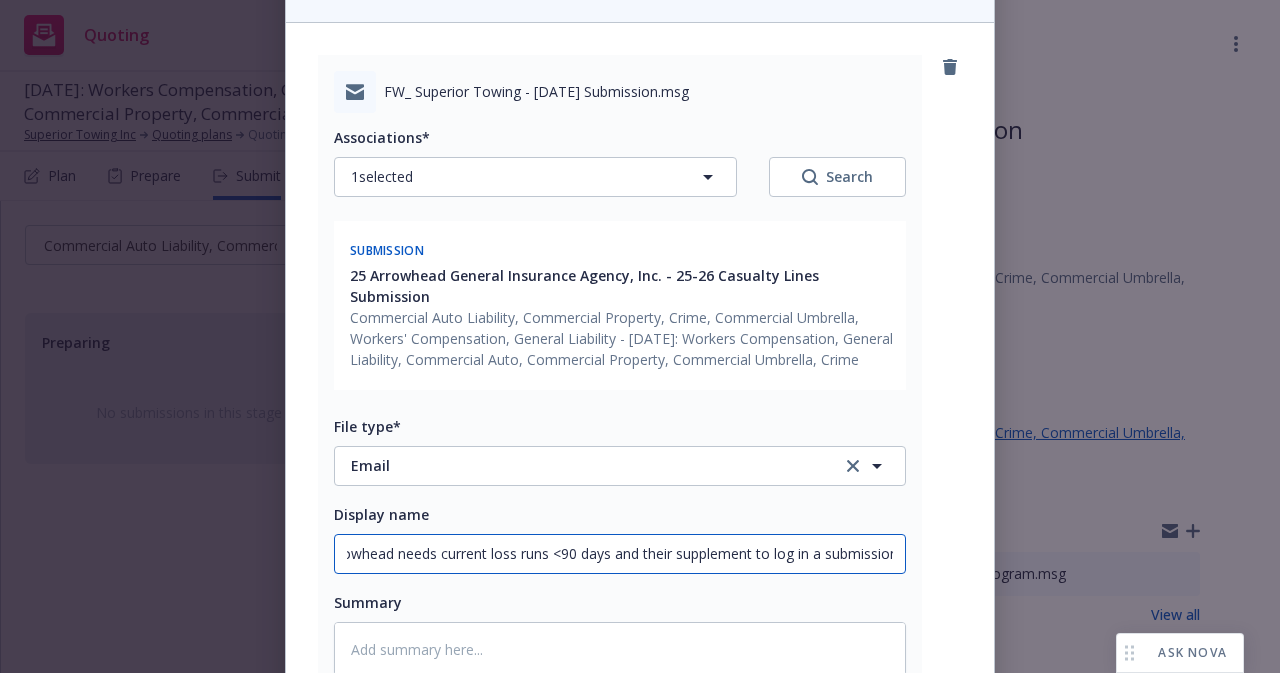 scroll, scrollTop: 0, scrollLeft: 33, axis: horizontal 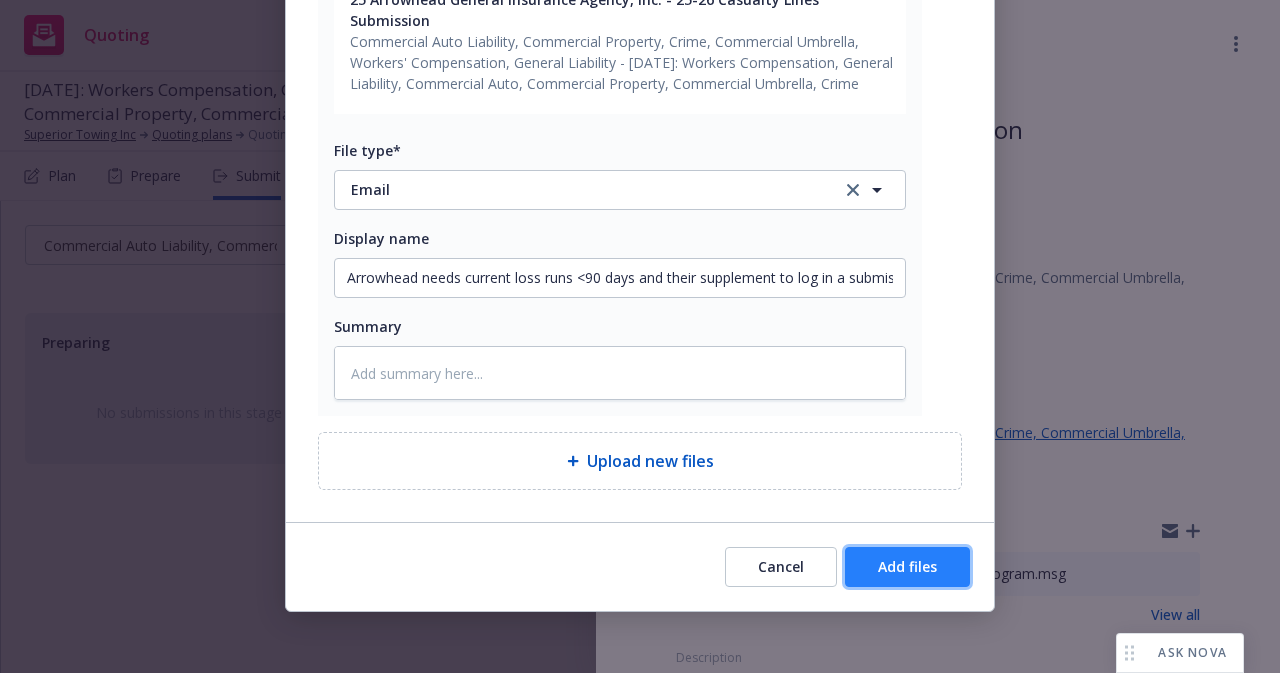 click on "Add files" at bounding box center (907, 566) 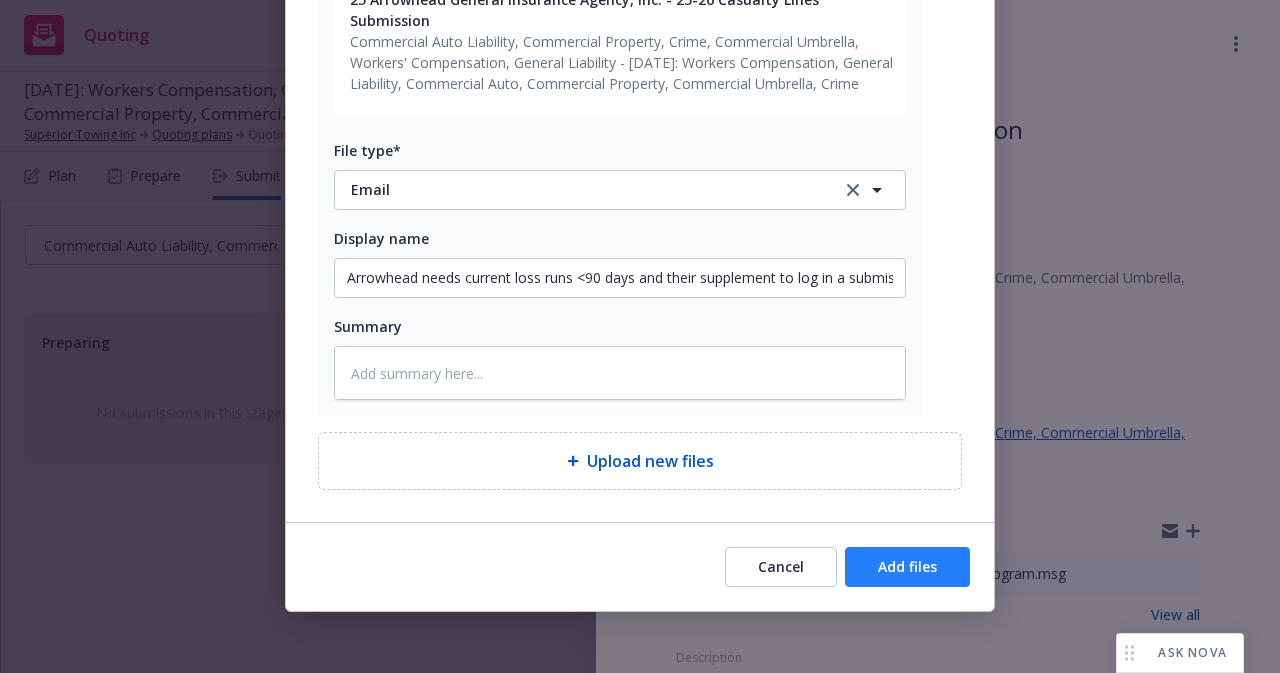 scroll, scrollTop: 402, scrollLeft: 0, axis: vertical 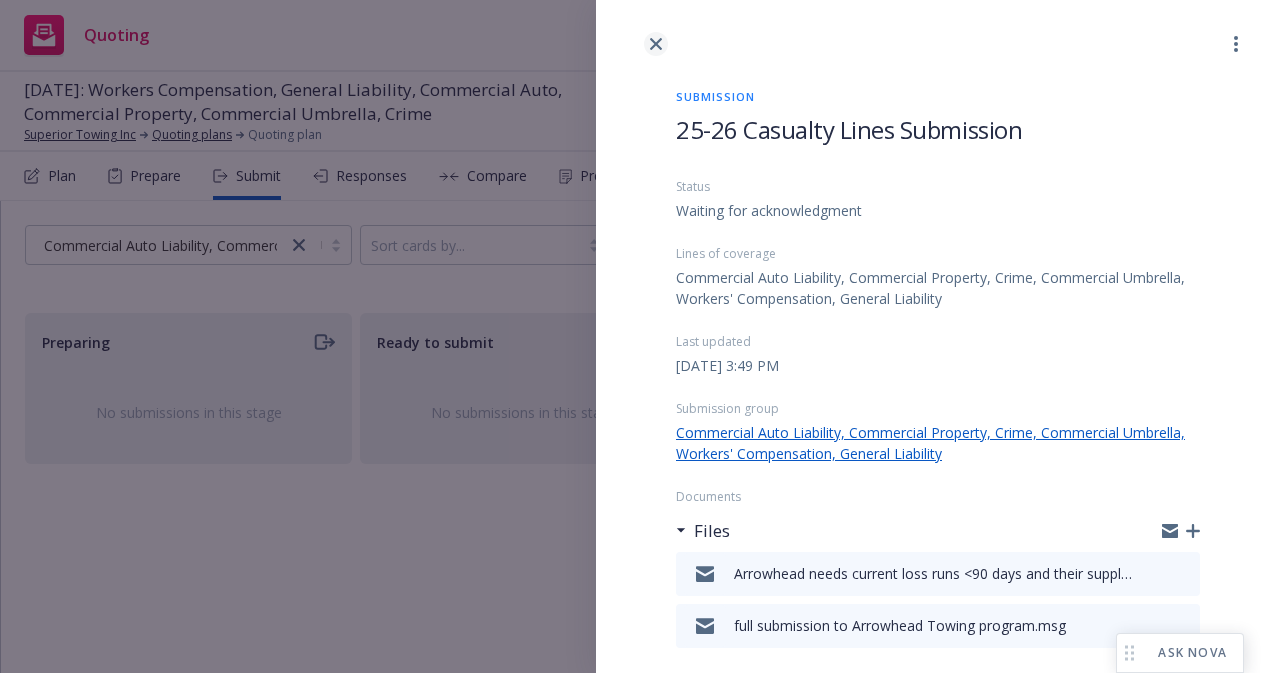 click 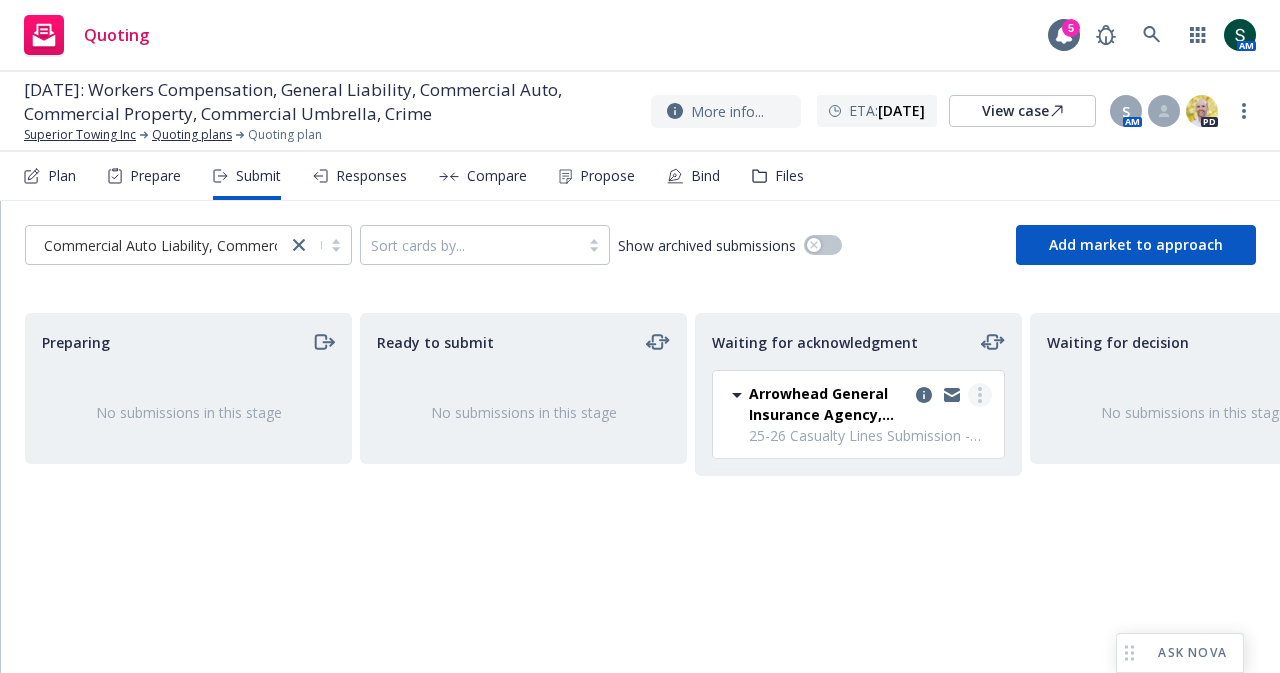 click at bounding box center (980, 395) 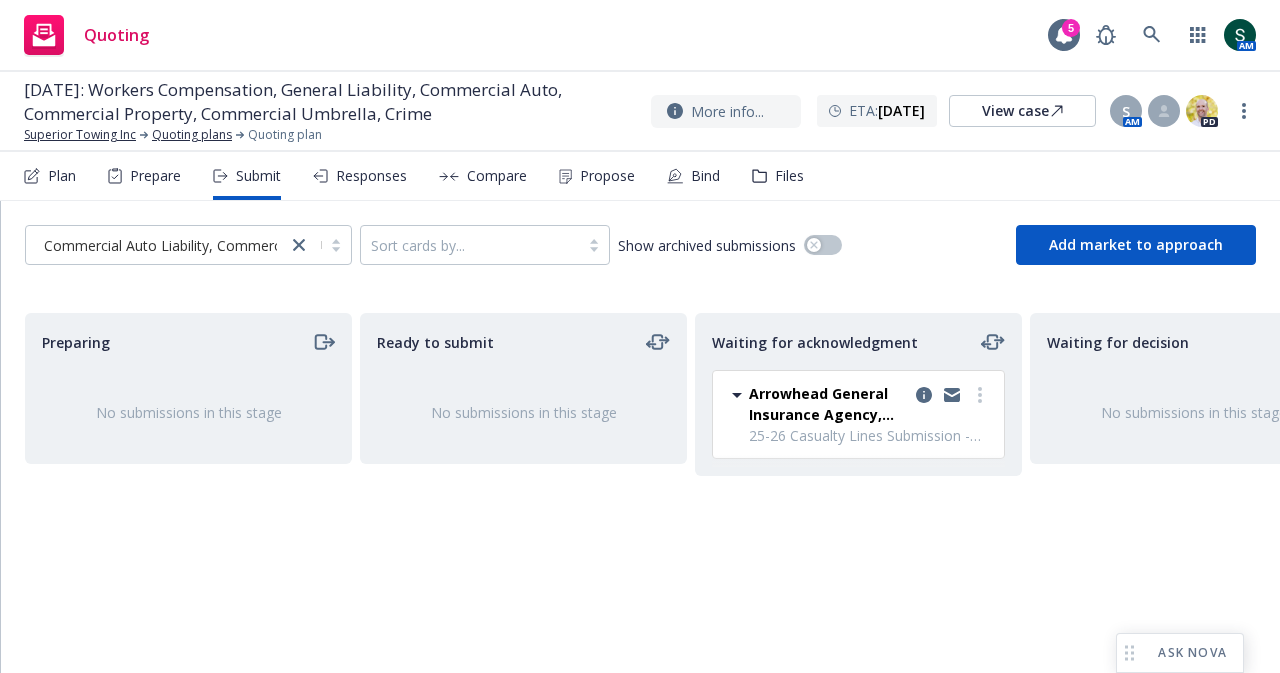 click on "Waiting for acknowledgment Arrowhead General Insurance Agency, Inc. 25-26 Casualty Lines Submission - Commercial Auto Liability, Commercial Property, Crime, Commercial Umbrella, Workers' Compensation, General Liability [DATE] 3:49 PM" at bounding box center [858, 472] 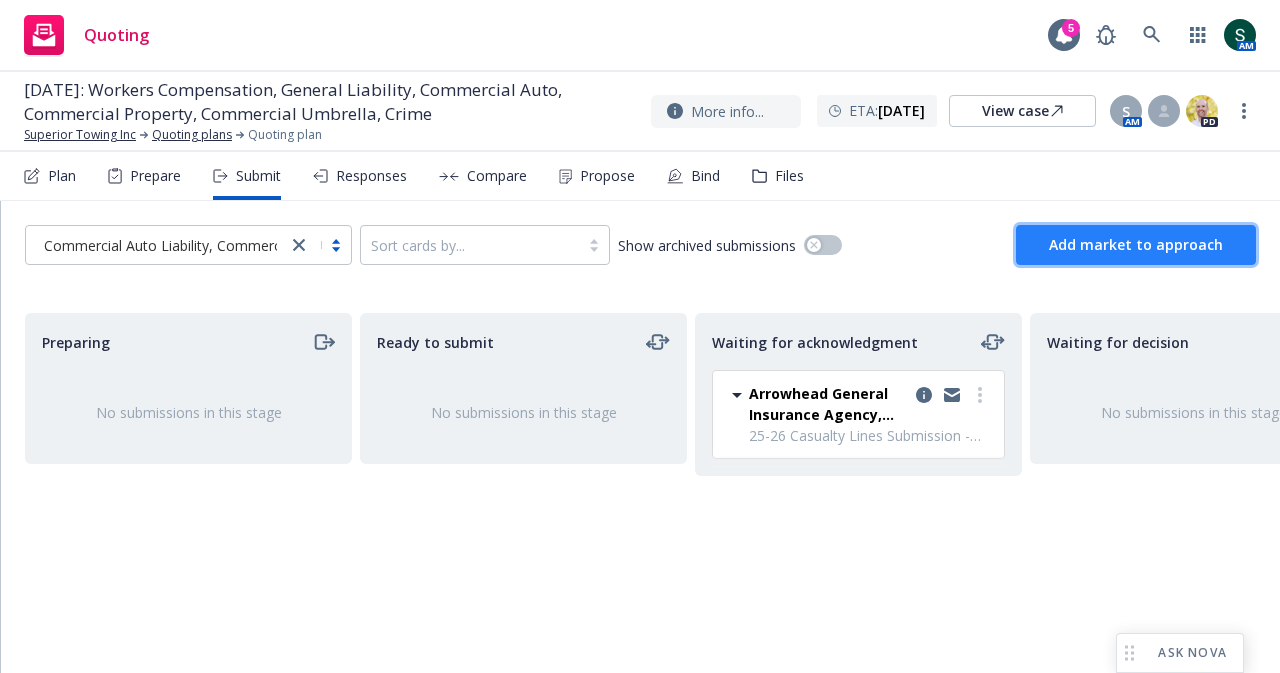 click on "Add market to approach" at bounding box center (1136, 244) 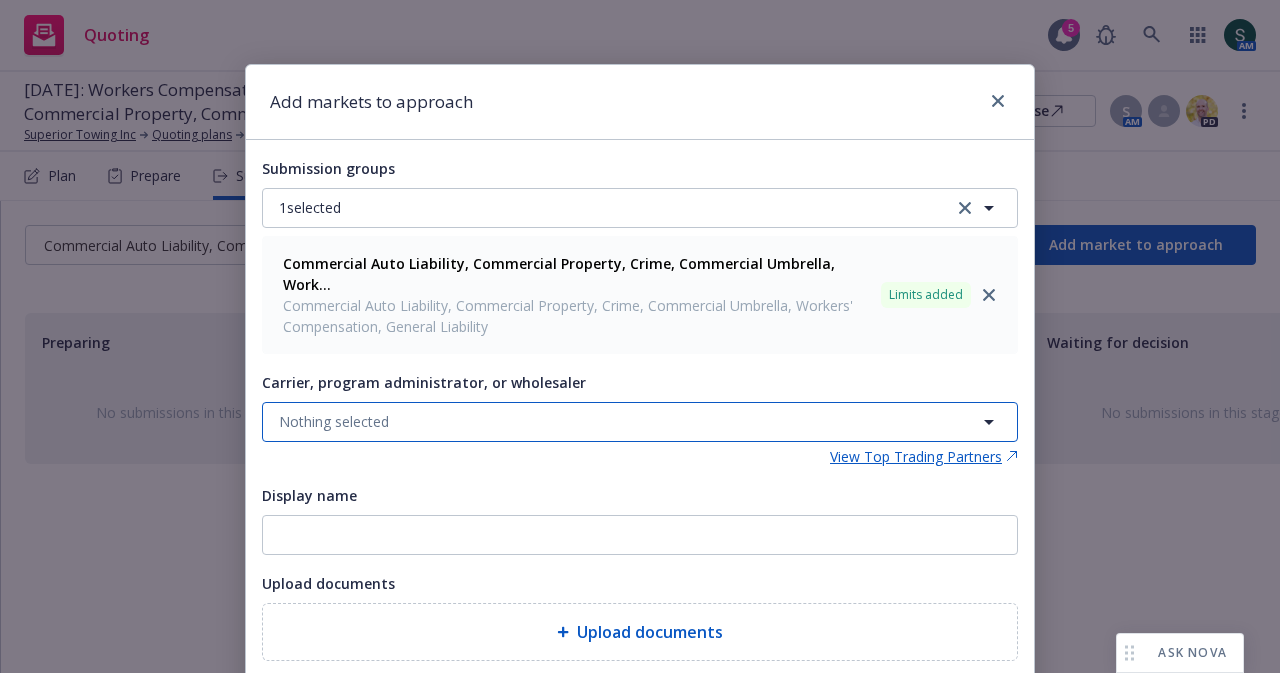 click on "Nothing selected" at bounding box center (334, 421) 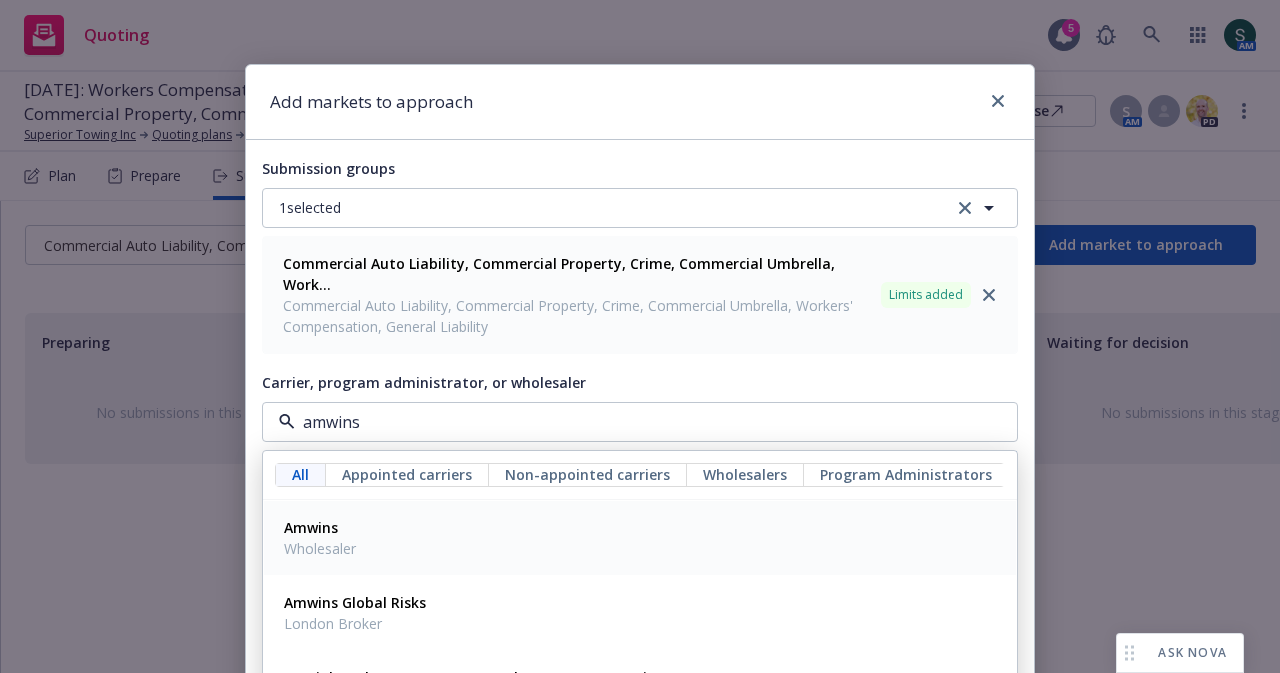 click on "Amwins" at bounding box center (311, 527) 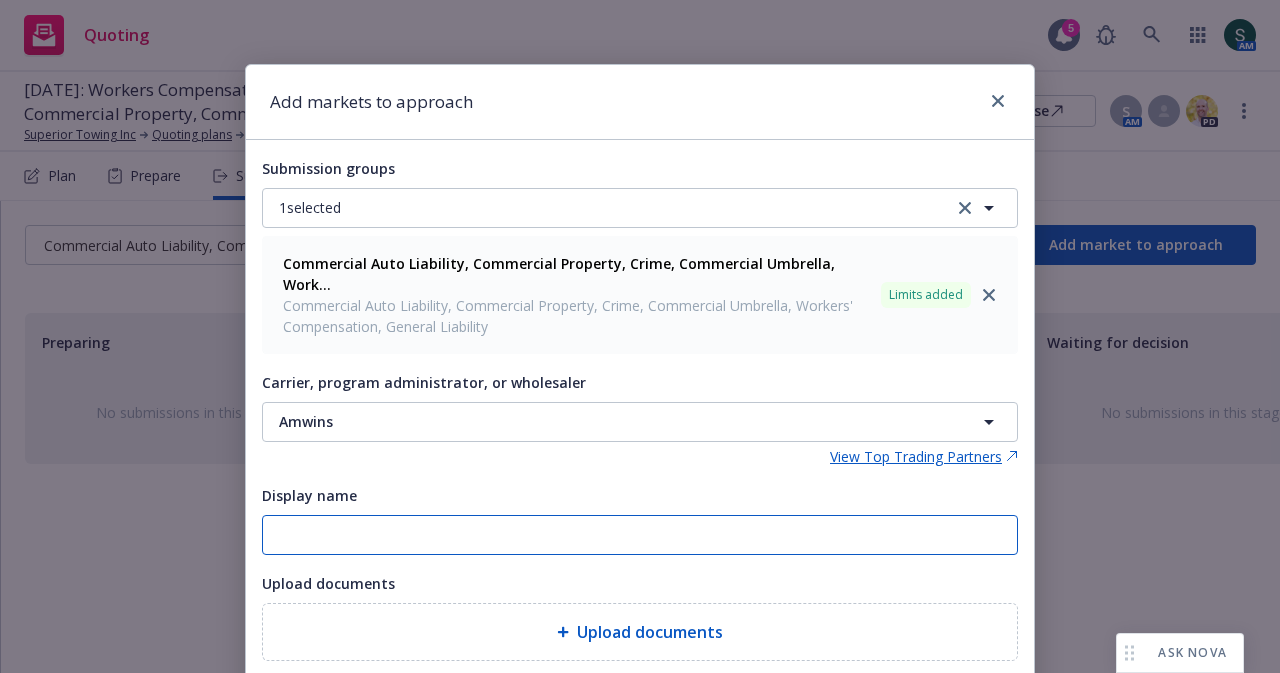 click on "Display name" at bounding box center [640, 535] 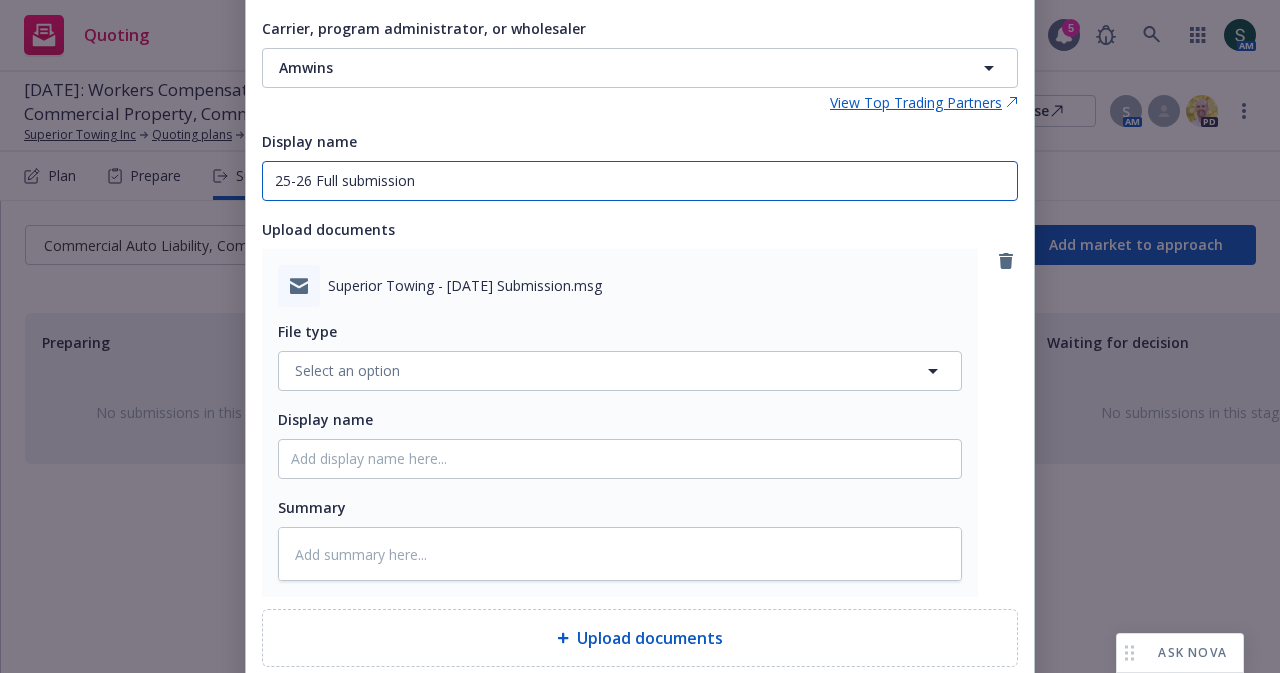 scroll, scrollTop: 400, scrollLeft: 0, axis: vertical 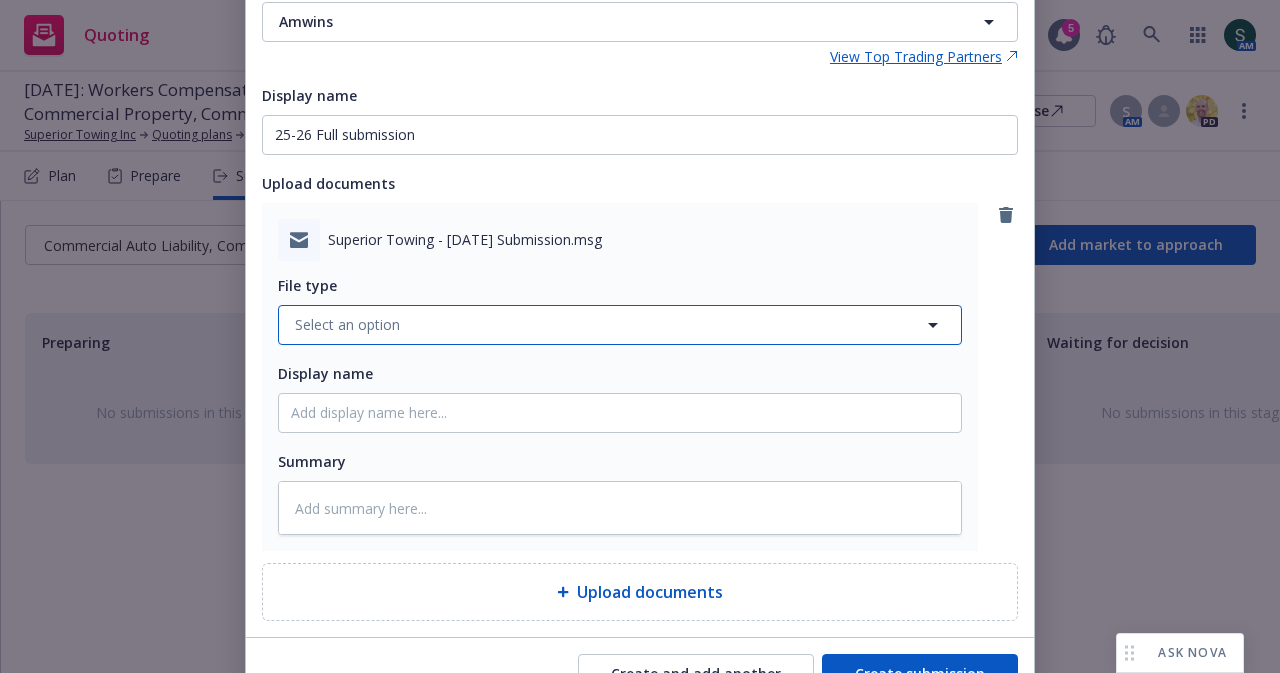 click on "Select an option" at bounding box center [347, 324] 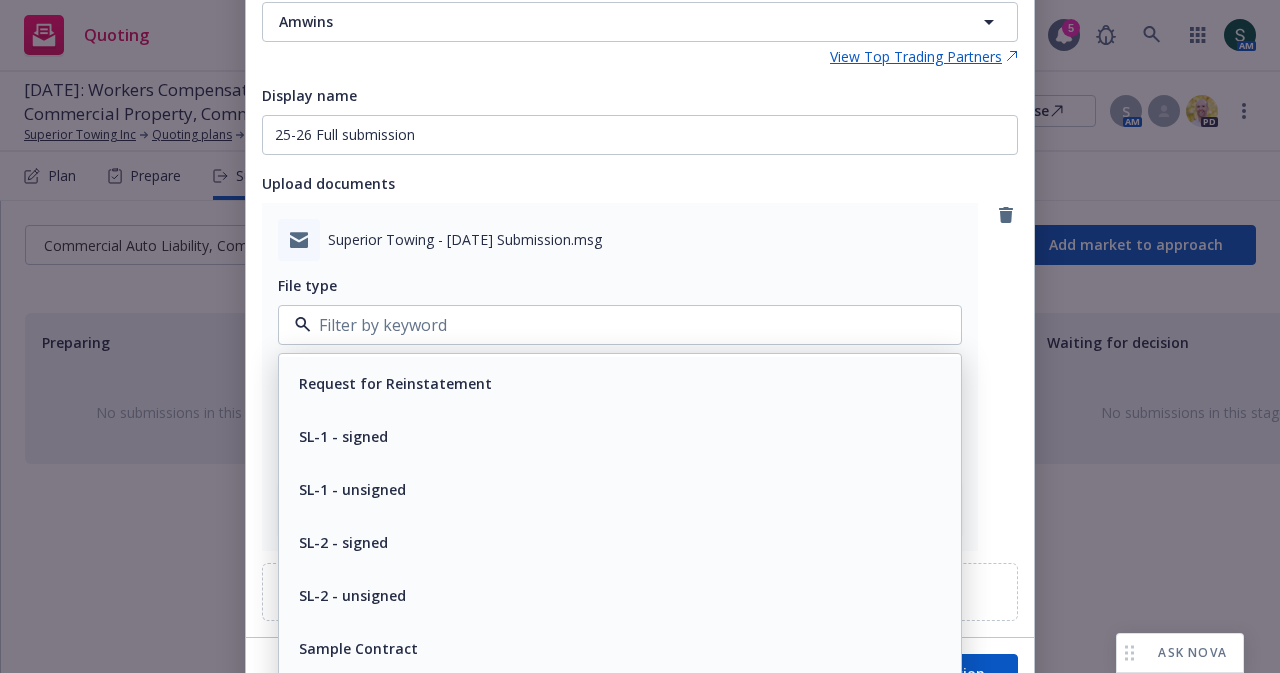 scroll, scrollTop: 8300, scrollLeft: 0, axis: vertical 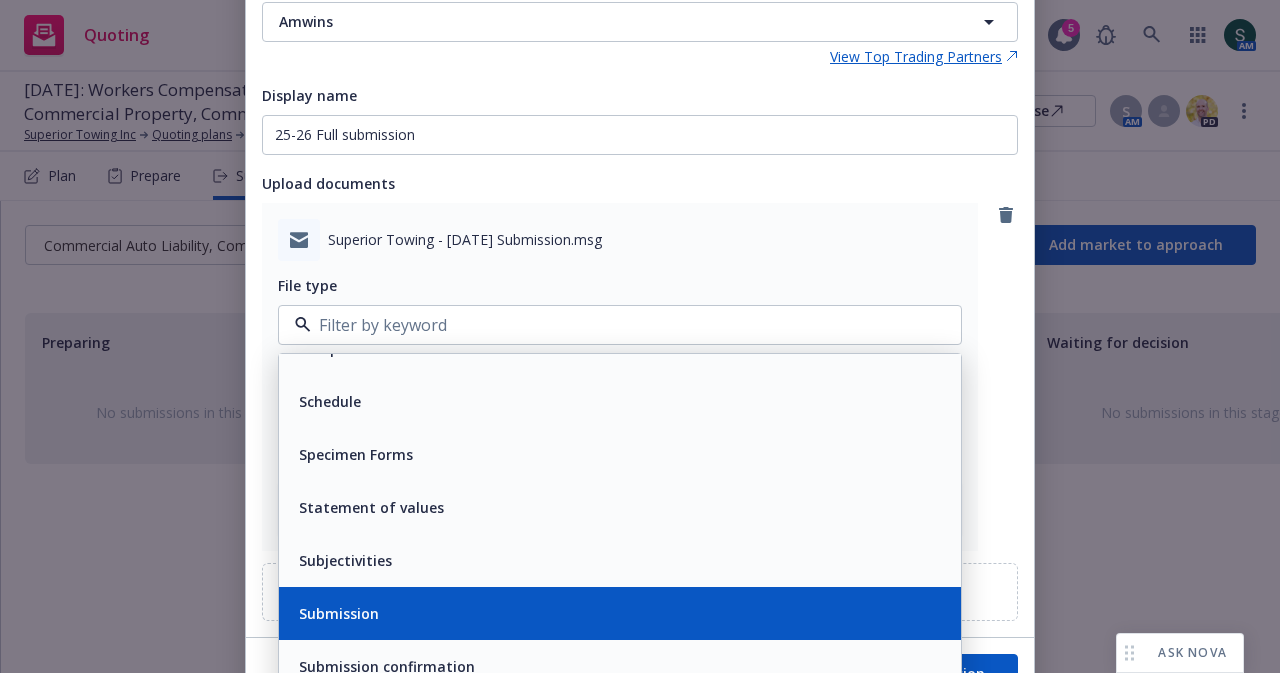 click on "Submission" at bounding box center (620, 613) 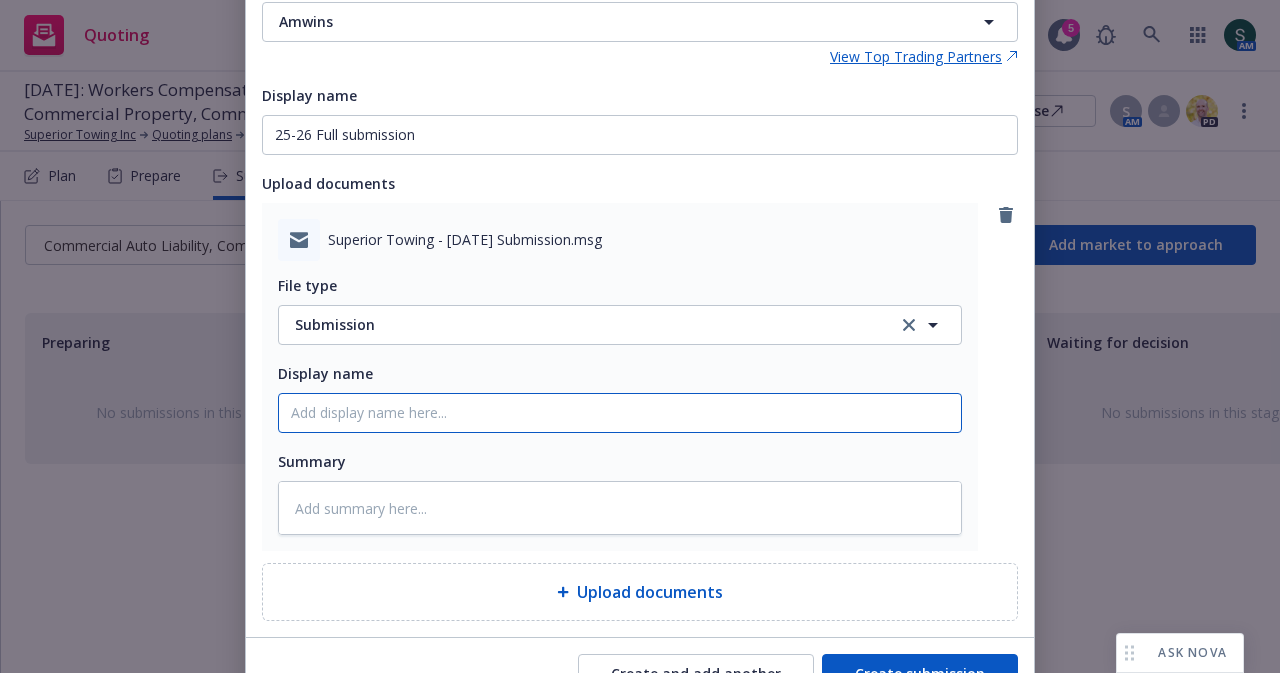 click on "Display name" at bounding box center (620, 413) 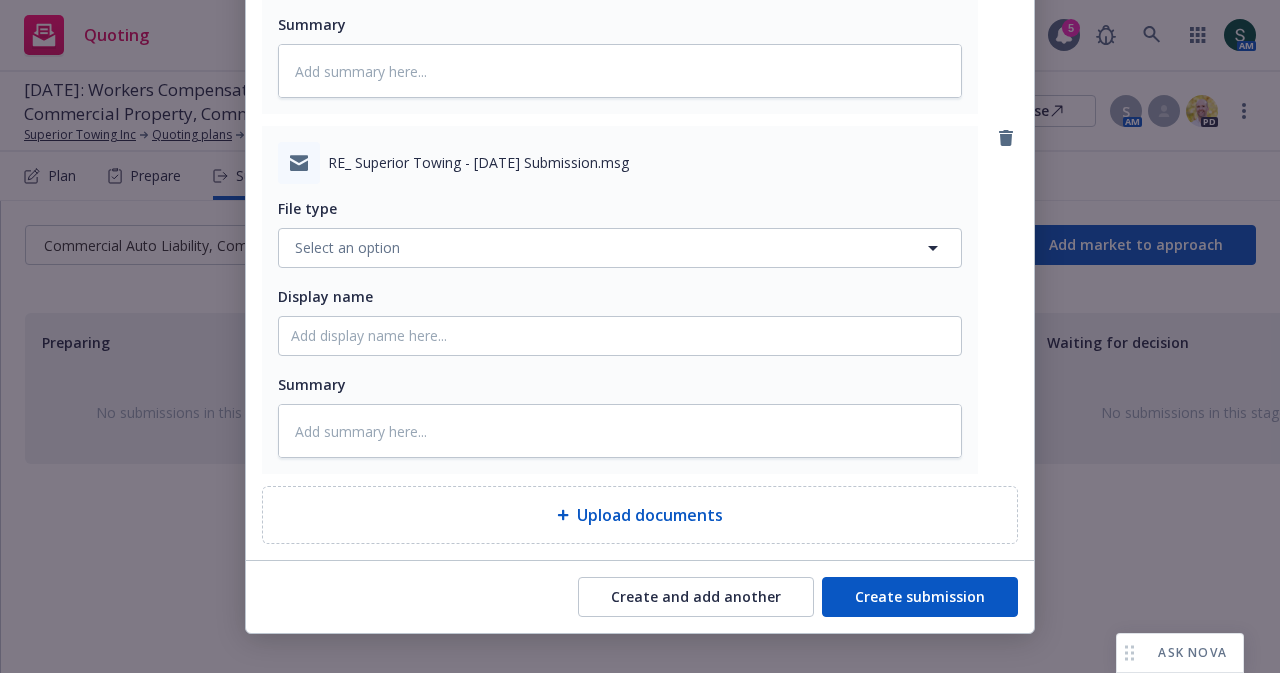 scroll, scrollTop: 838, scrollLeft: 0, axis: vertical 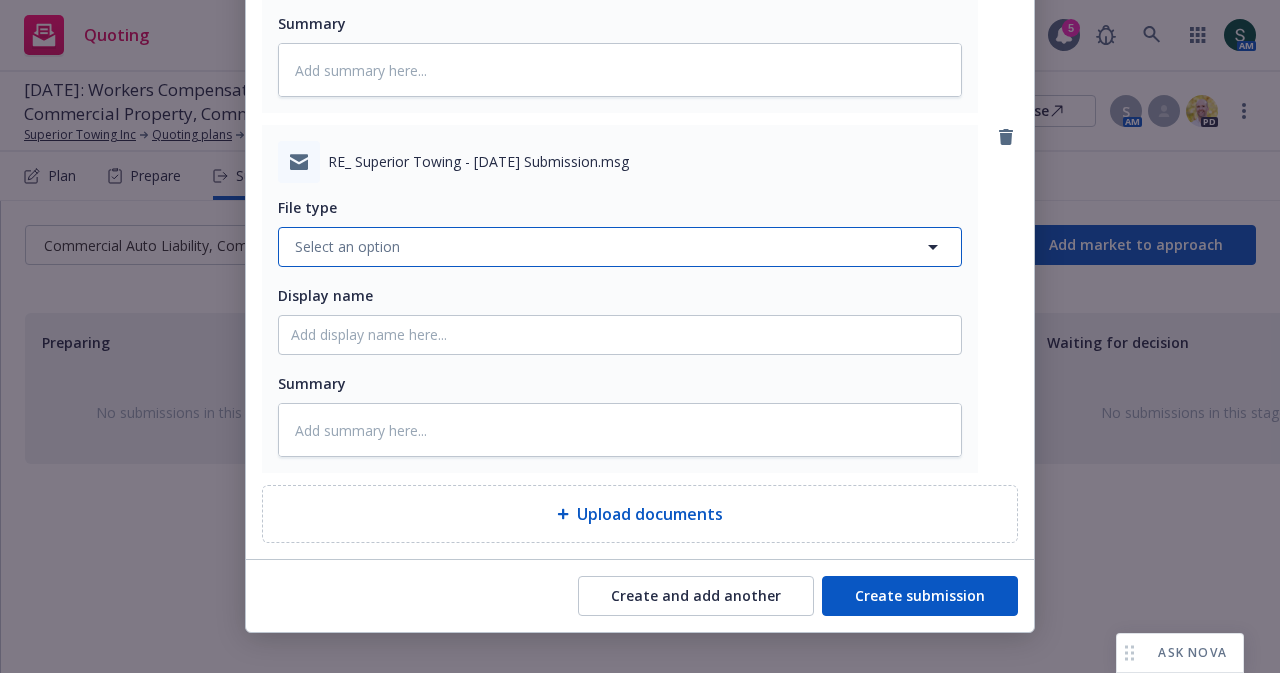click on "Select an option" at bounding box center (347, 246) 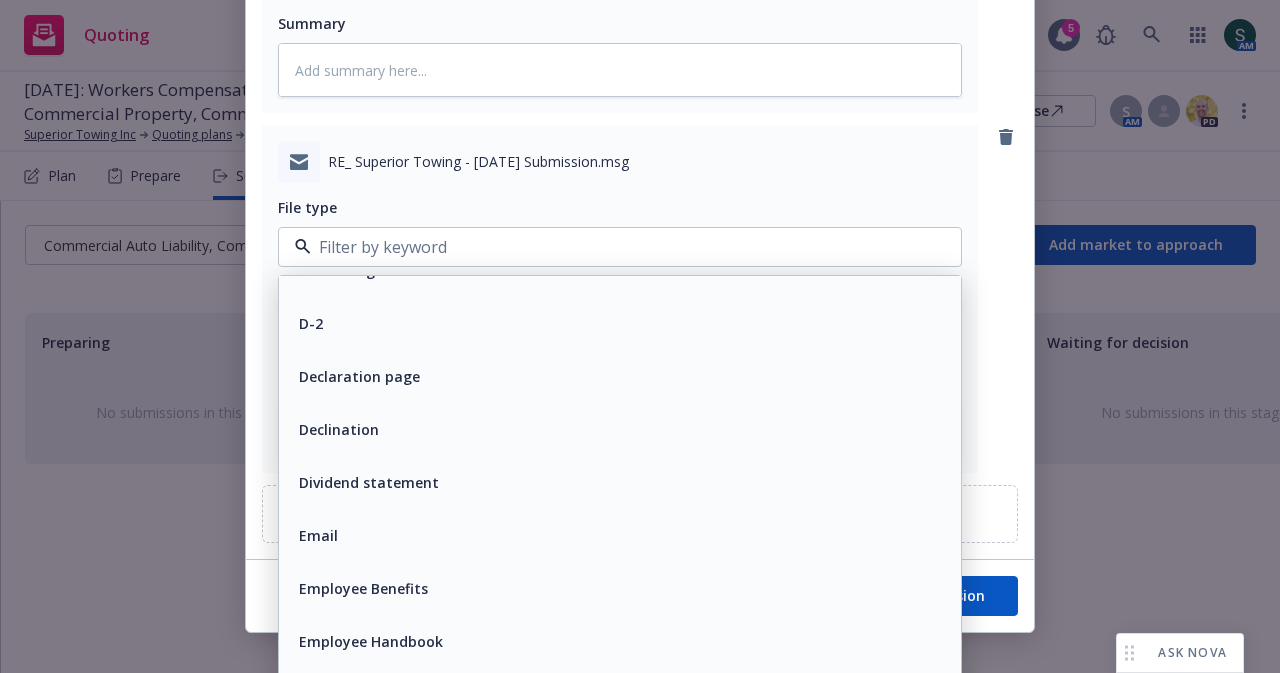 scroll, scrollTop: 3100, scrollLeft: 0, axis: vertical 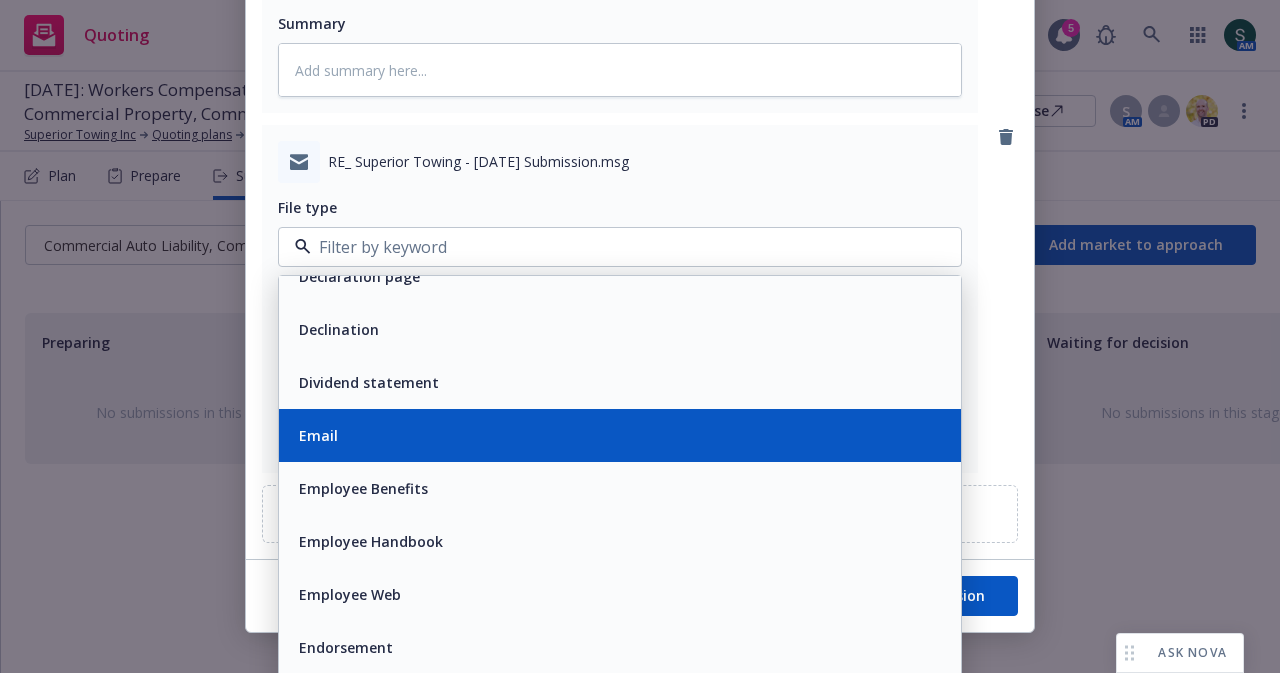 click on "Email" at bounding box center (316, 435) 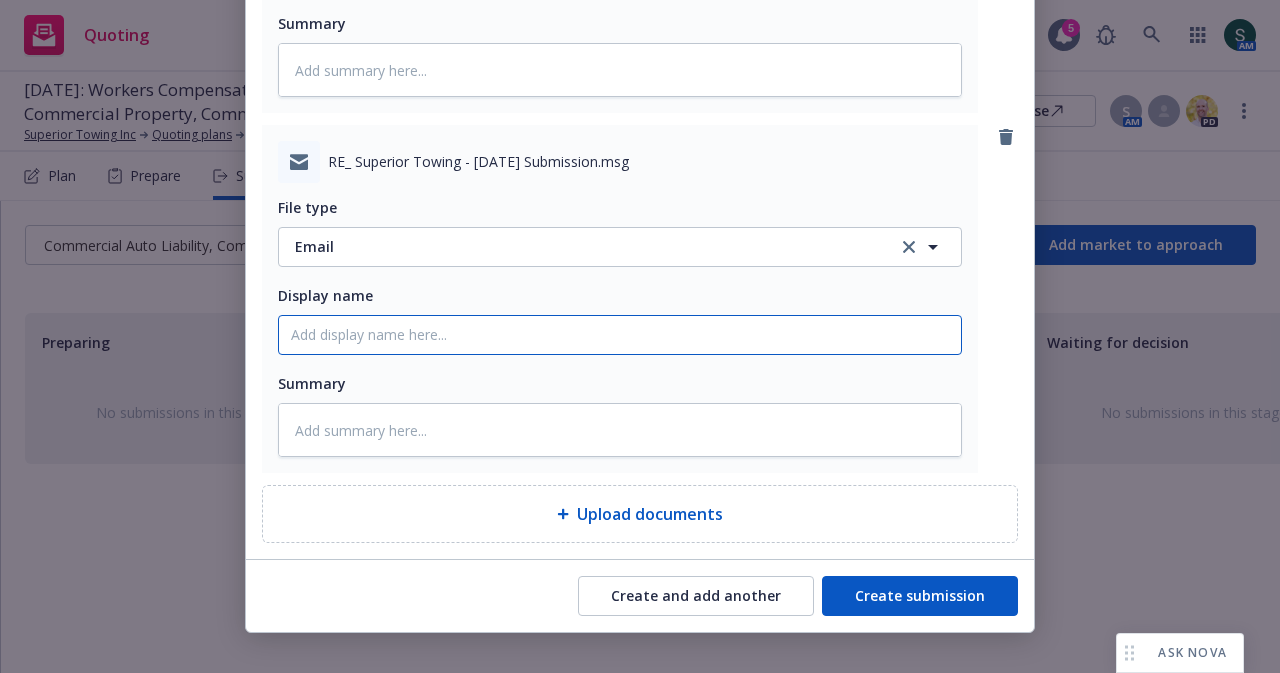 click on "Display name" at bounding box center (620, -25) 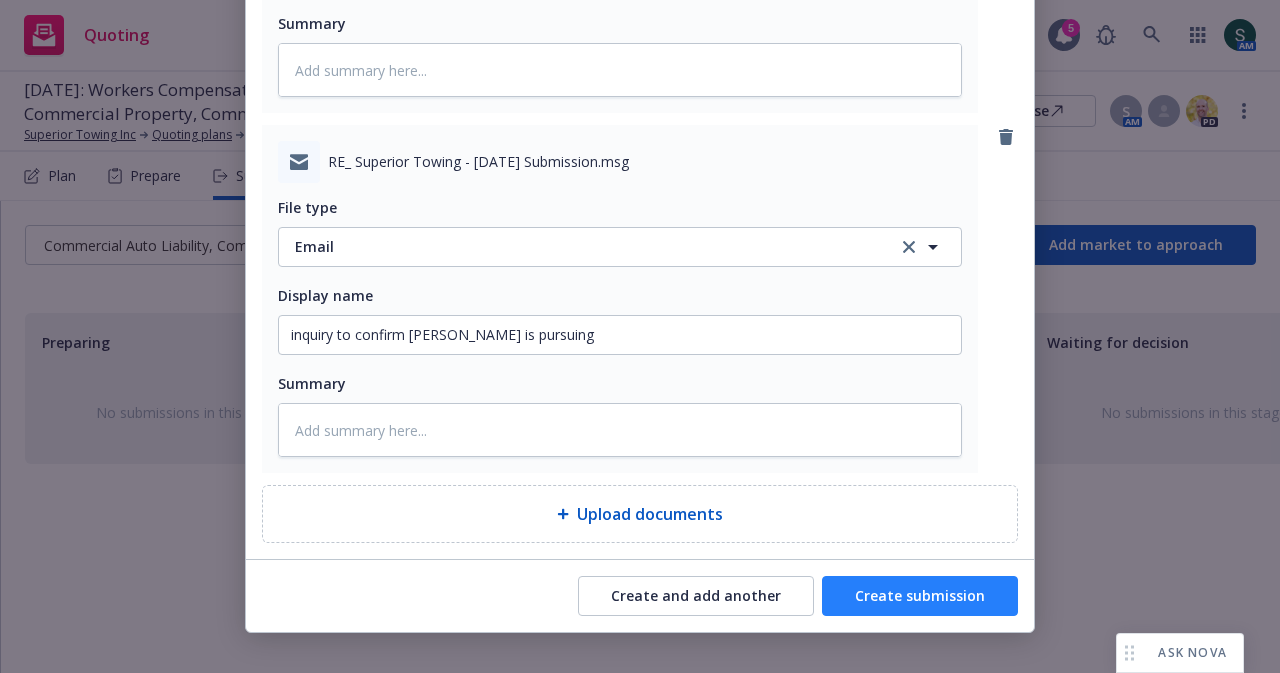 click on "Create submission" at bounding box center [920, 596] 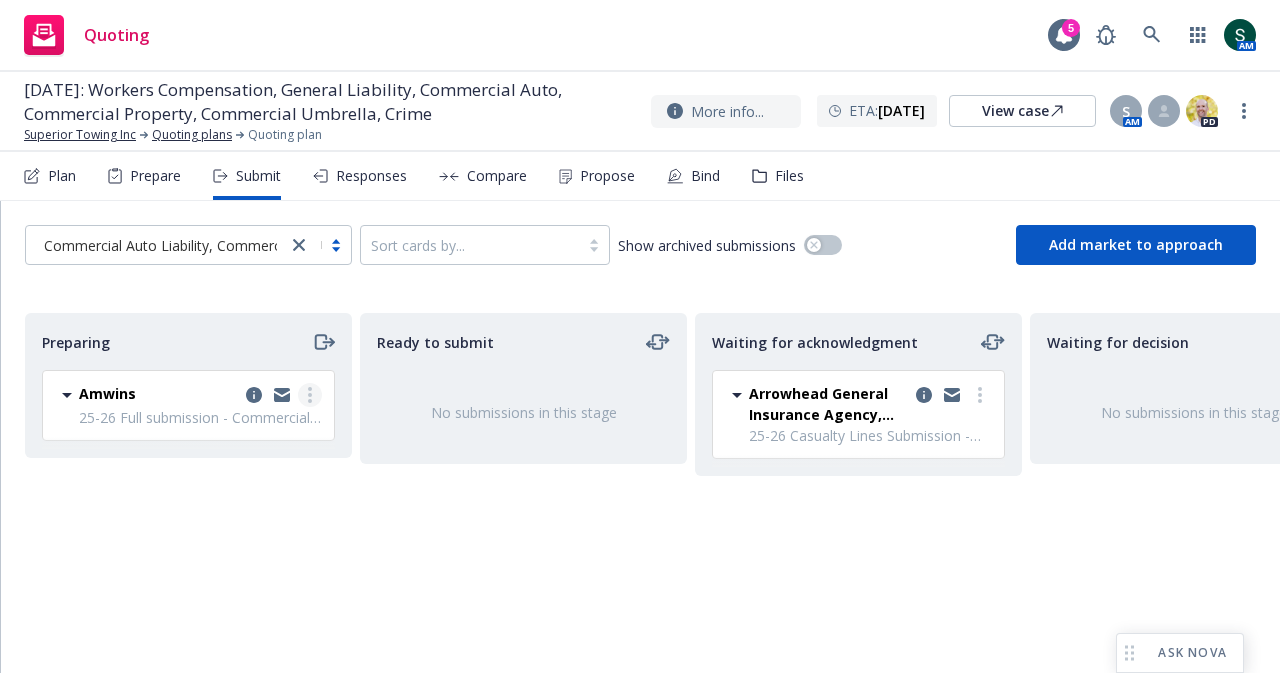 click at bounding box center (310, 395) 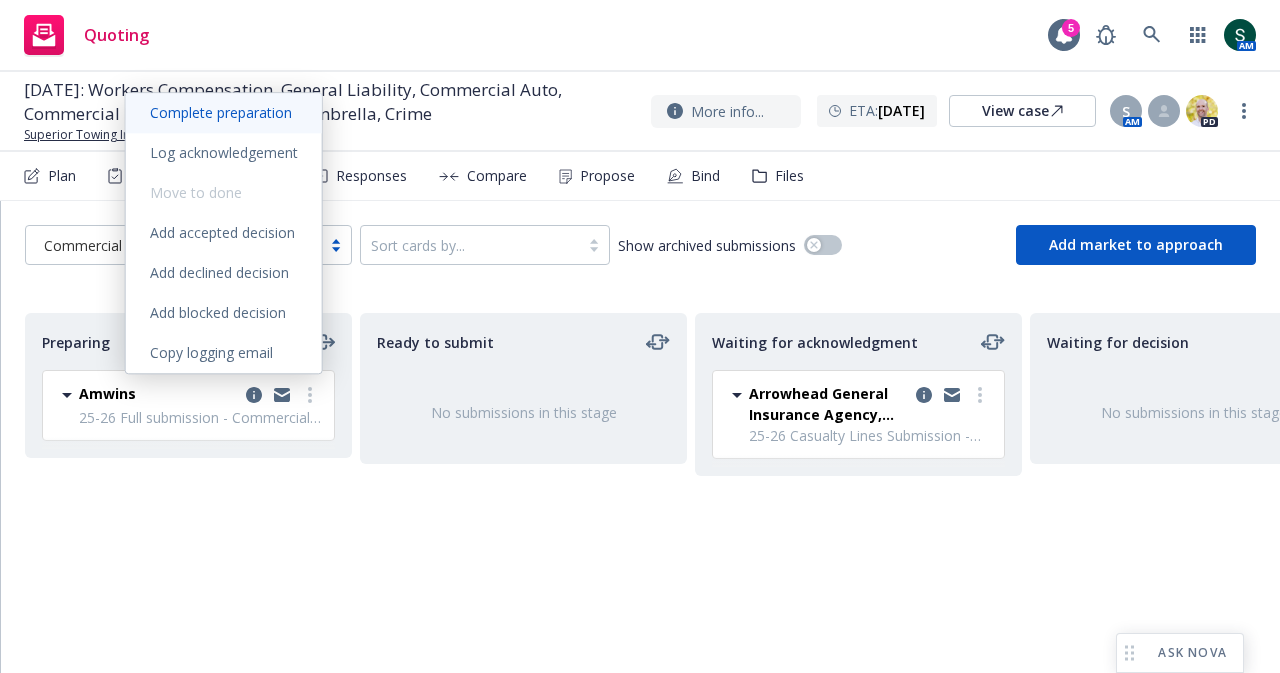 click on "Complete preparation" at bounding box center [221, 112] 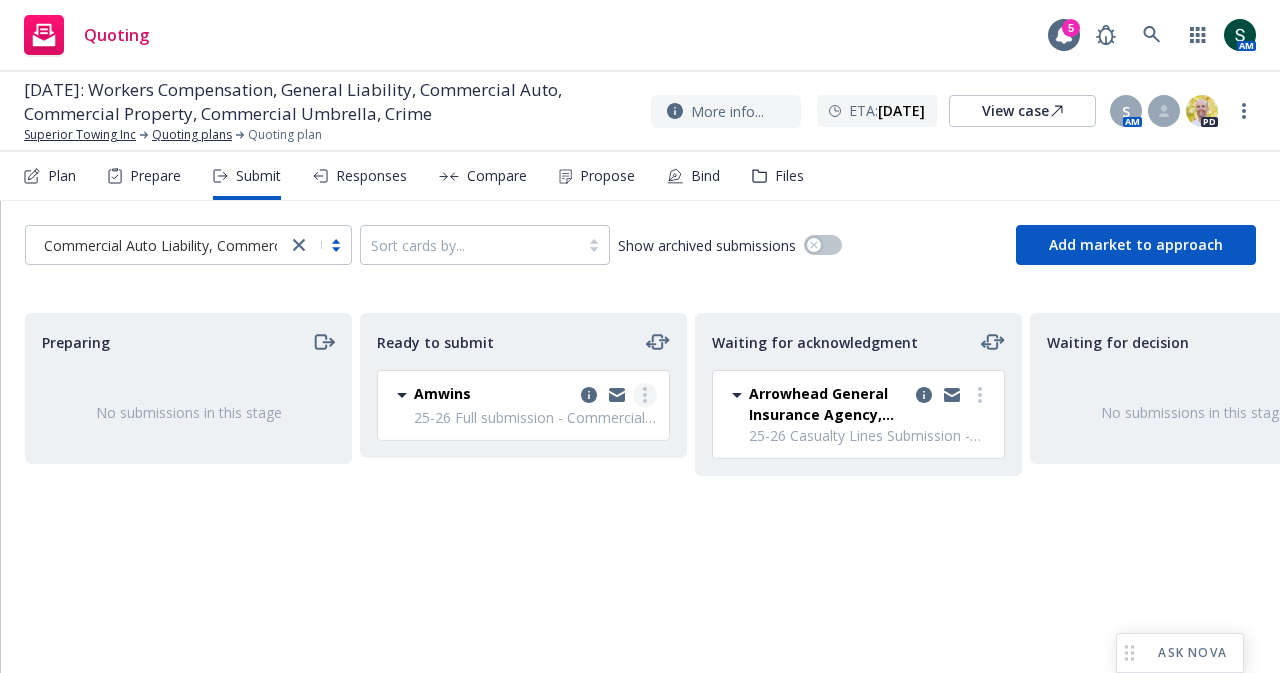 click at bounding box center [645, 395] 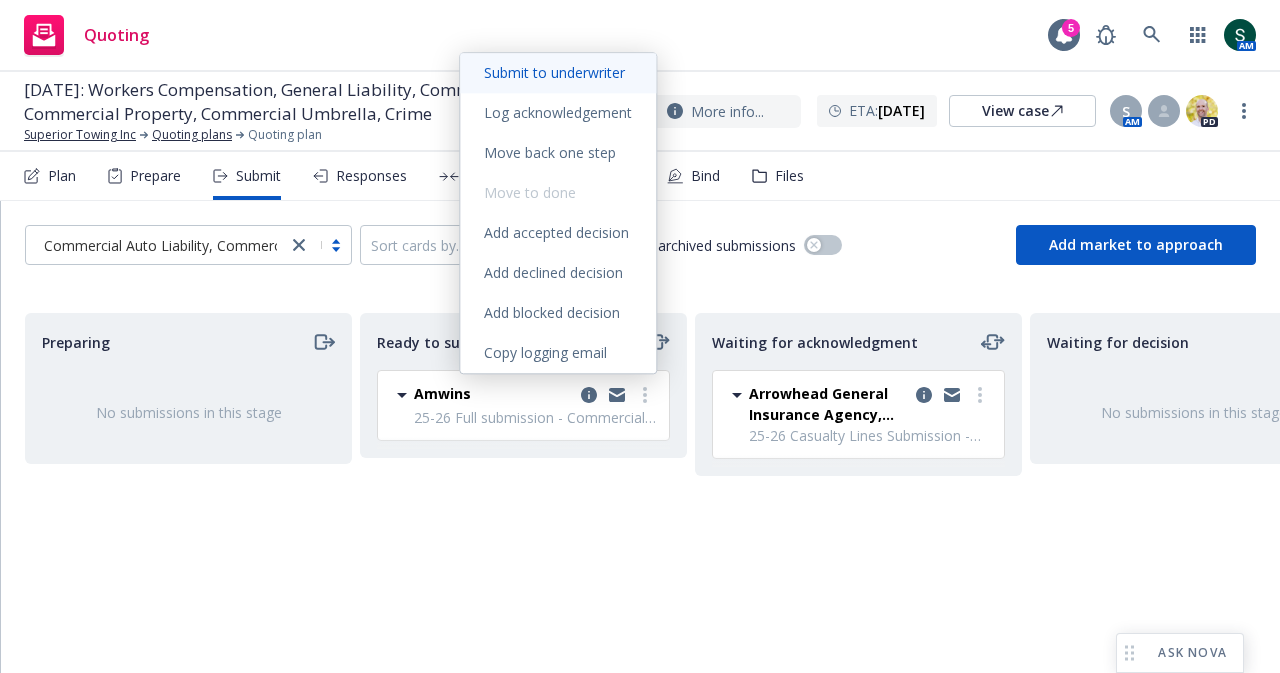 click on "Submit to underwriter" at bounding box center [558, 73] 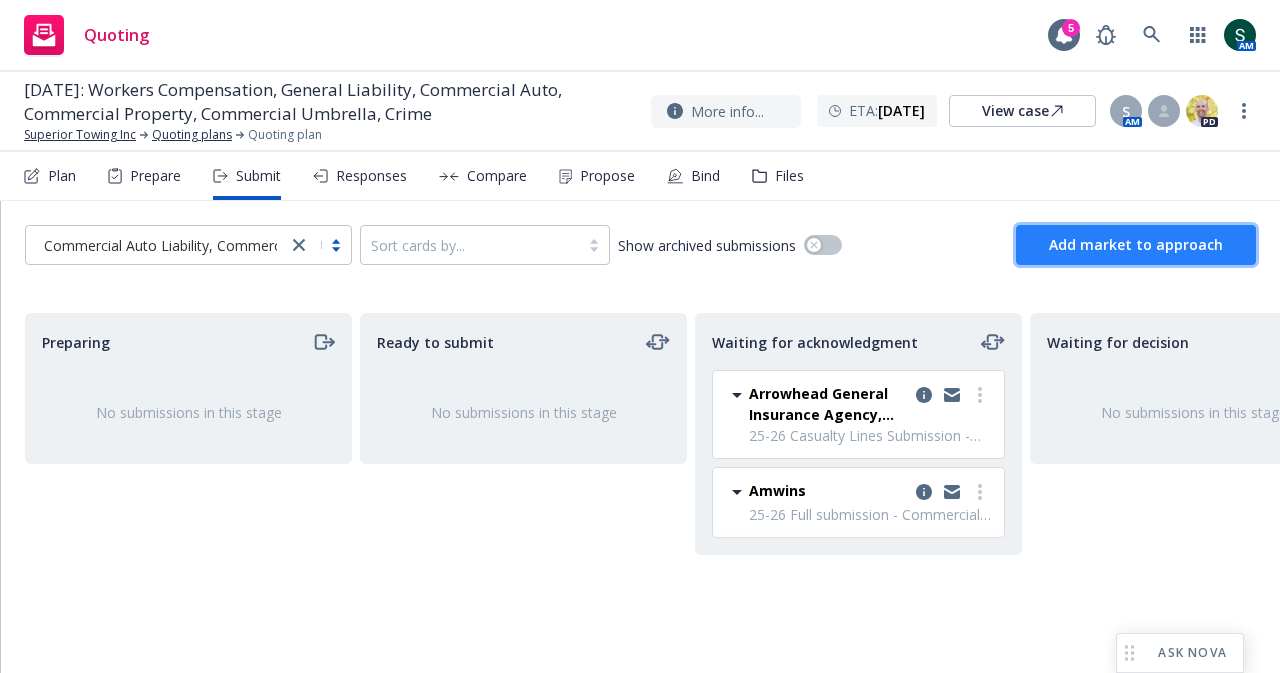 click on "Add market to approach" at bounding box center [1136, 244] 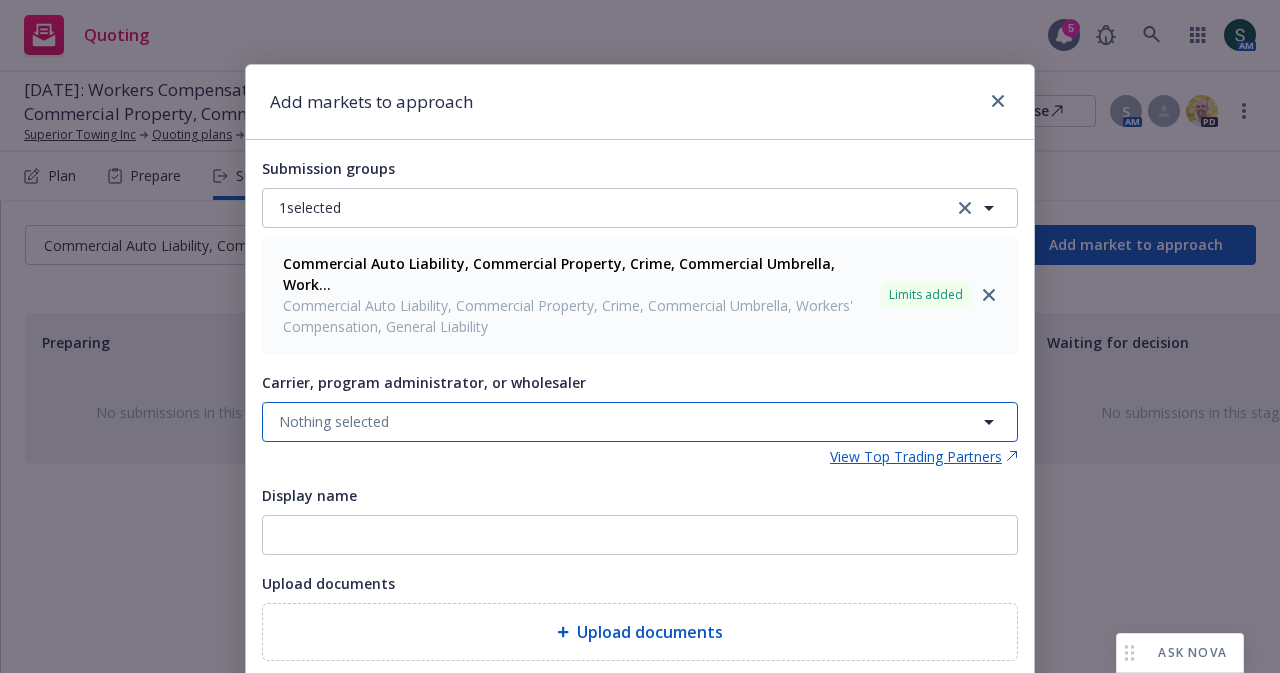 click on "Nothing selected" at bounding box center [334, 421] 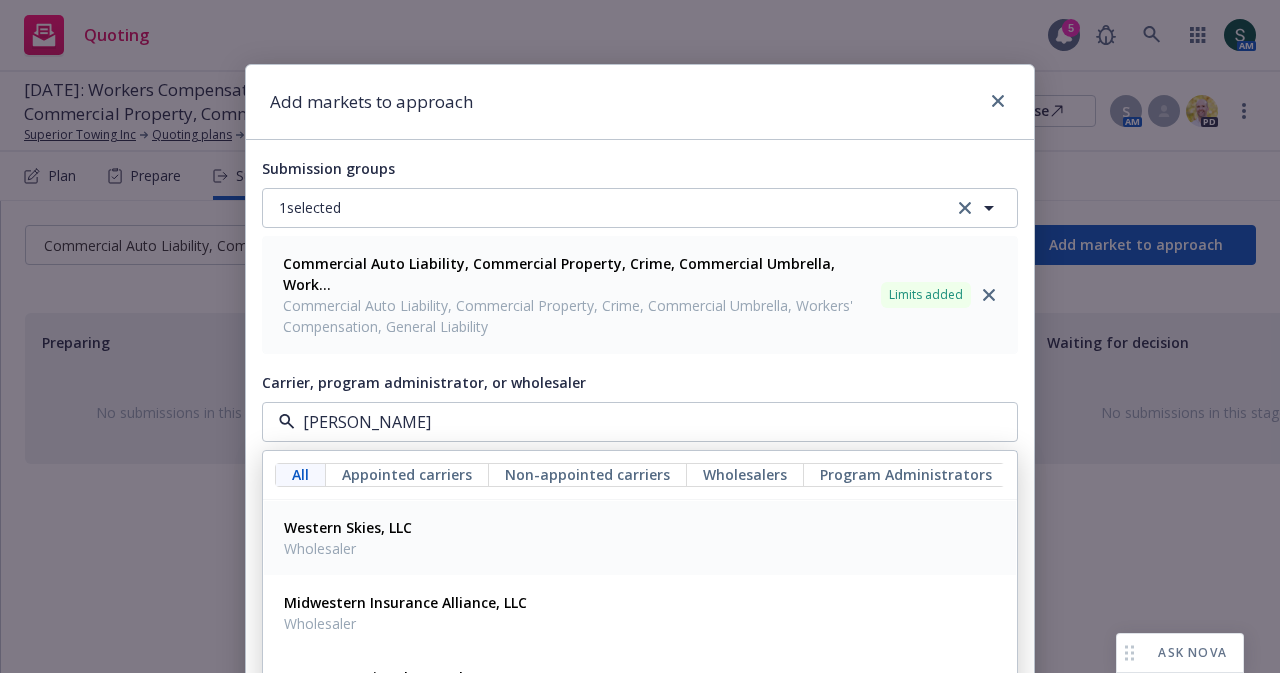 click on "Western Skies, LLC" at bounding box center (348, 527) 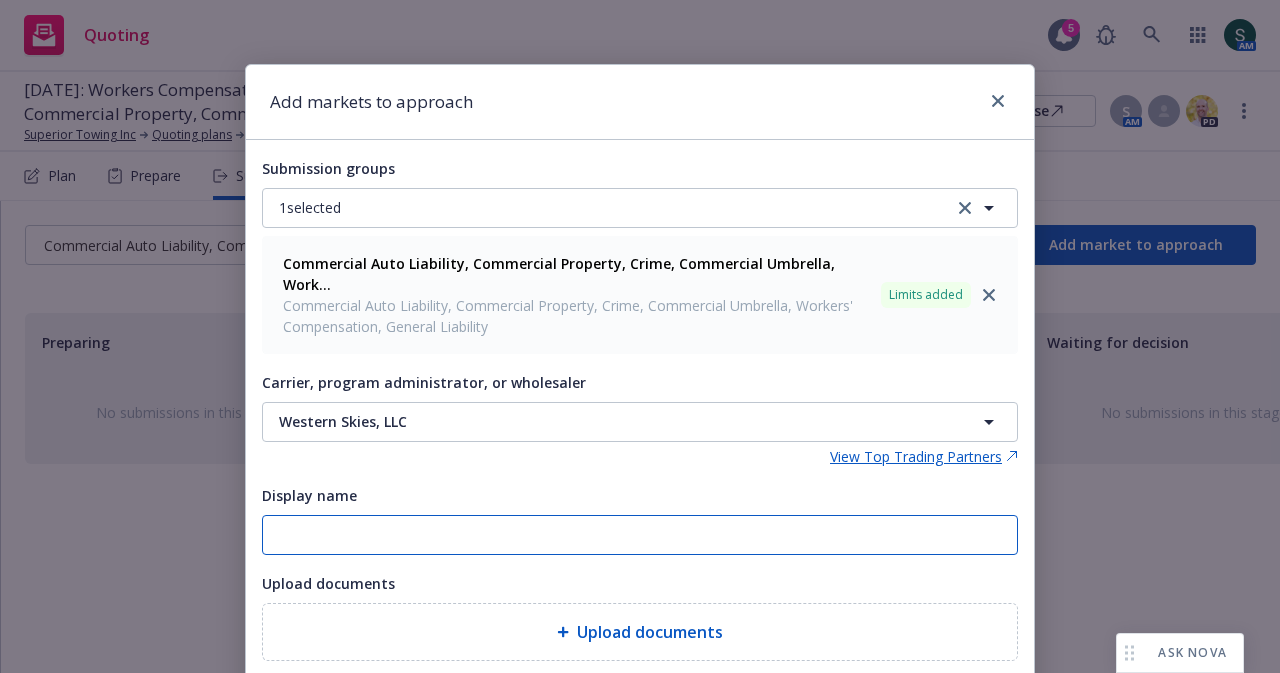 click on "Display name" at bounding box center [640, 535] 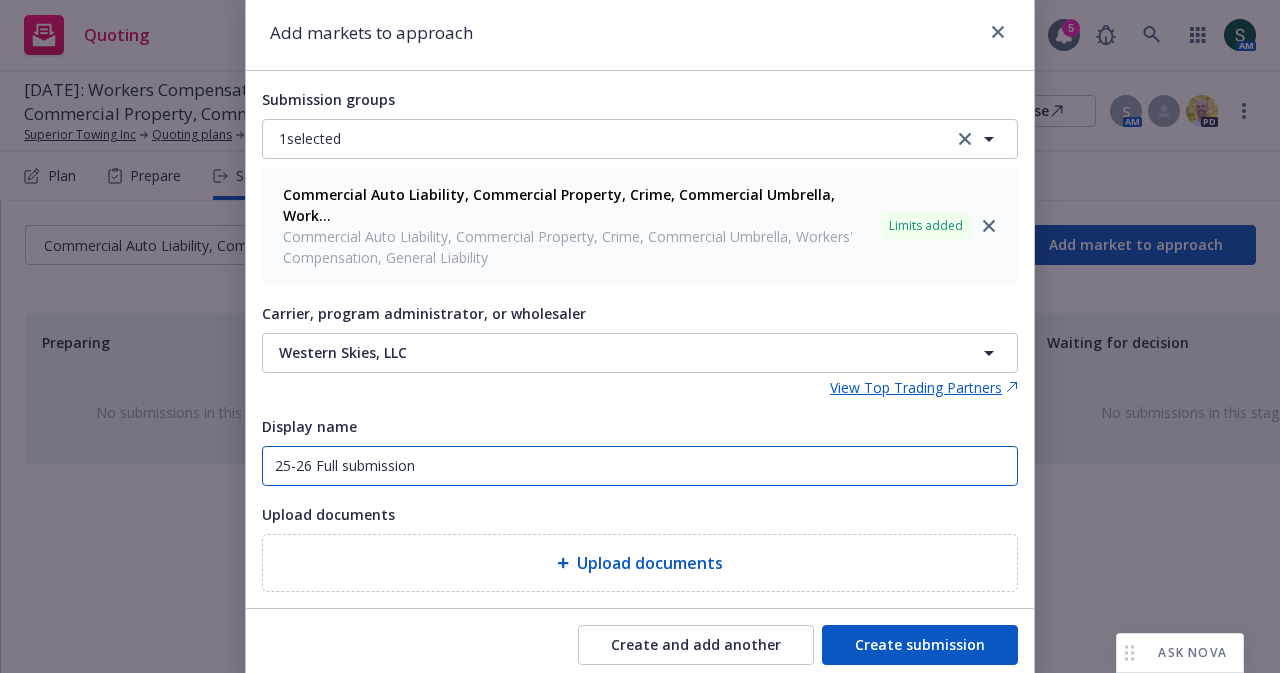 scroll, scrollTop: 100, scrollLeft: 0, axis: vertical 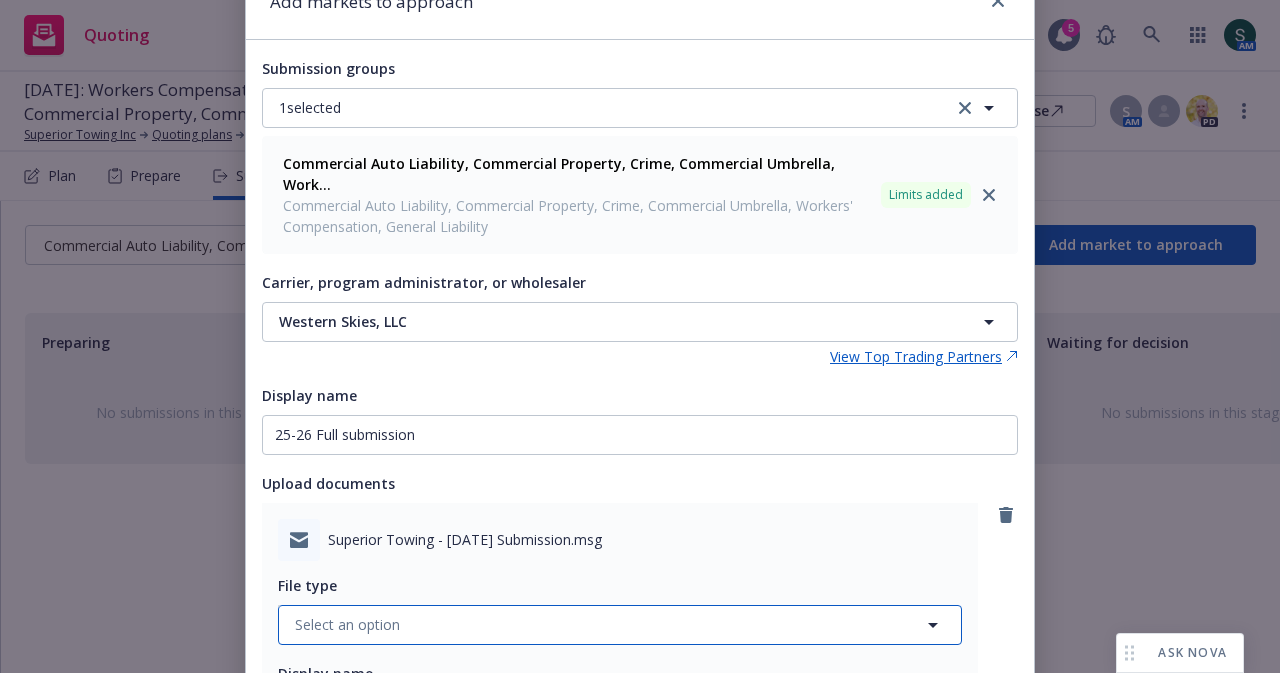 click on "Select an option" at bounding box center [347, 624] 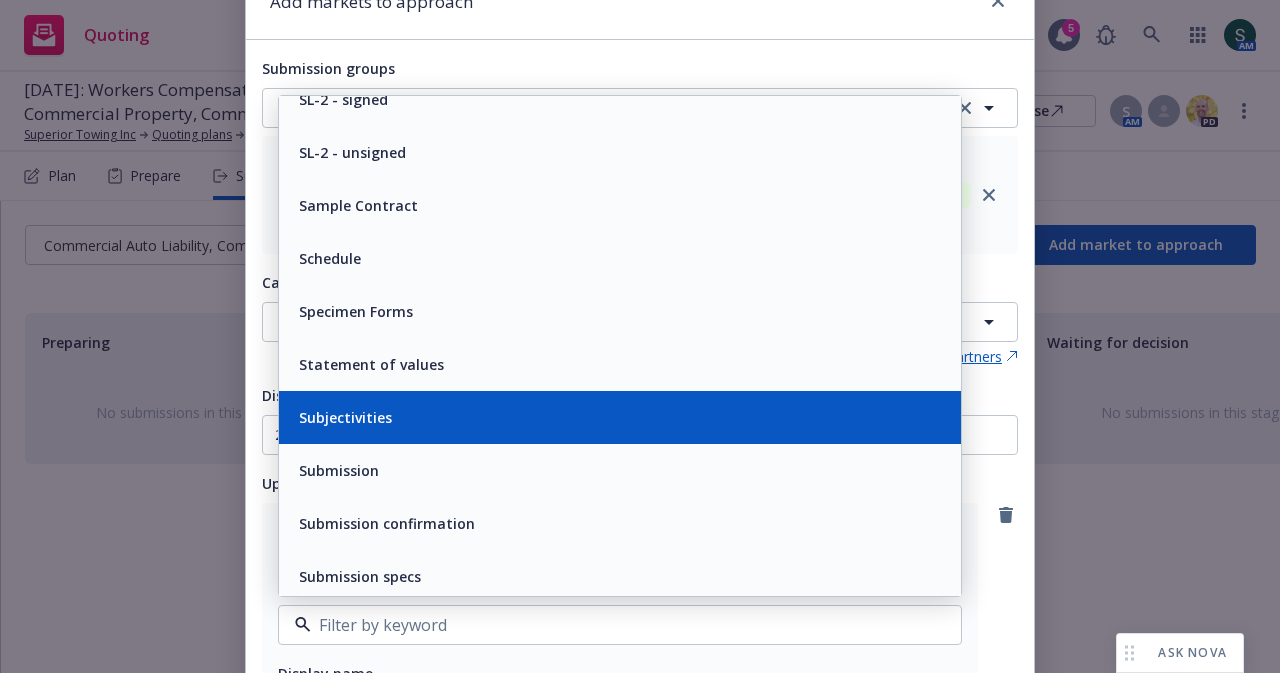 scroll, scrollTop: 8300, scrollLeft: 0, axis: vertical 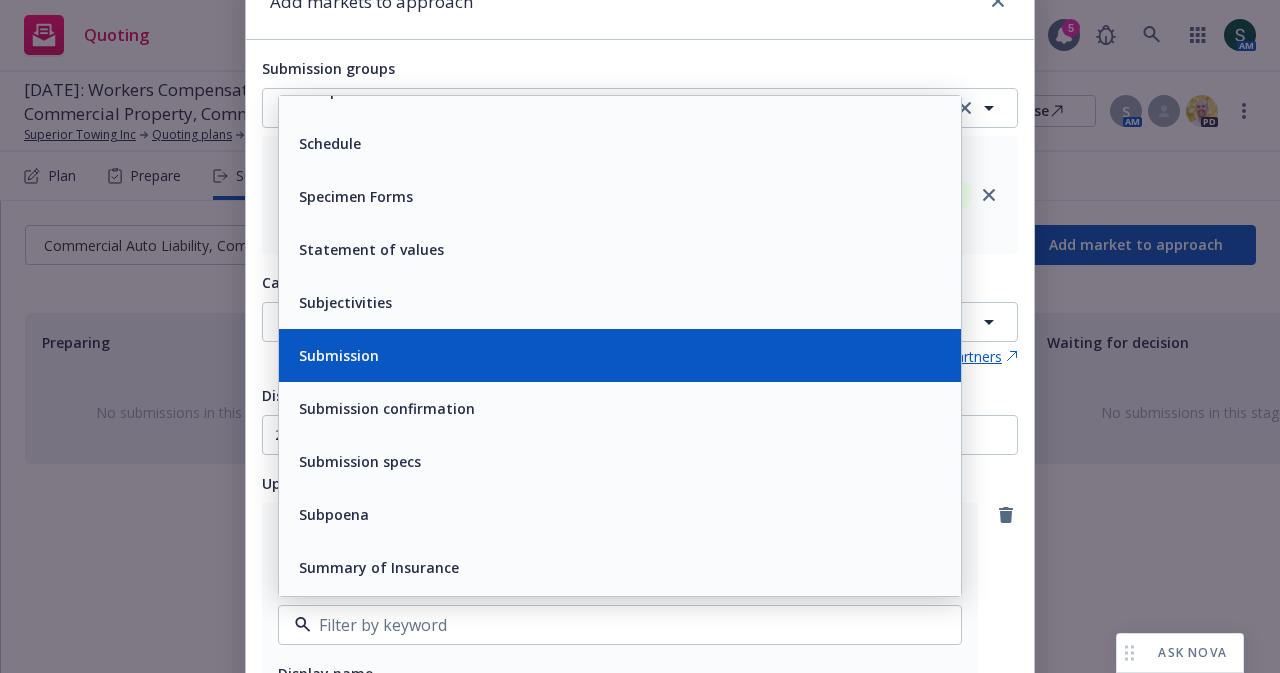 click on "Submission" at bounding box center (339, 355) 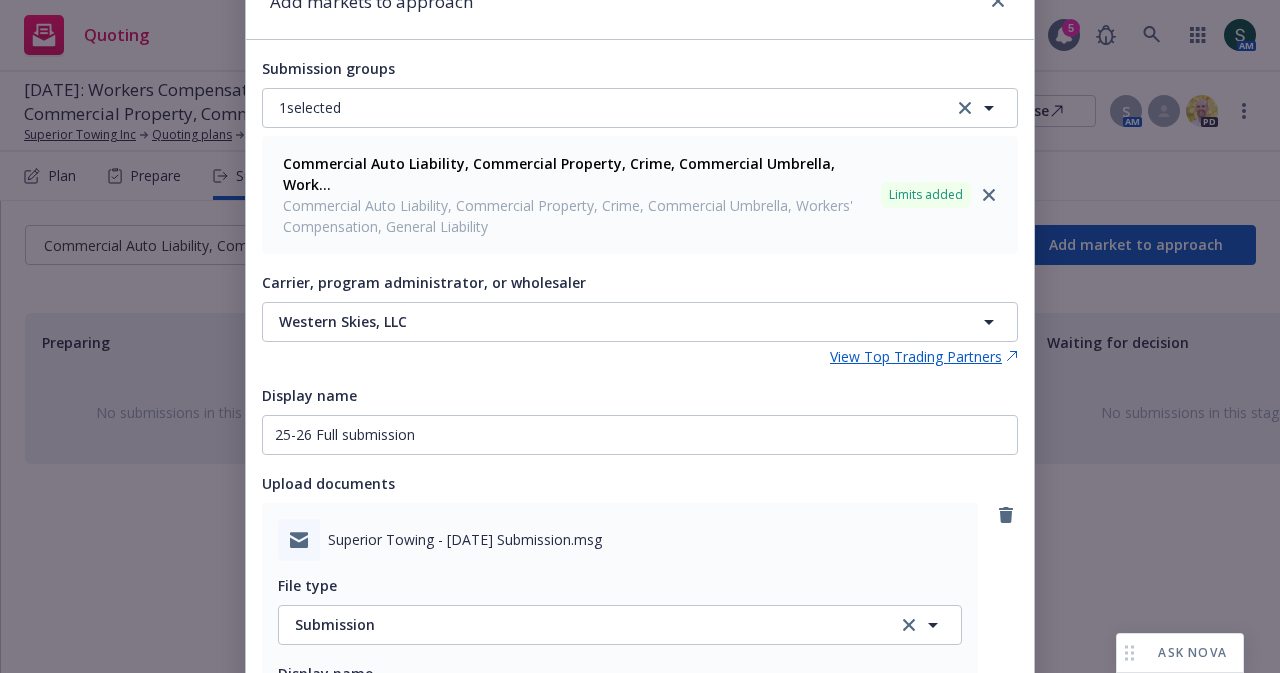 scroll, scrollTop: 300, scrollLeft: 0, axis: vertical 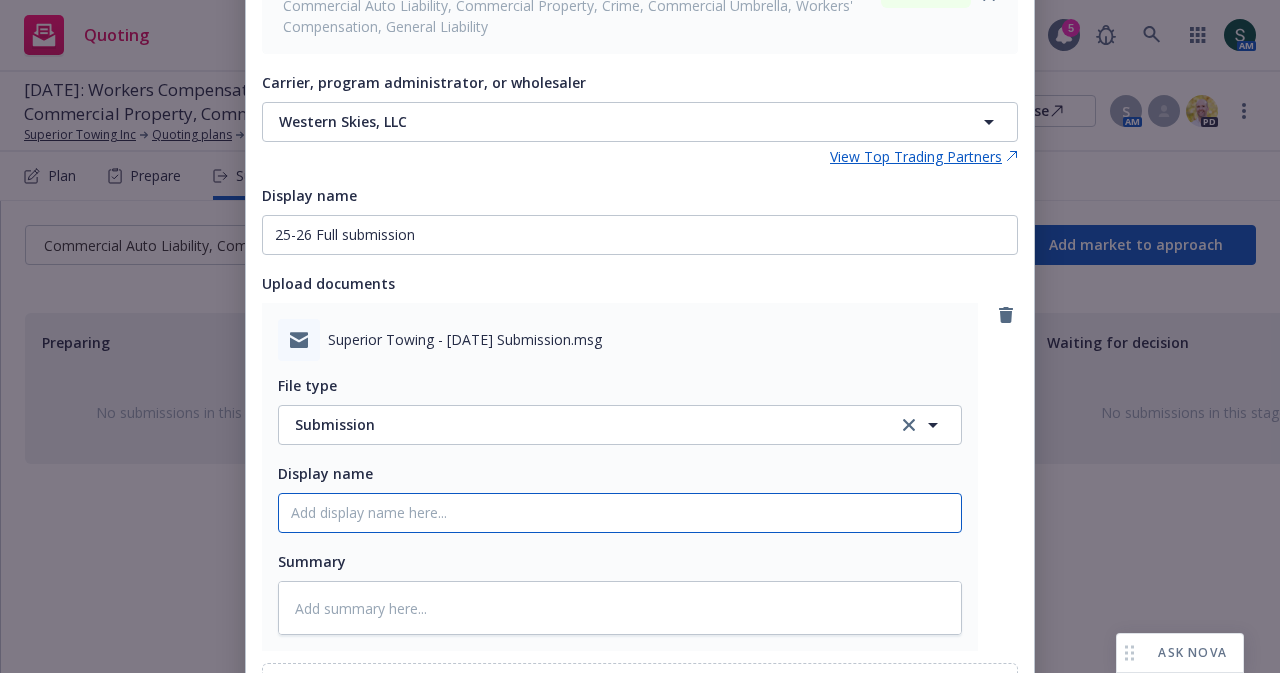 click on "Display name" at bounding box center [620, 513] 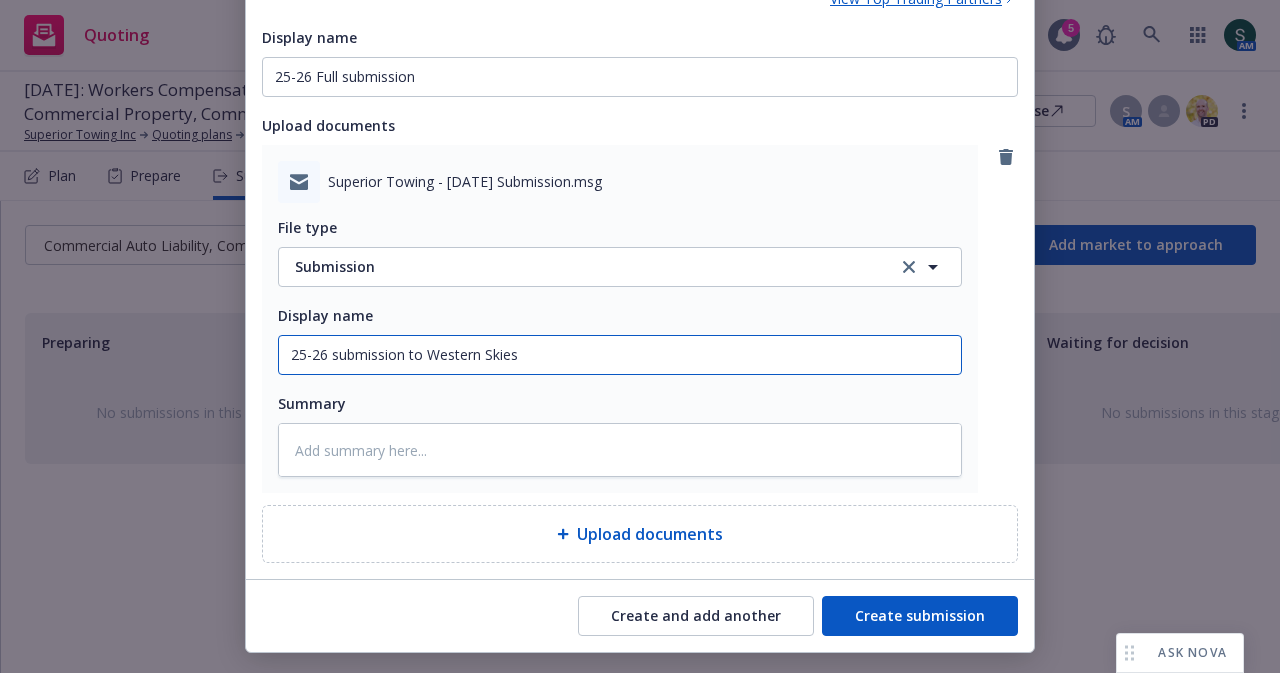 scroll, scrollTop: 478, scrollLeft: 0, axis: vertical 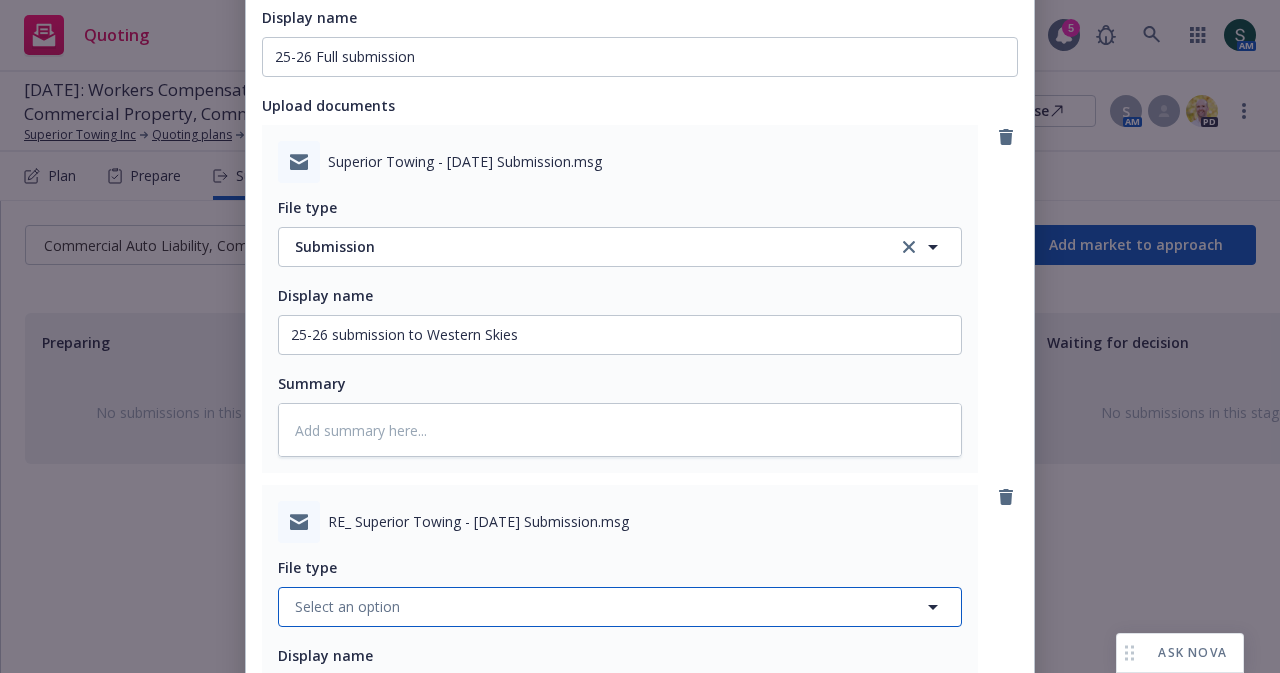 click on "Select an option" at bounding box center (620, 607) 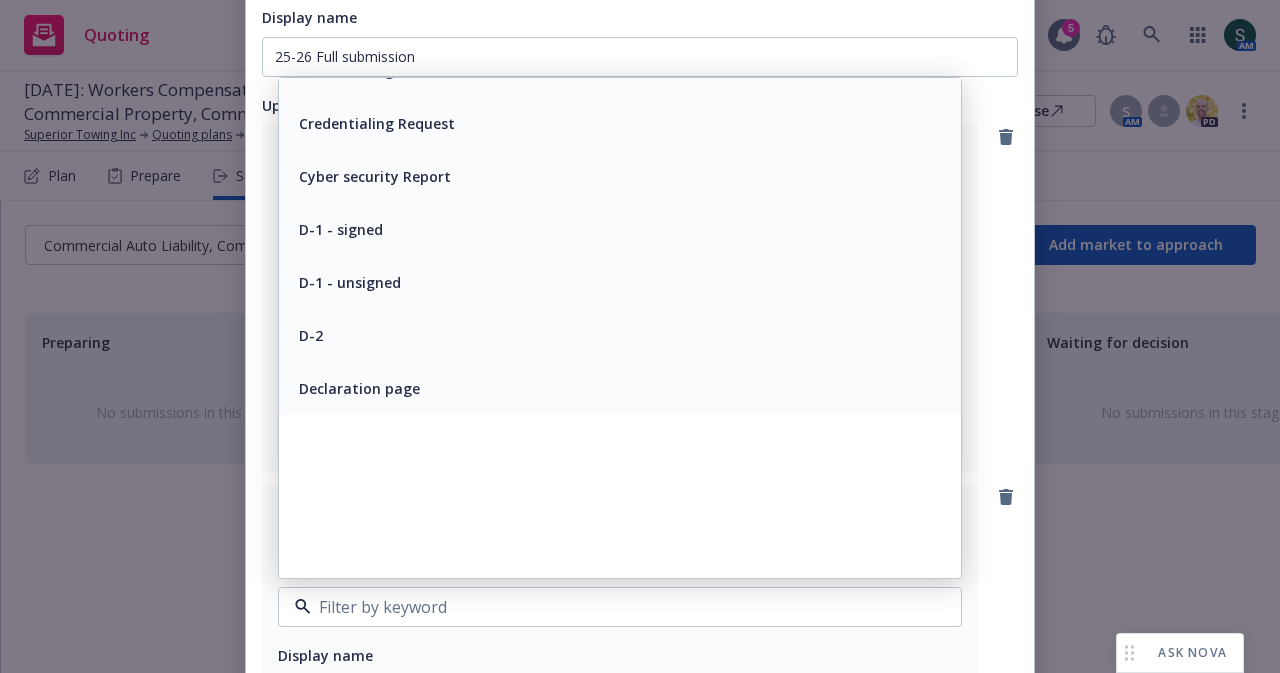 scroll, scrollTop: 2800, scrollLeft: 0, axis: vertical 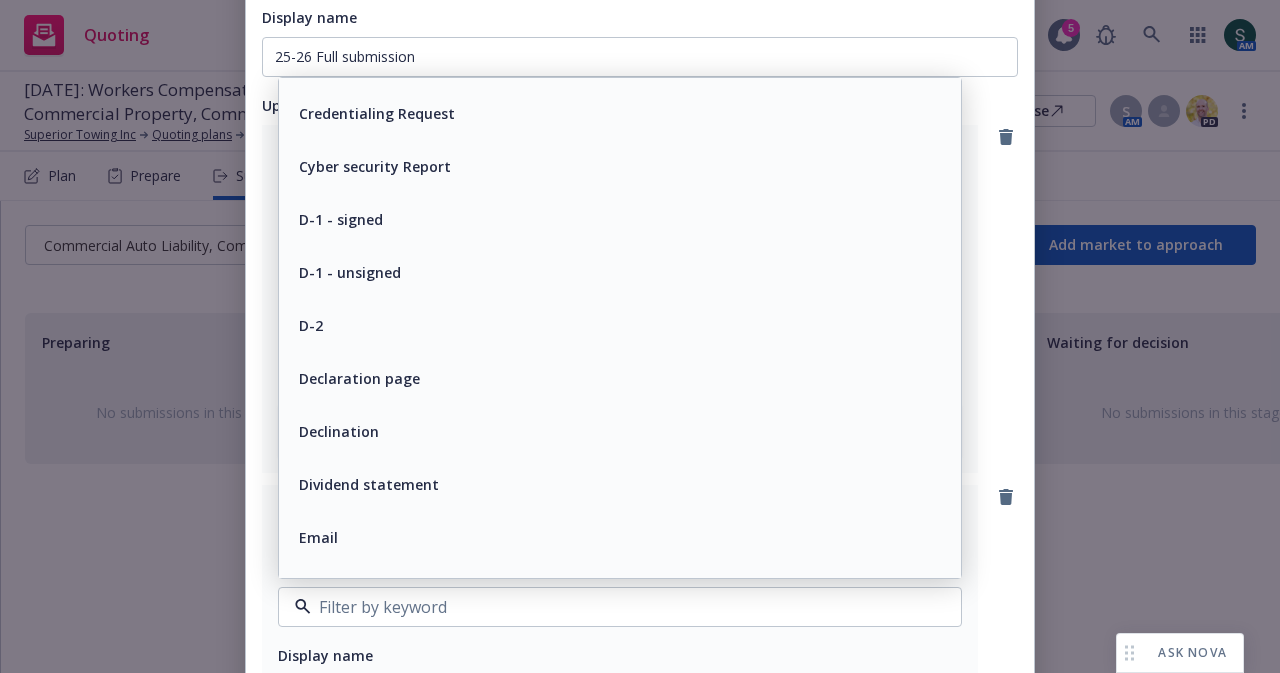 click on "Declination" at bounding box center (337, 431) 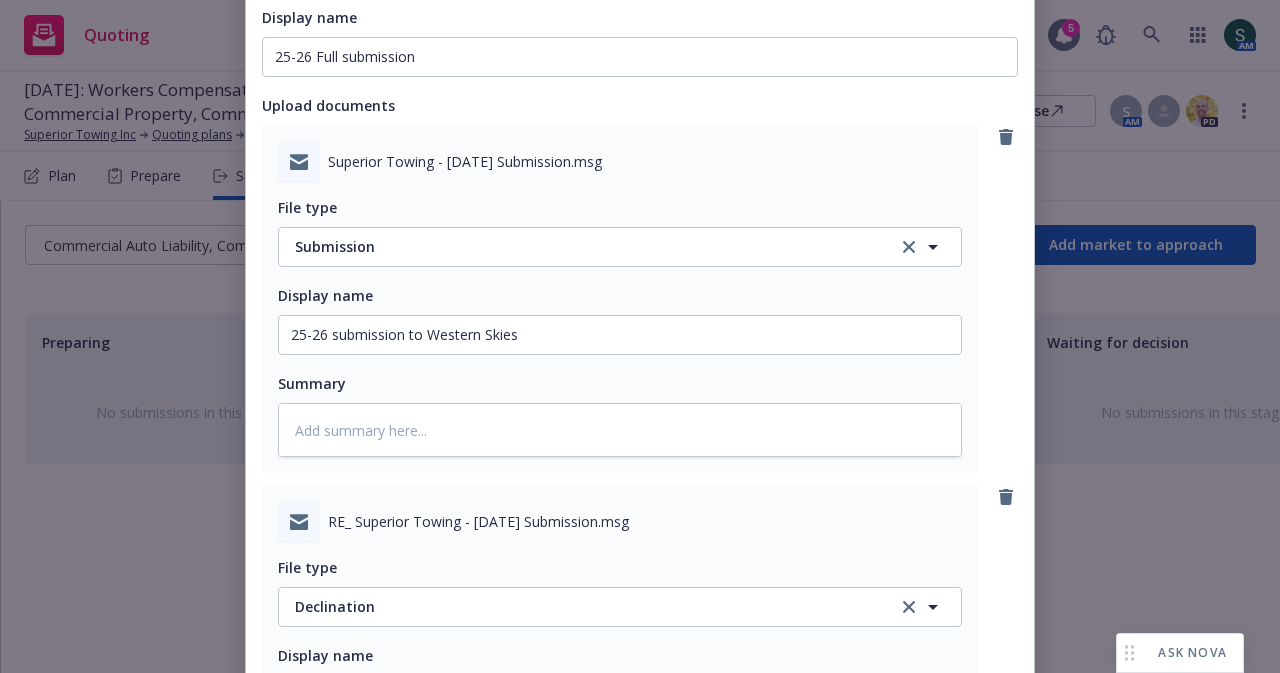 scroll, scrollTop: 678, scrollLeft: 0, axis: vertical 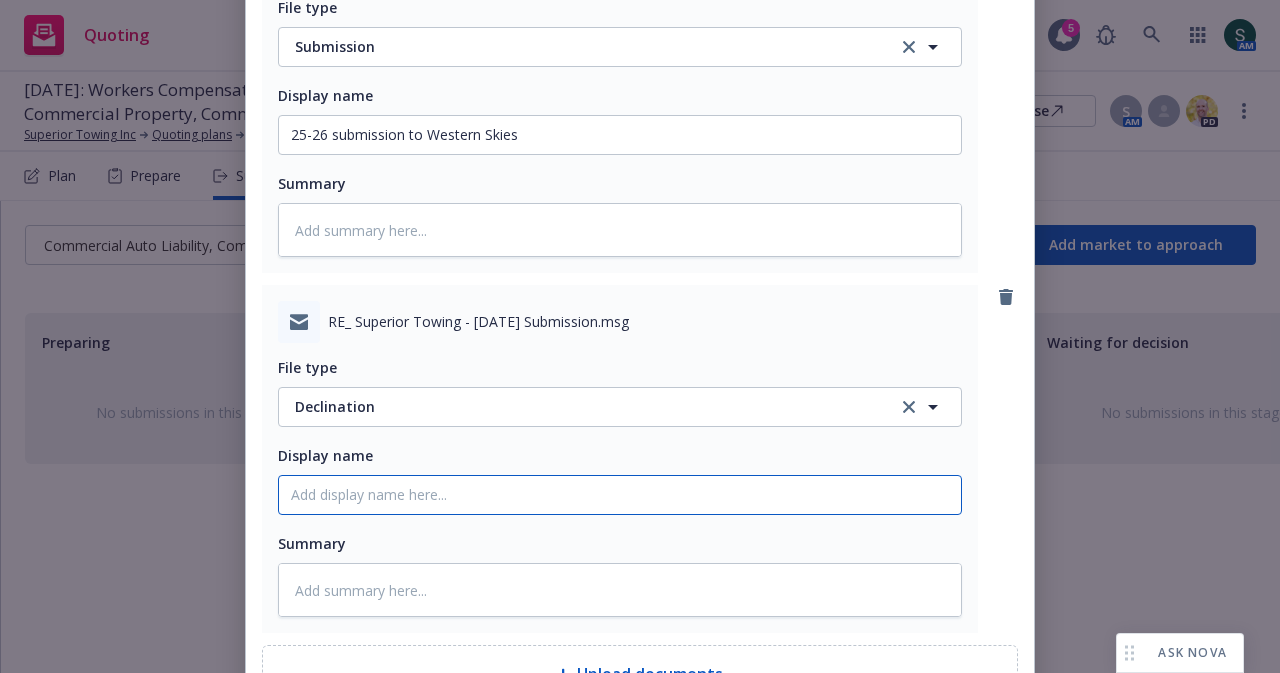 click on "Display name" at bounding box center [620, 135] 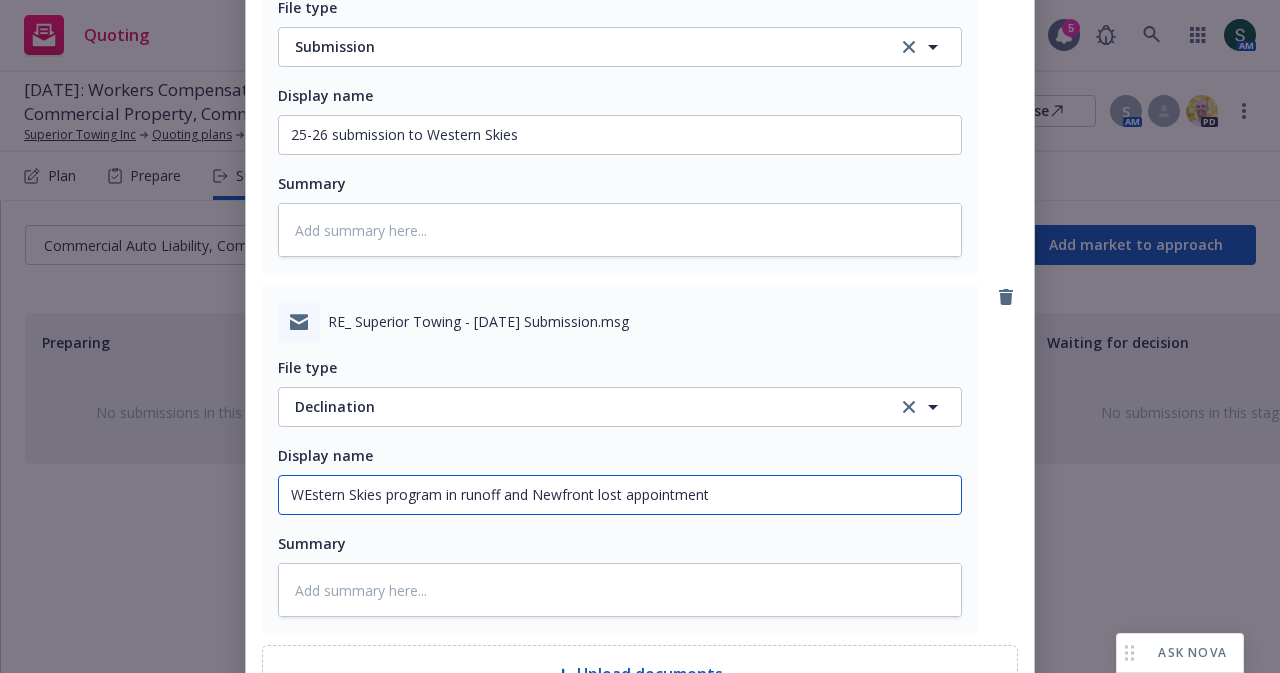 scroll, scrollTop: 838, scrollLeft: 0, axis: vertical 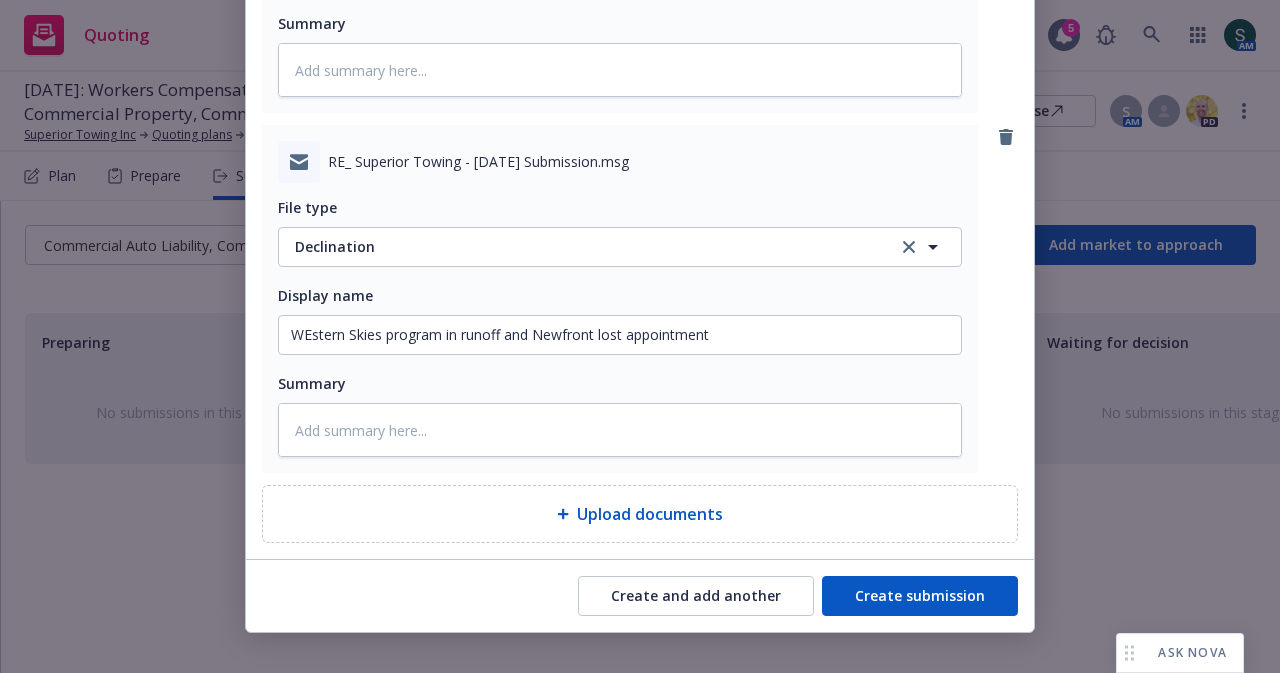 click on "Create submission" at bounding box center (920, 596) 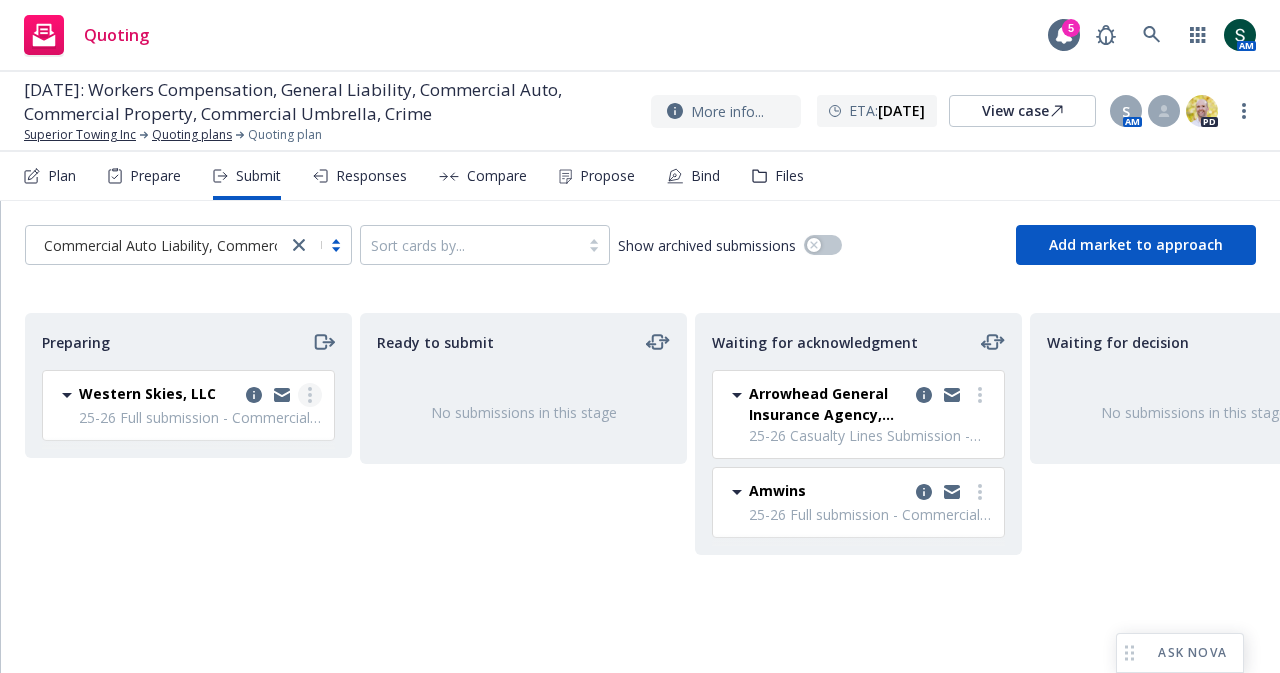 click 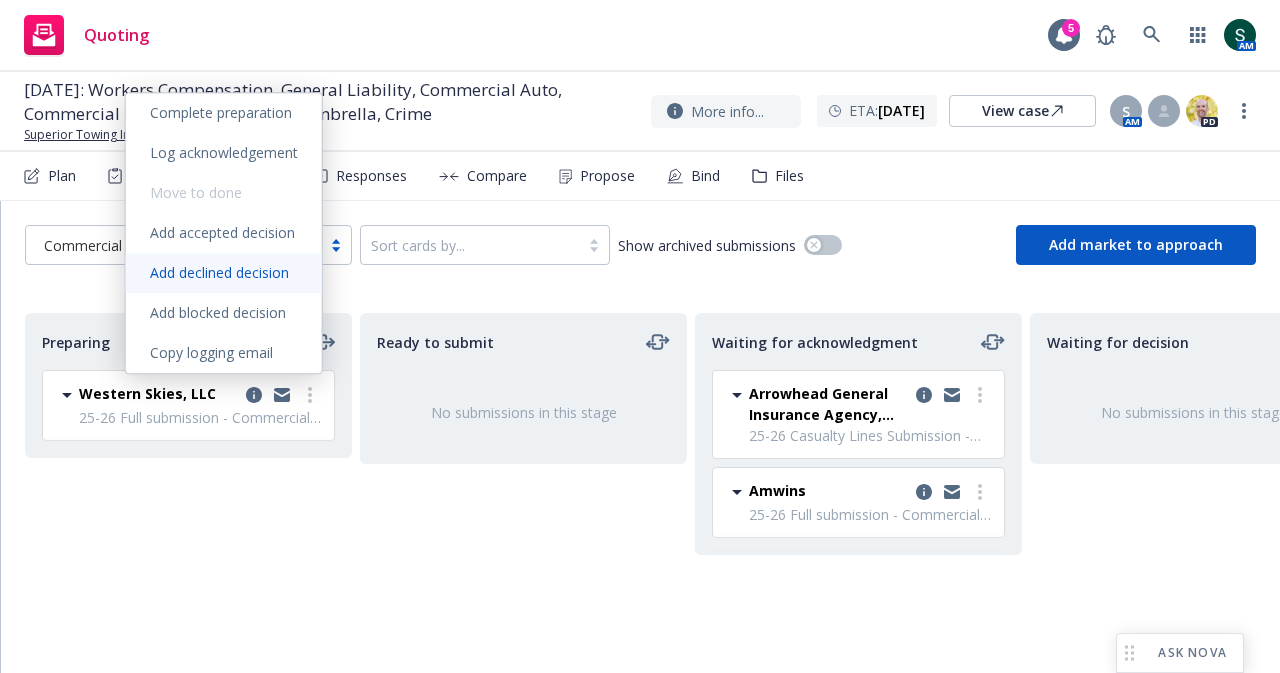 click on "Add declined decision" at bounding box center [219, 272] 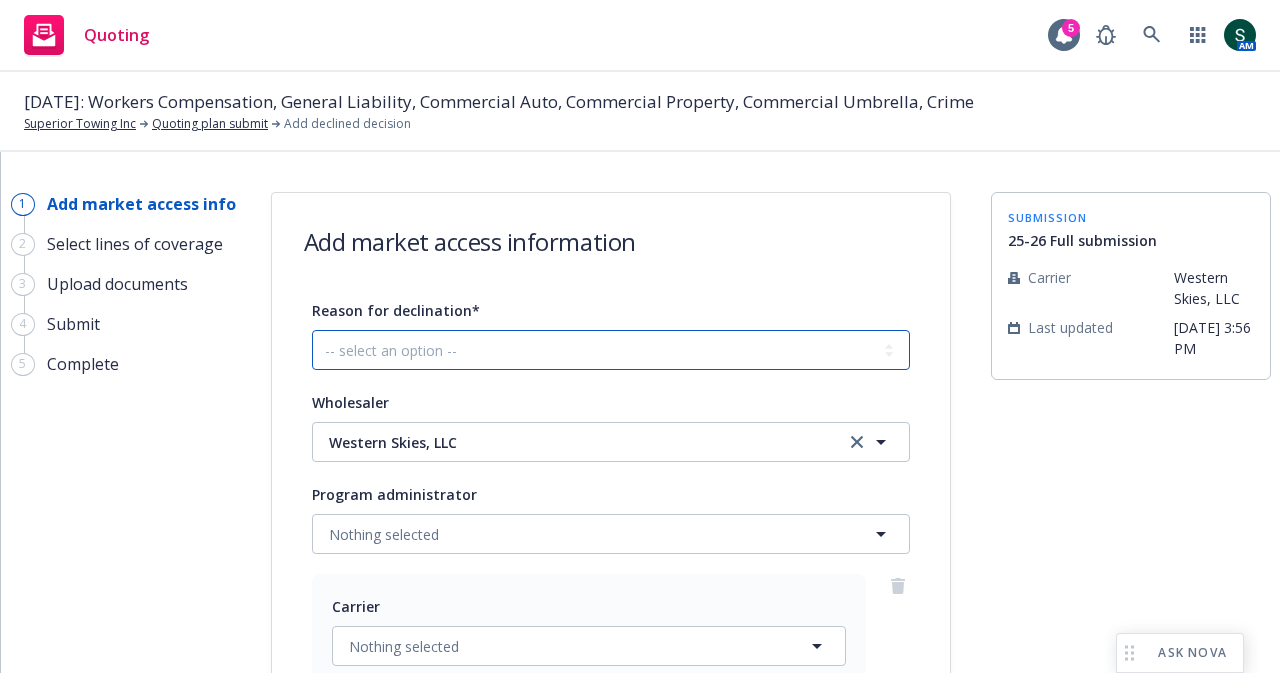 click on "-- select an option -- Cannot compete with other markets Carrier non-renewed Carrier unresponsive Carrier appetite recently changed Client: Claim/loss history Client: Financial score Client: Lacking industry expertise Client: Nature of services Client: Too large Client: Too small Coverage: Only interested in excess Coverage: Only interested in other coverage Does not fit underwriter appetite Incomplete submission Other" at bounding box center (611, 350) 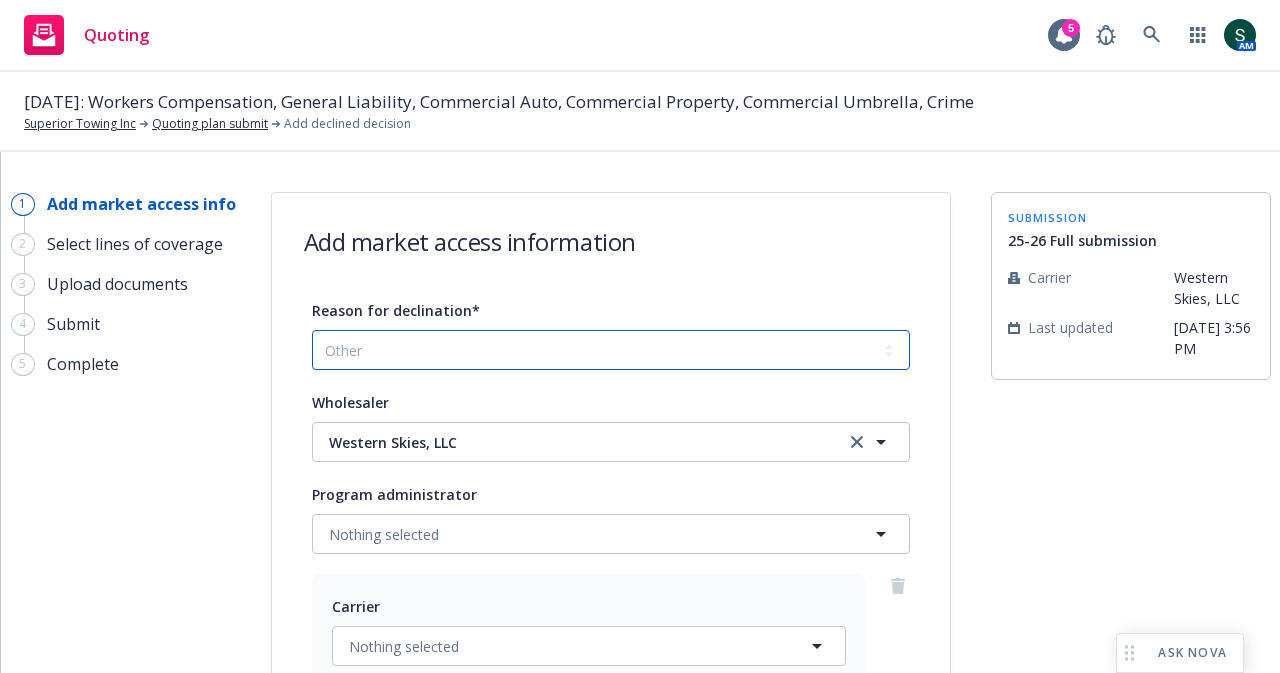 click on "-- select an option -- Cannot compete with other markets Carrier non-renewed Carrier unresponsive Carrier appetite recently changed Client: Claim/loss history Client: Financial score Client: Lacking industry expertise Client: Nature of services Client: Too large Client: Too small Coverage: Only interested in excess Coverage: Only interested in other coverage Does not fit underwriter appetite Incomplete submission Other" at bounding box center [611, 350] 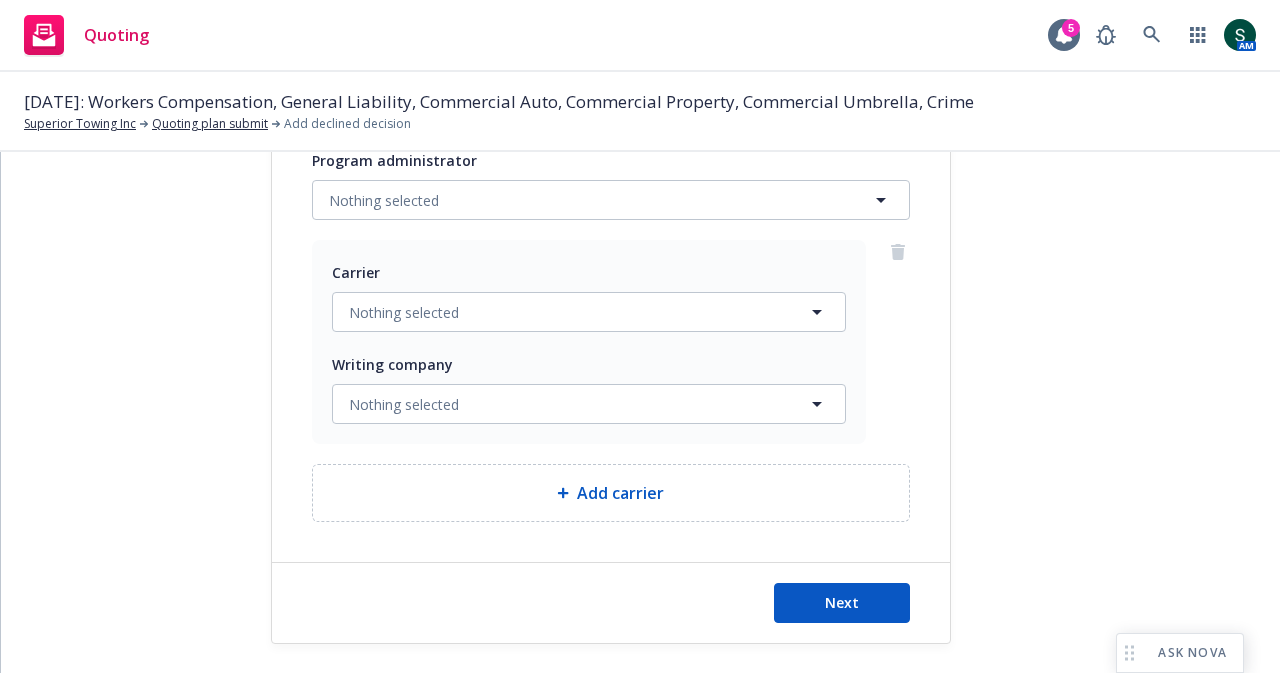 scroll, scrollTop: 343, scrollLeft: 0, axis: vertical 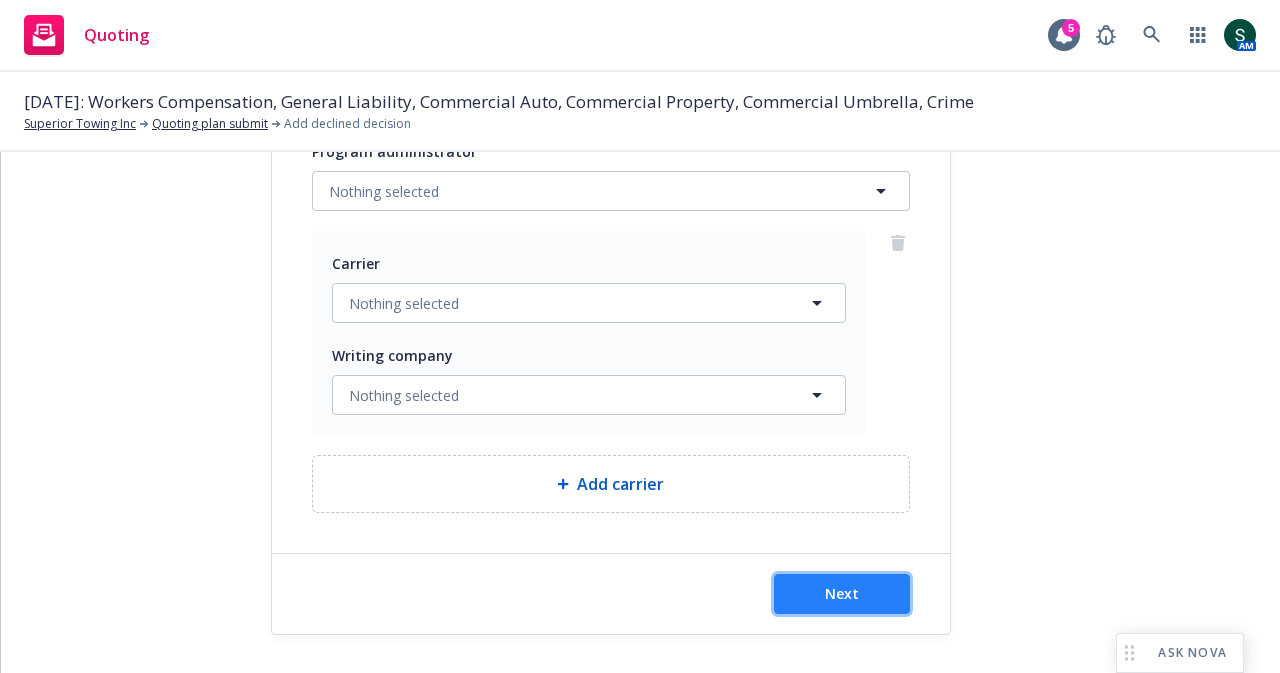 click on "Next" at bounding box center [842, 594] 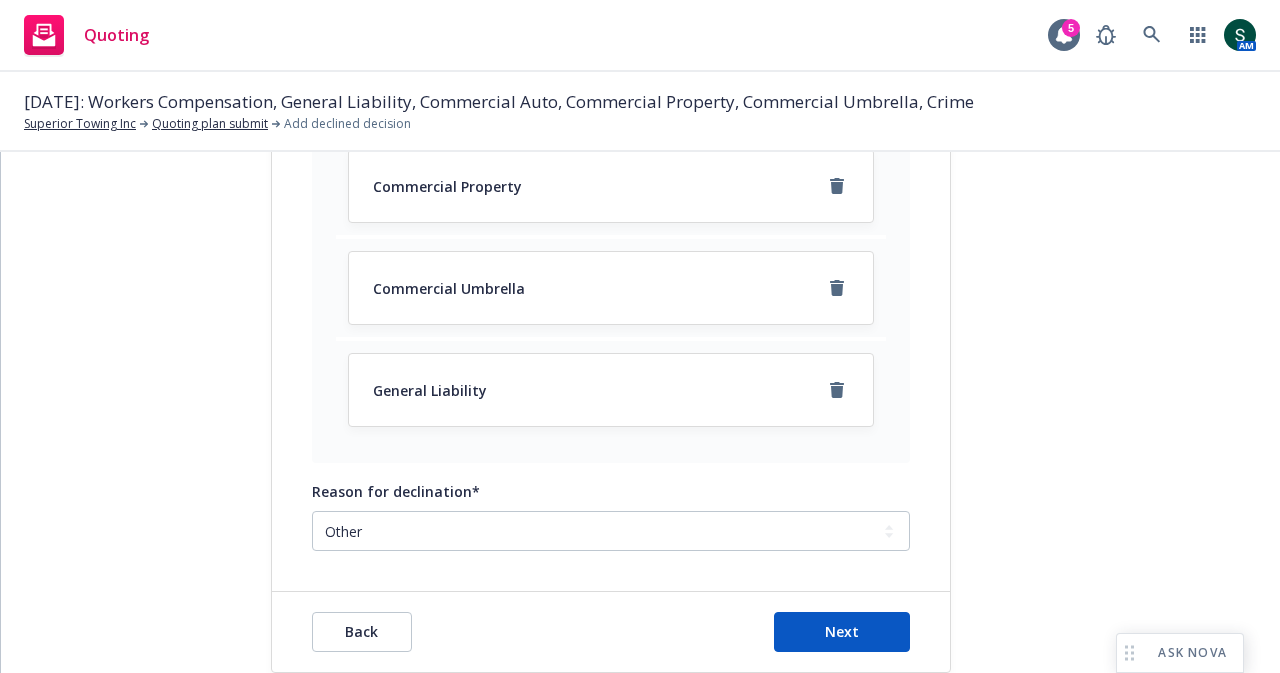 scroll, scrollTop: 604, scrollLeft: 0, axis: vertical 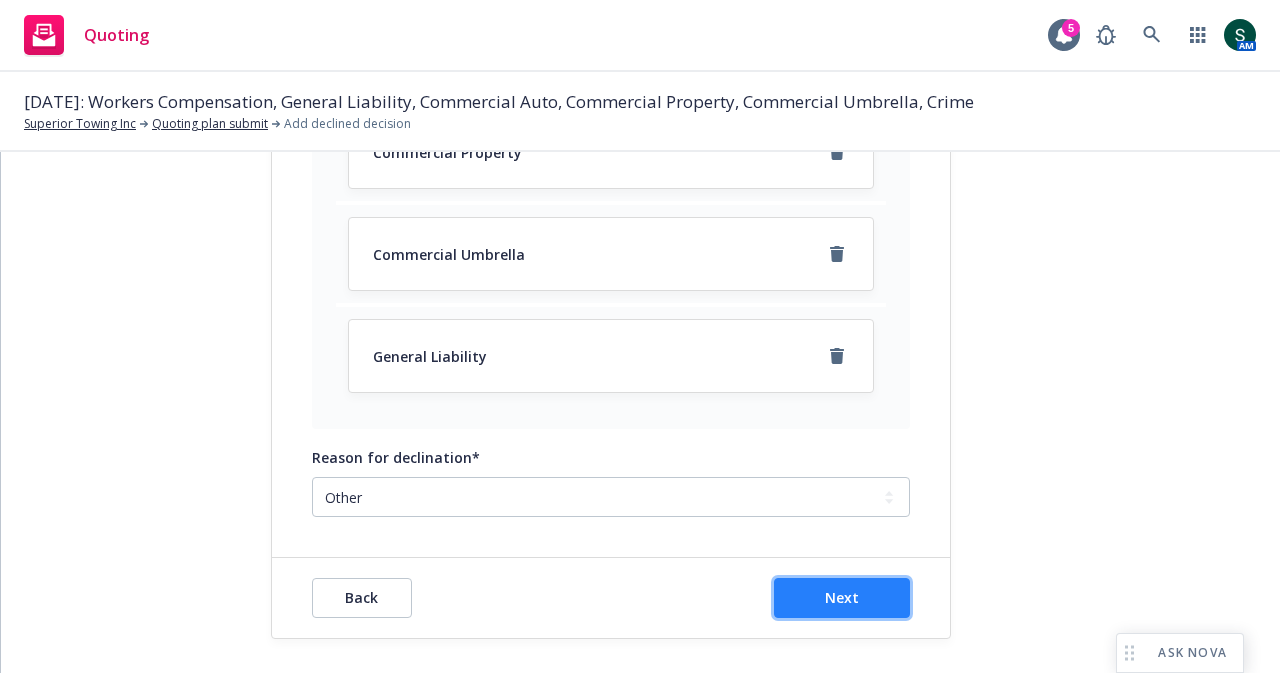 click on "Next" at bounding box center [842, 598] 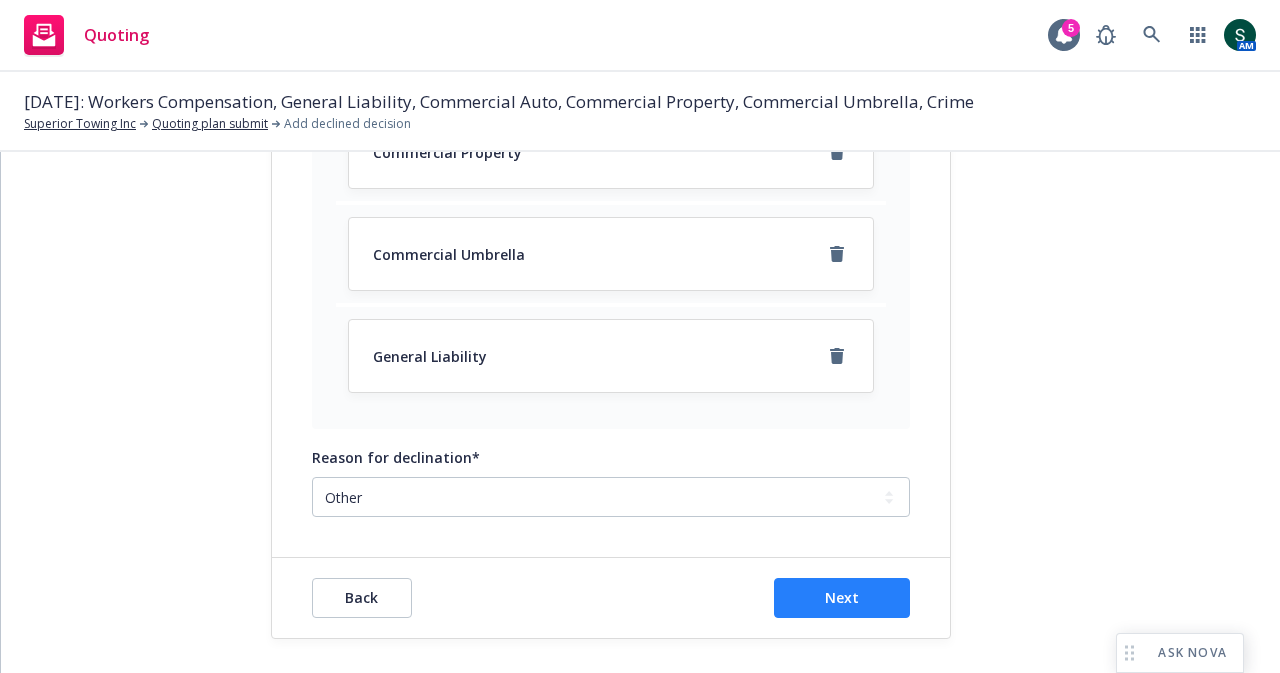 scroll, scrollTop: 68, scrollLeft: 0, axis: vertical 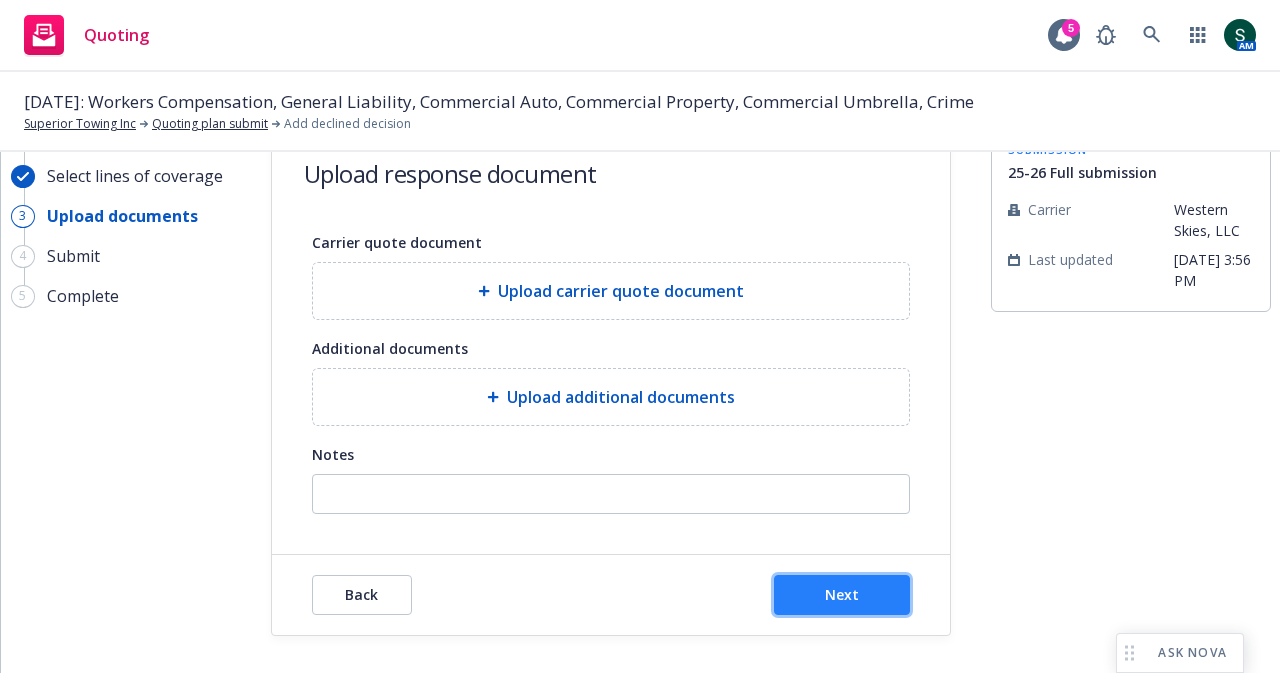 click on "Next" at bounding box center [842, 594] 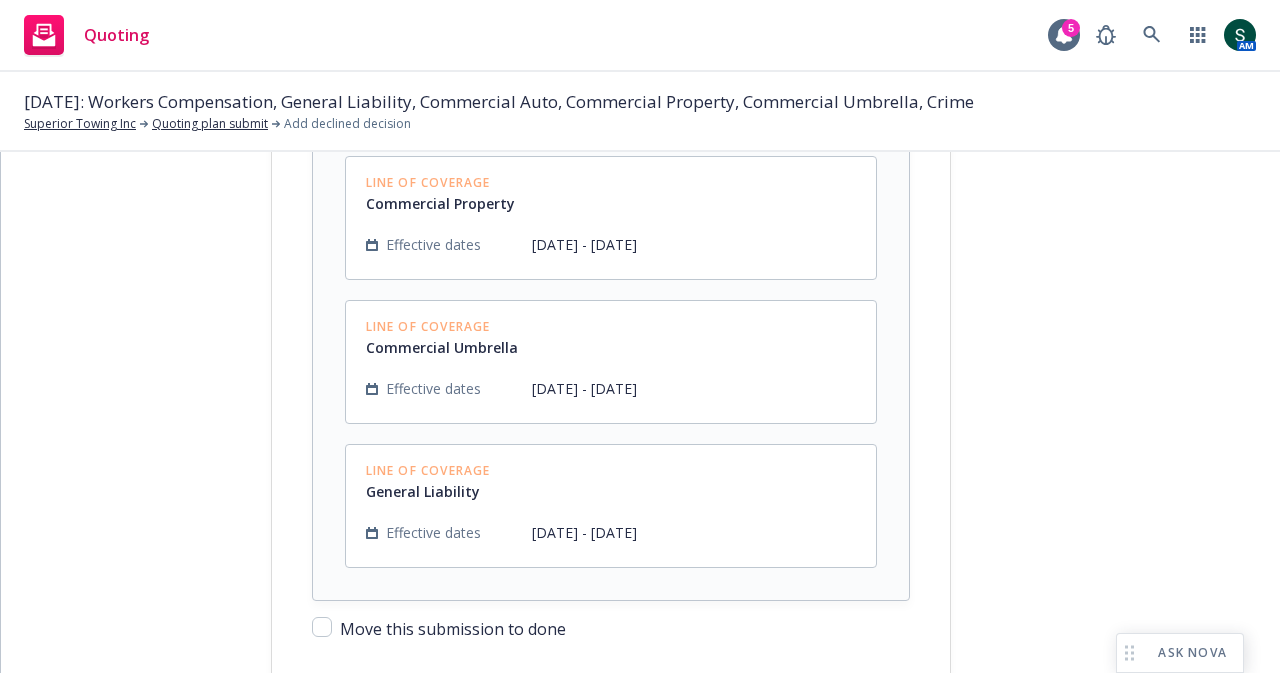 scroll, scrollTop: 992, scrollLeft: 0, axis: vertical 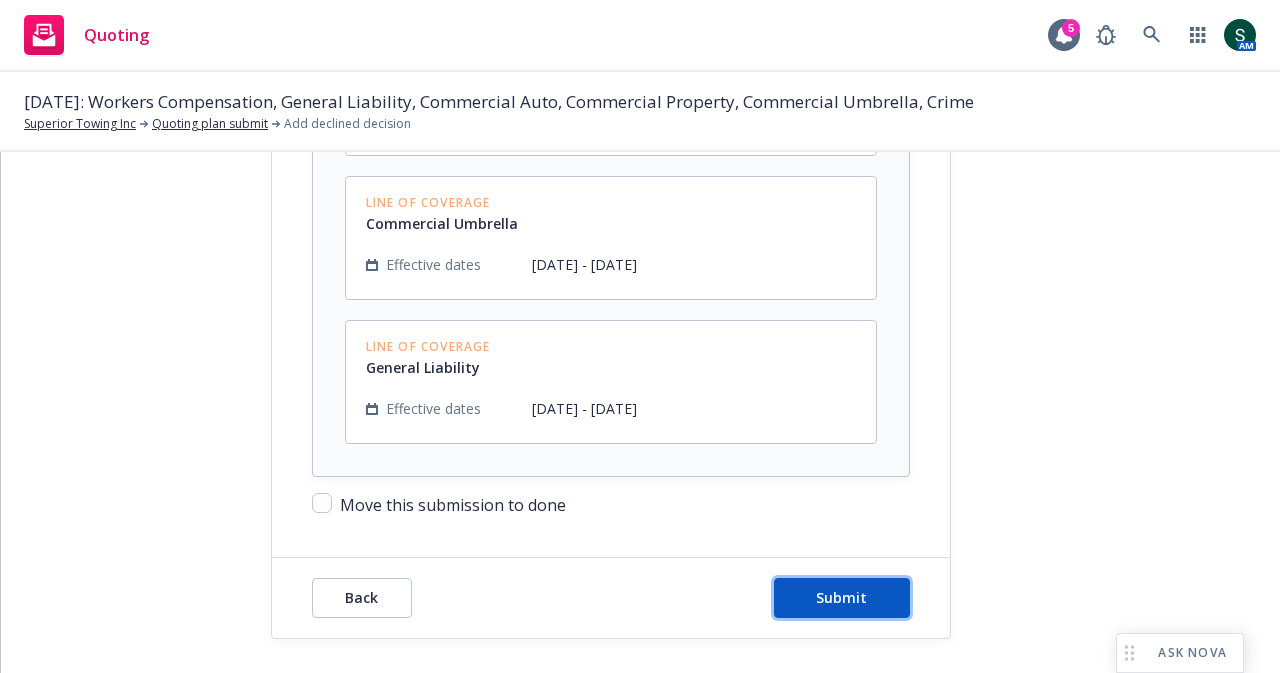 click on "Submit" at bounding box center (842, 598) 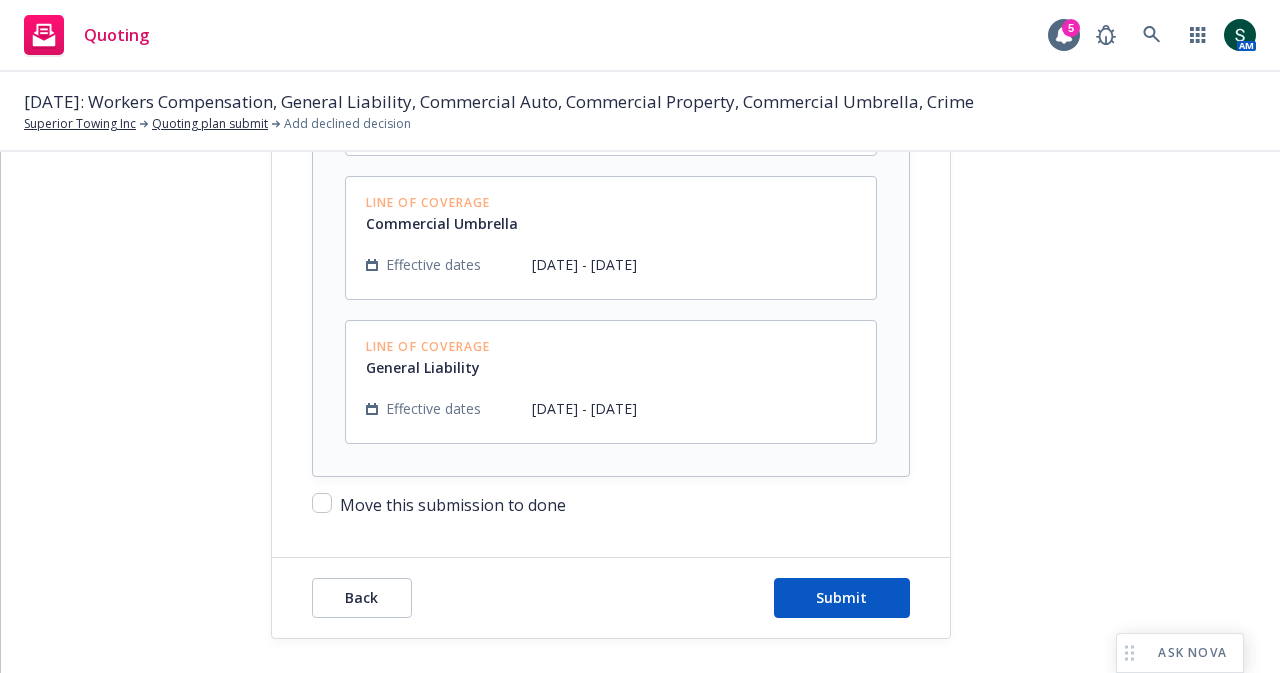 scroll, scrollTop: 0, scrollLeft: 0, axis: both 